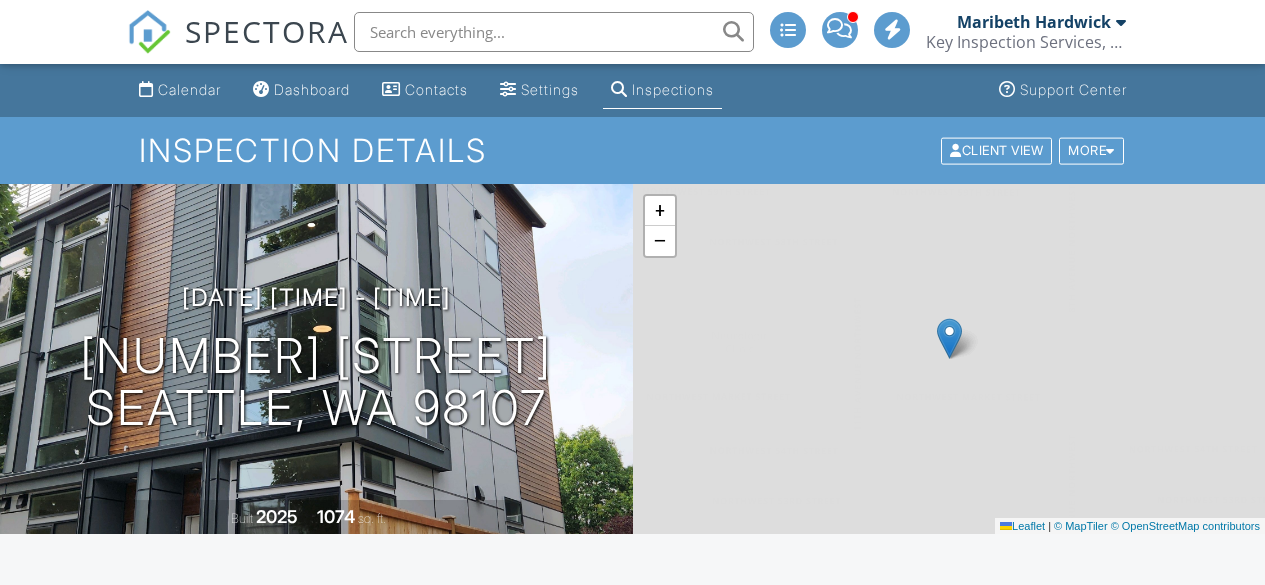 scroll, scrollTop: 0, scrollLeft: 0, axis: both 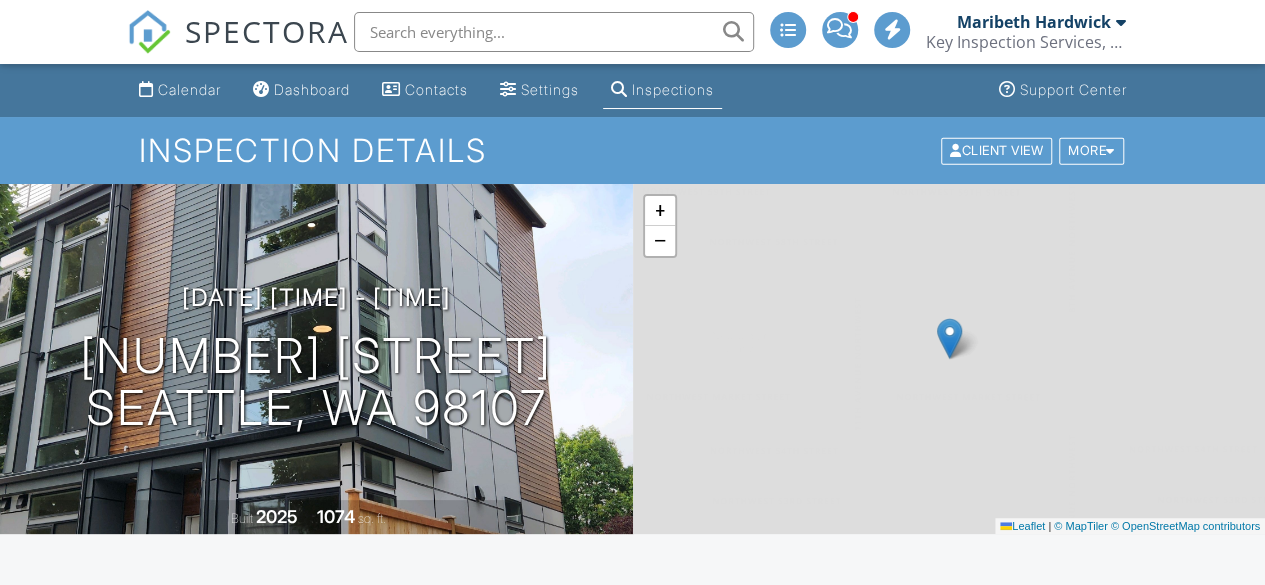 click on "Dashboard" at bounding box center (312, 89) 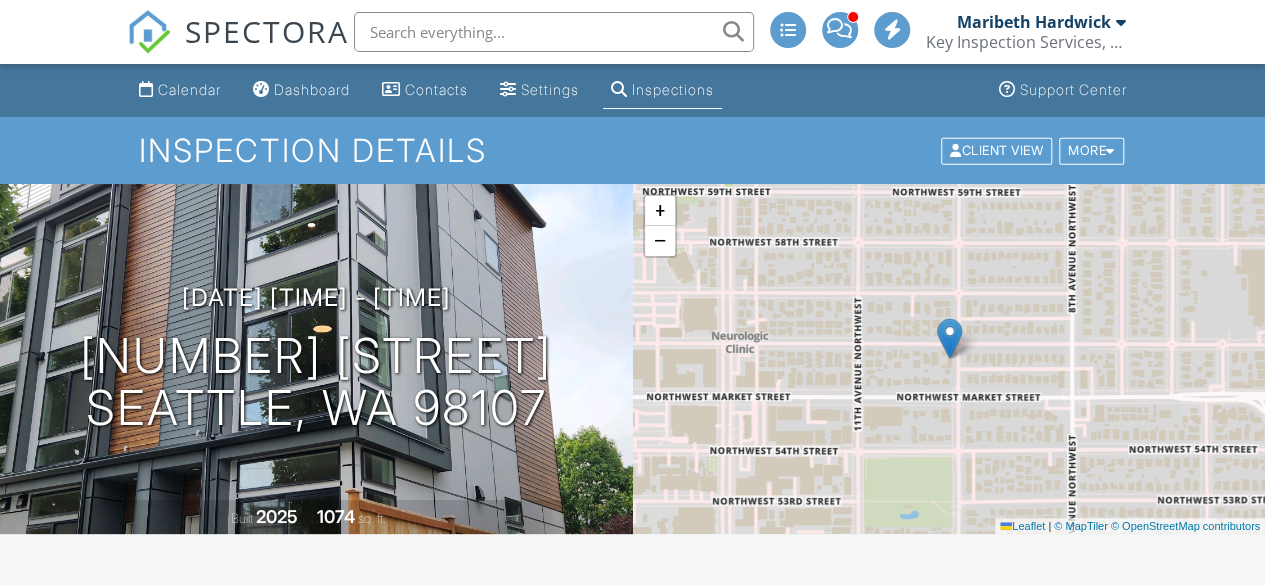 scroll, scrollTop: 0, scrollLeft: 0, axis: both 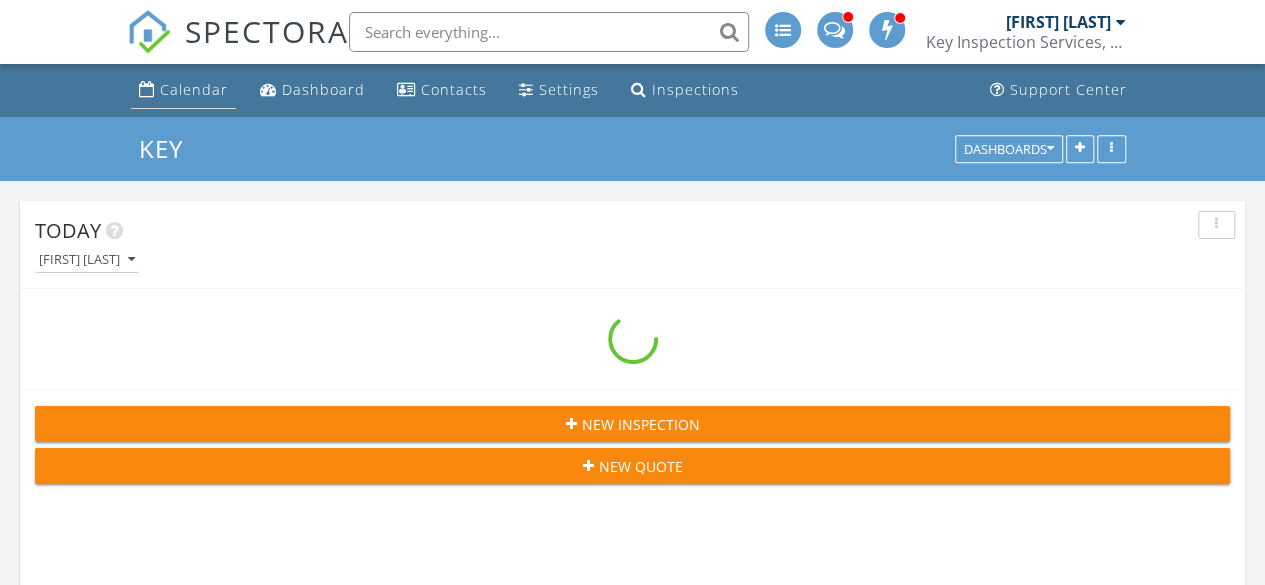 click on "Calendar" at bounding box center [183, 90] 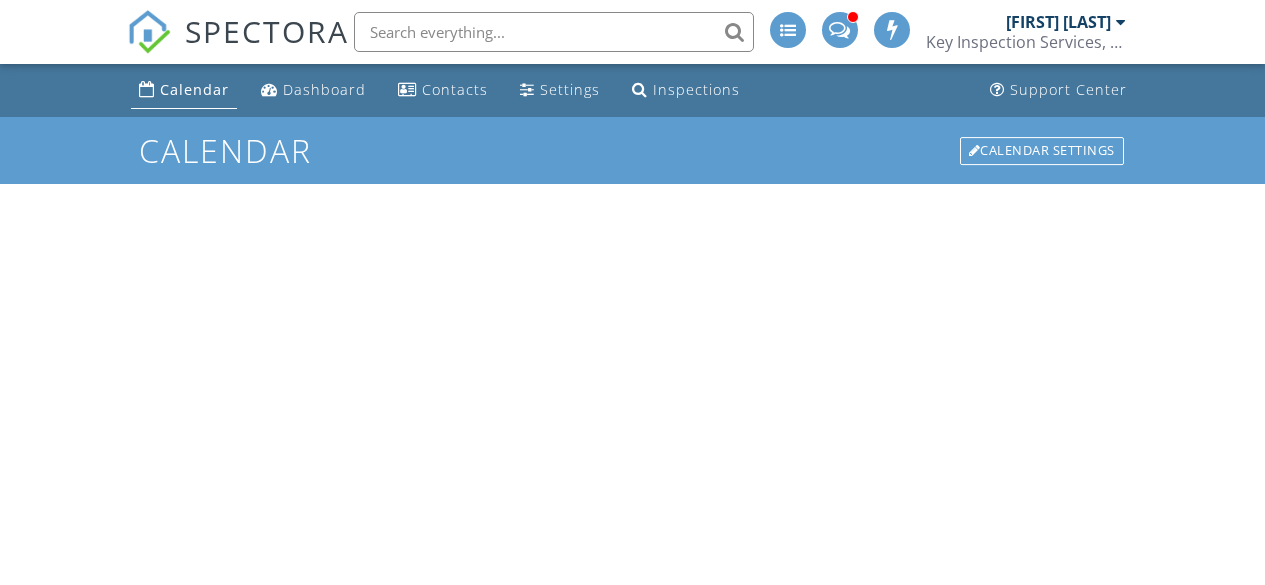 scroll, scrollTop: 0, scrollLeft: 0, axis: both 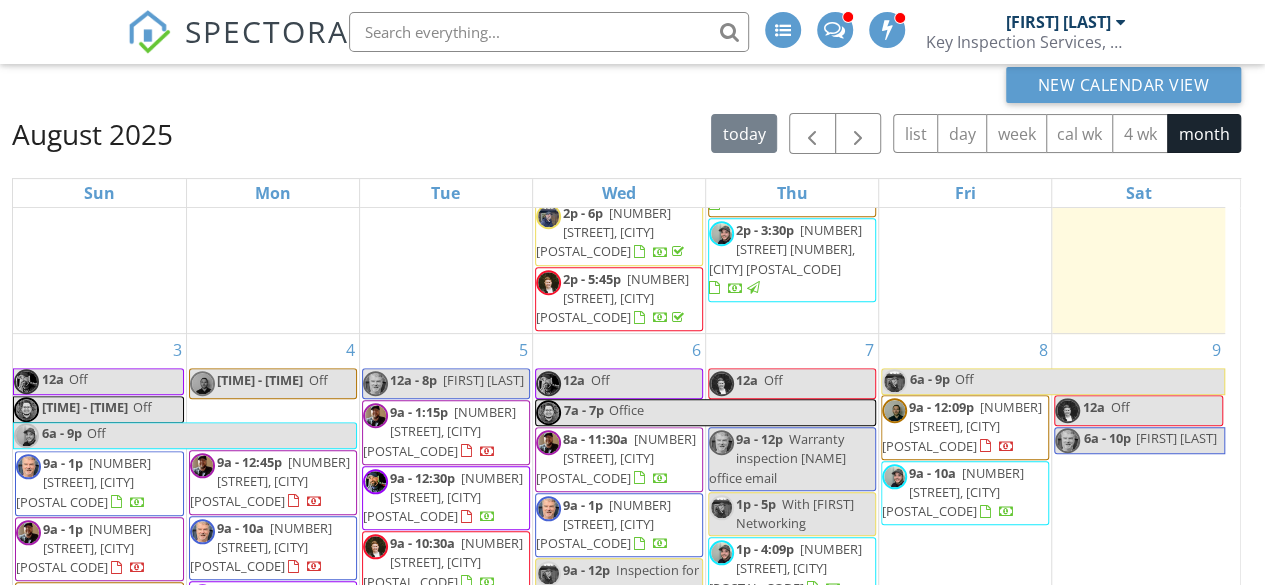 click on "12a
Off" at bounding box center [1138, 410] 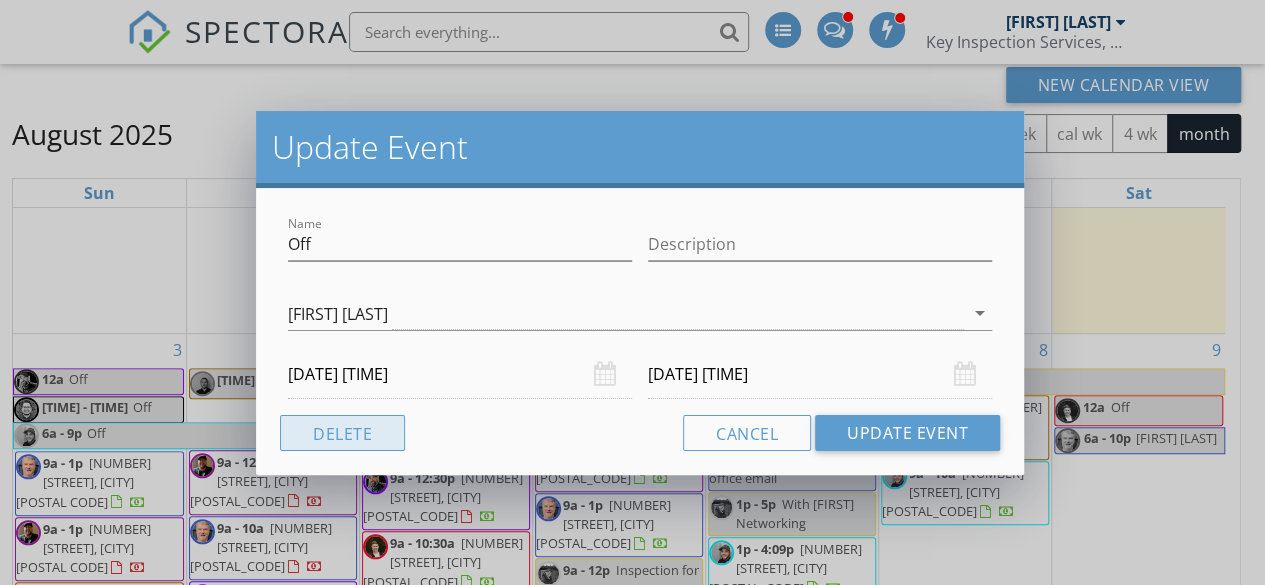 click on "Delete" at bounding box center [342, 433] 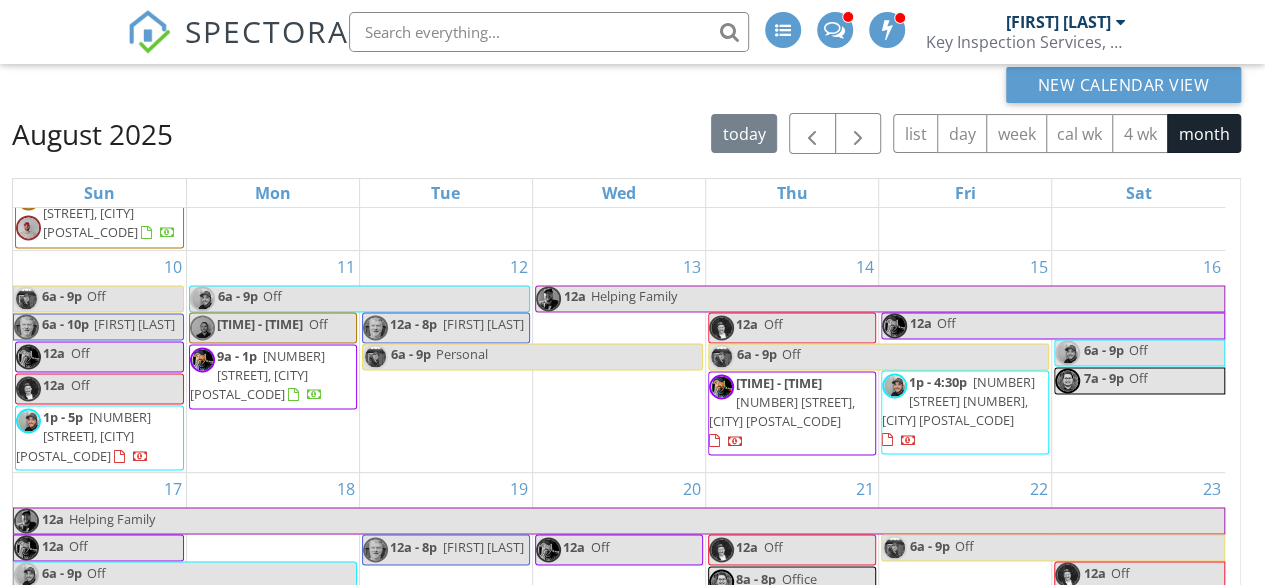 scroll, scrollTop: 1615, scrollLeft: 0, axis: vertical 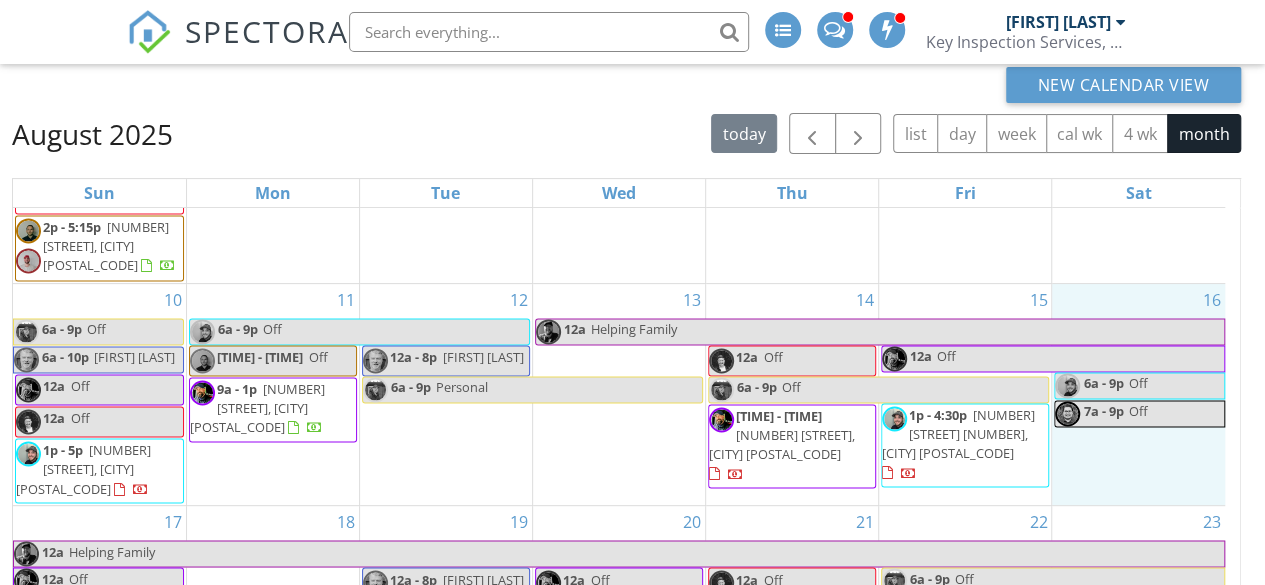 click on "16
6a - 9p
Off
7a - 9p
Off" at bounding box center (1138, 394) 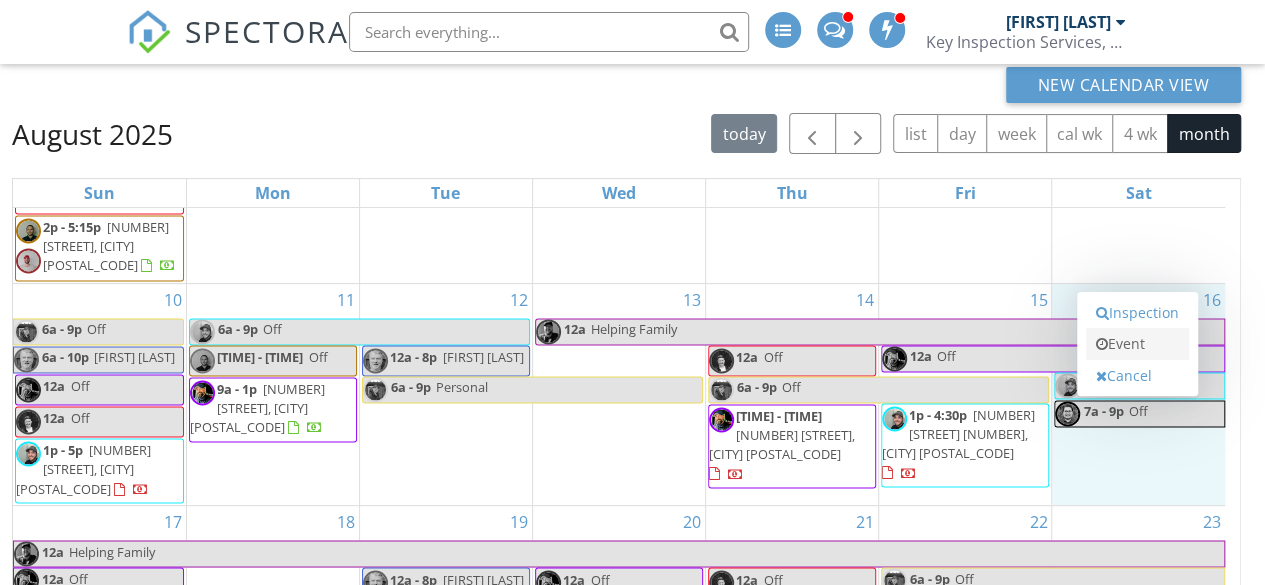 click on "Event" at bounding box center (1137, 344) 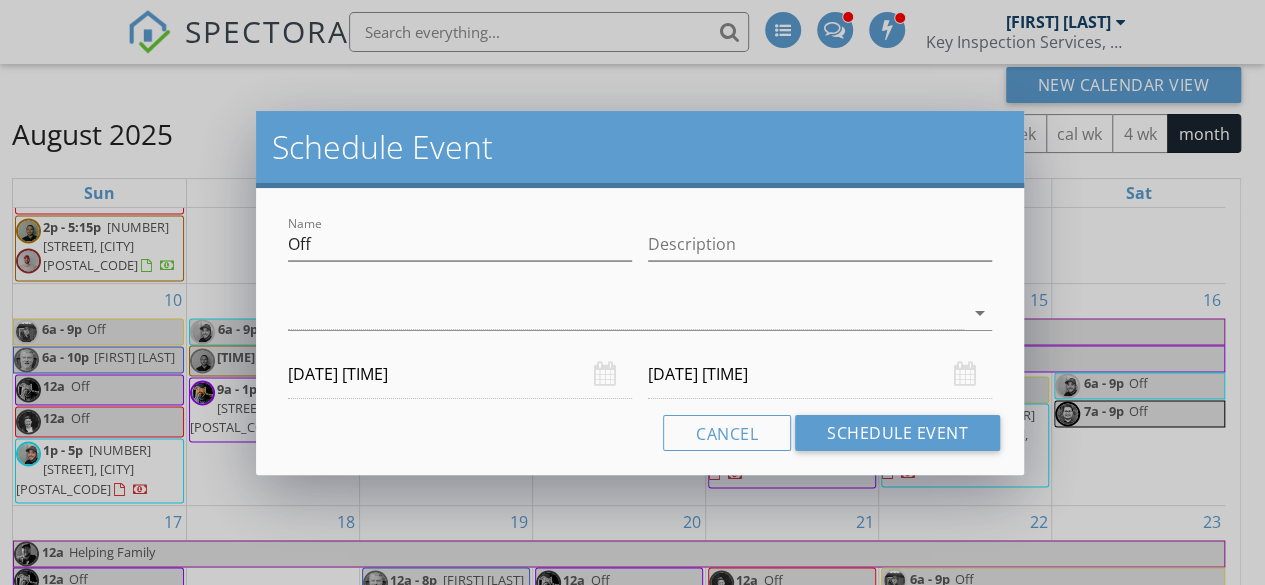 click on "arrow_drop_down" at bounding box center [640, 323] 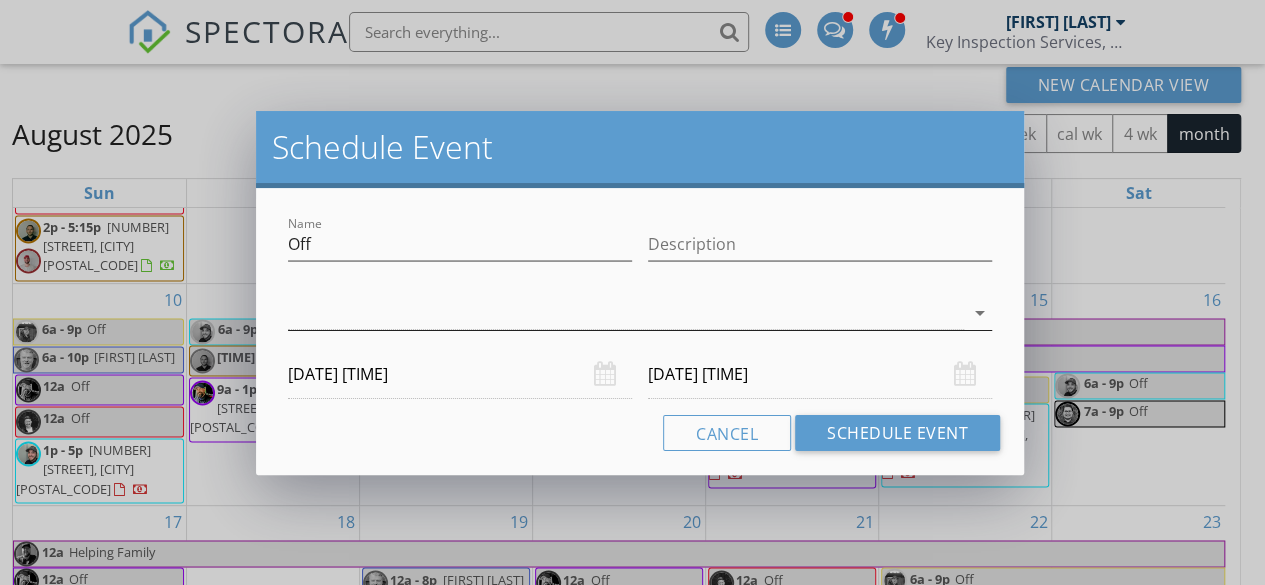 click at bounding box center (626, 313) 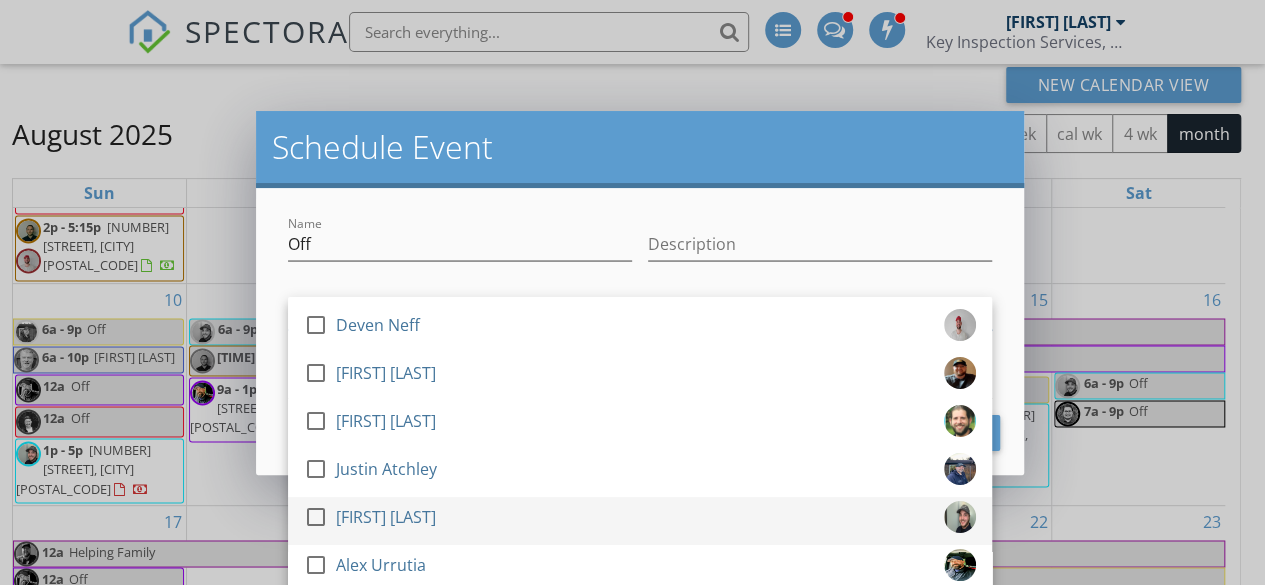 scroll, scrollTop: 96, scrollLeft: 0, axis: vertical 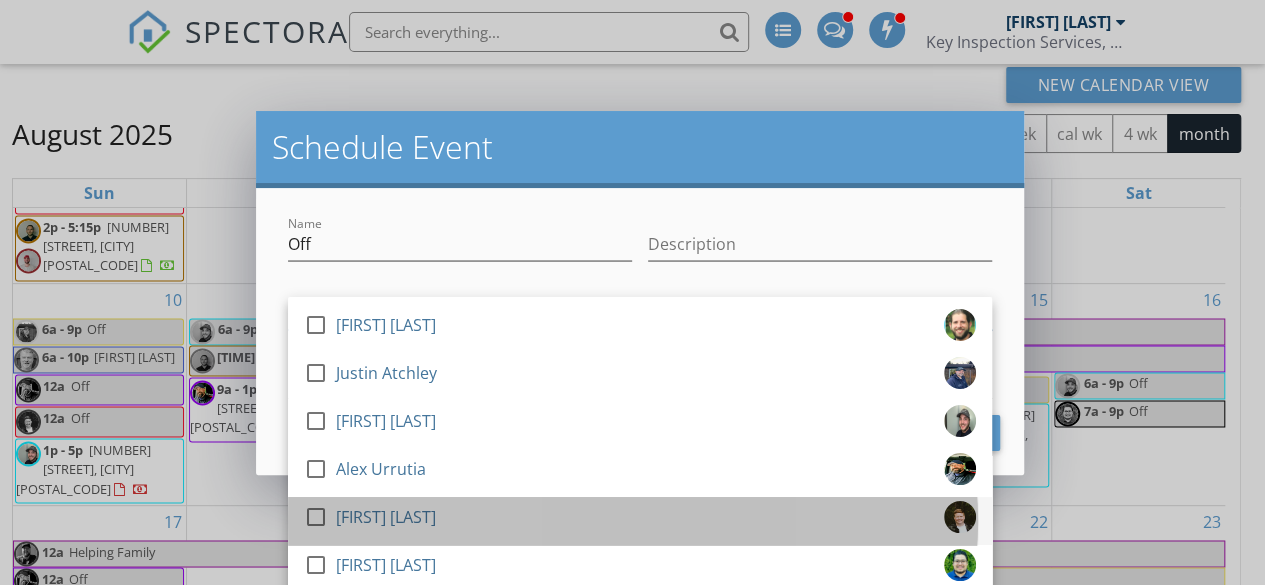 click on "Maribeth Hardwick" at bounding box center [386, 517] 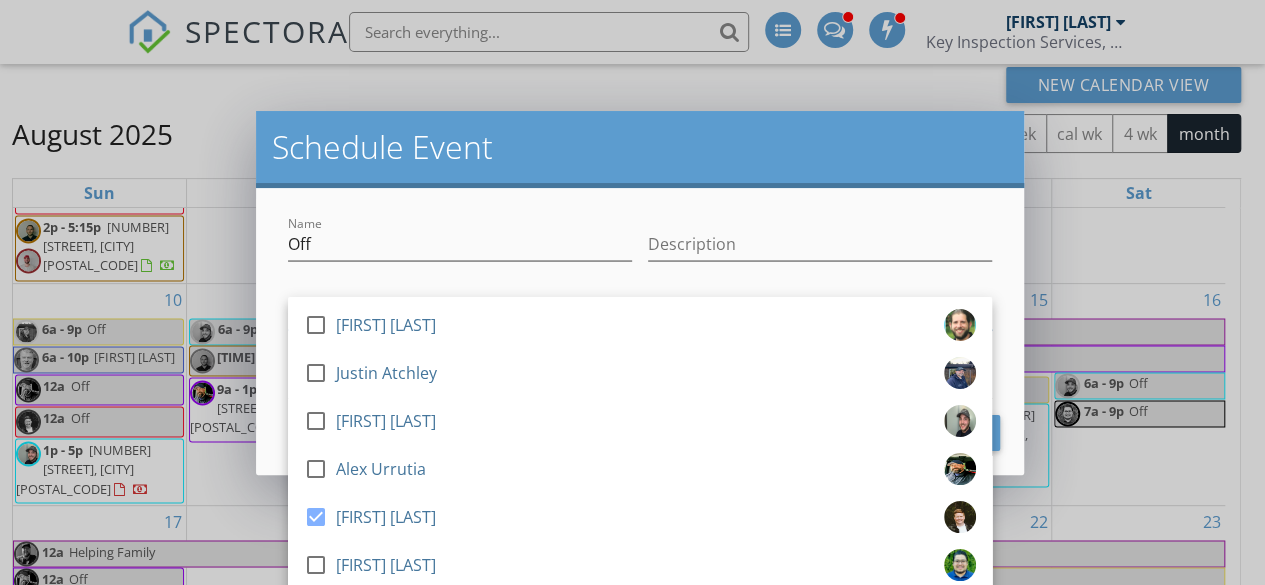 scroll, scrollTop: 266, scrollLeft: 0, axis: vertical 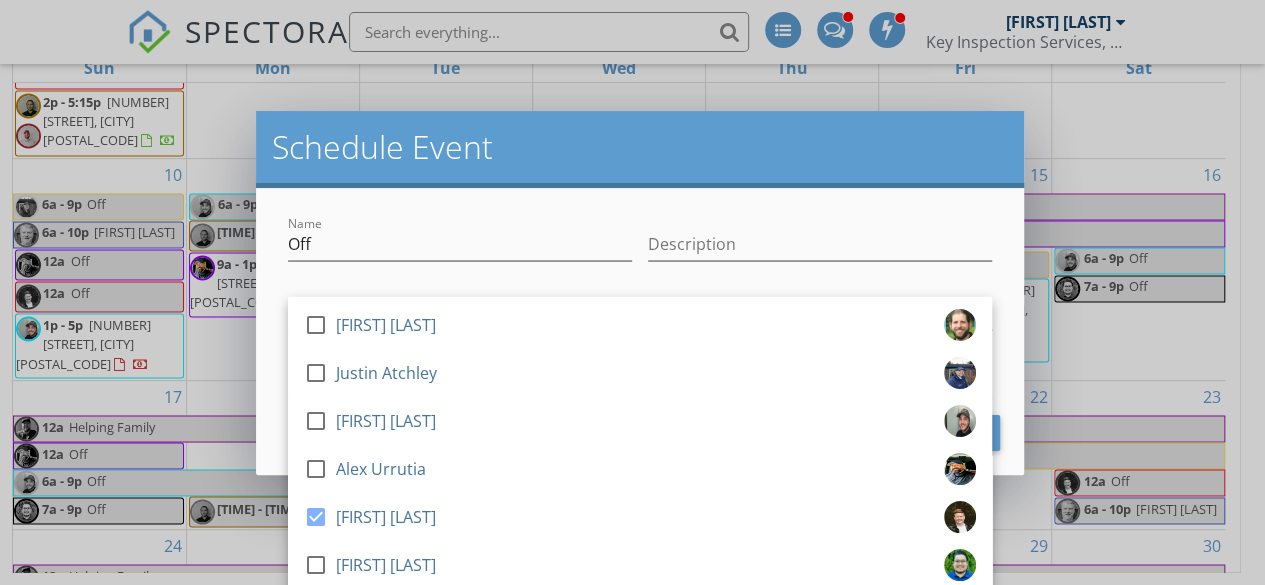 click at bounding box center (460, 275) 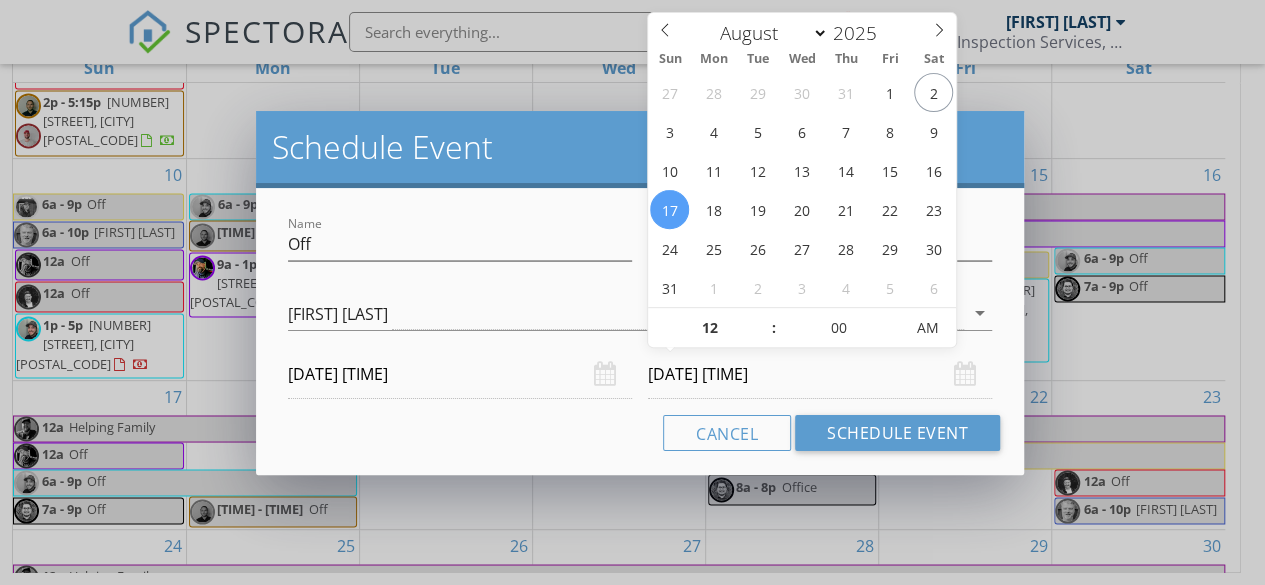 click on "08/17/2025 12:00 AM" at bounding box center [820, 374] 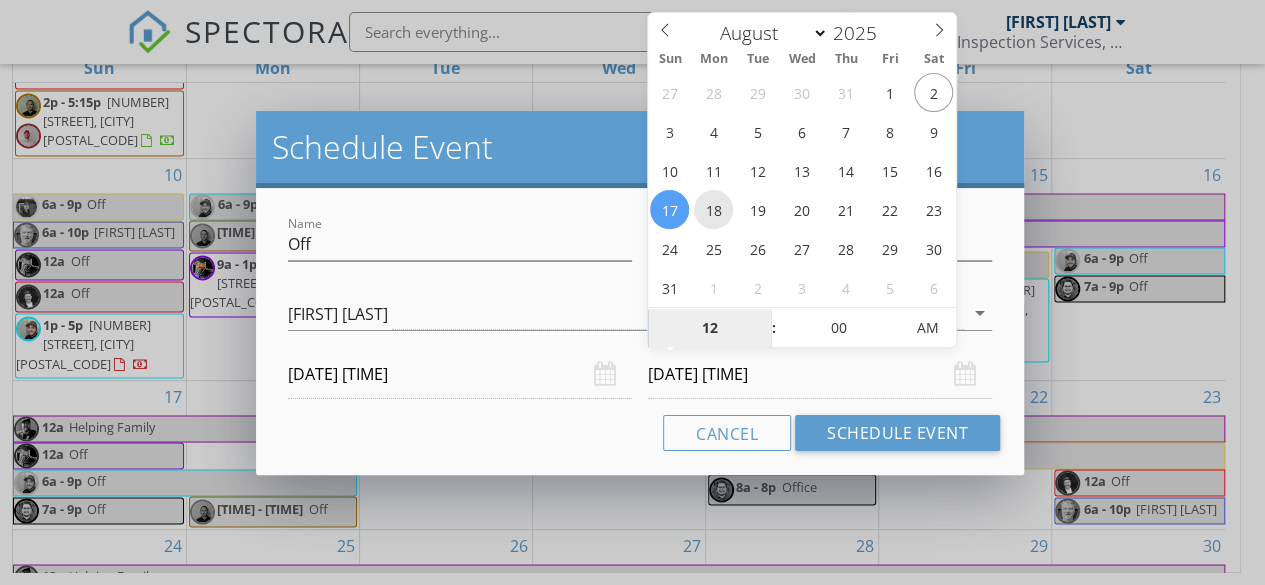 type on "08/18/2025 12:00 AM" 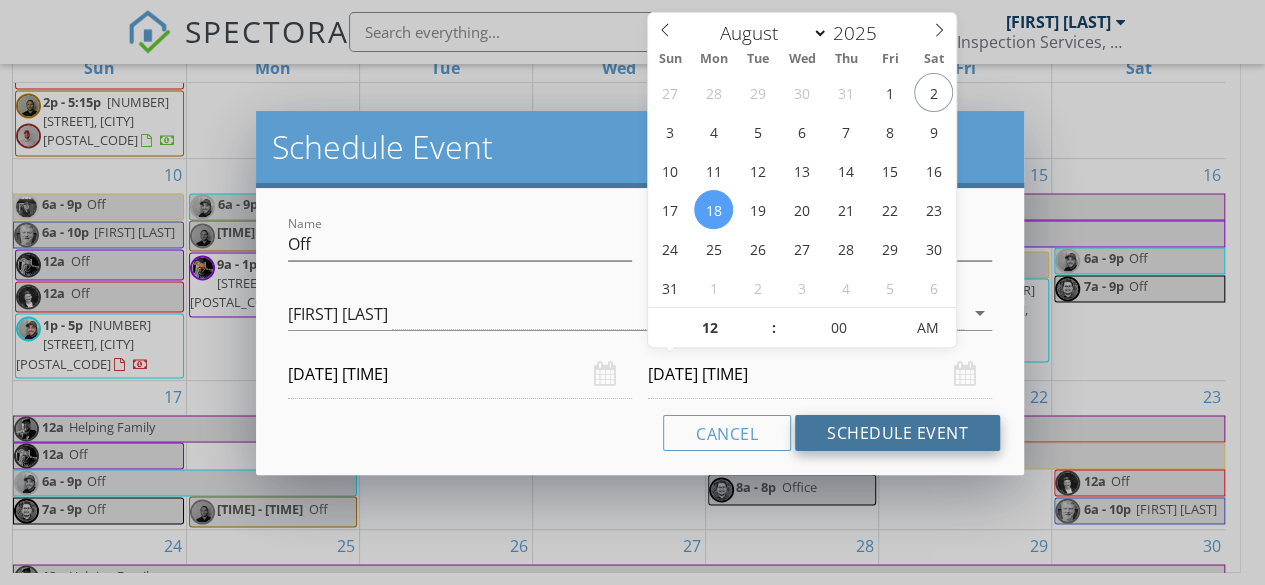 click on "Schedule Event" at bounding box center [897, 433] 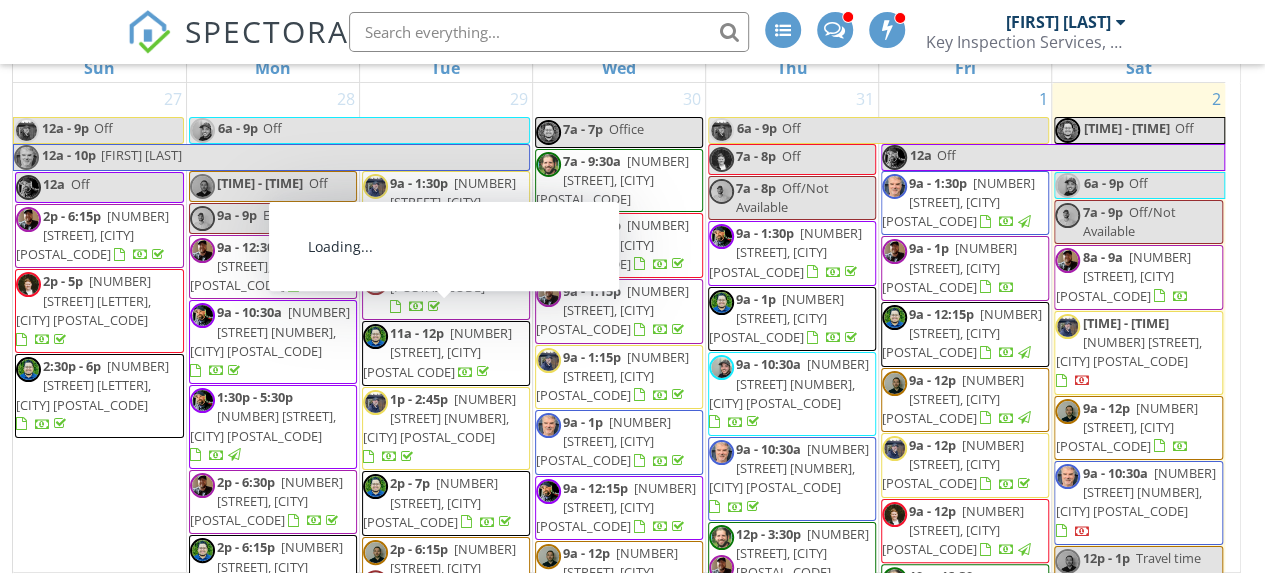 scroll, scrollTop: 0, scrollLeft: 0, axis: both 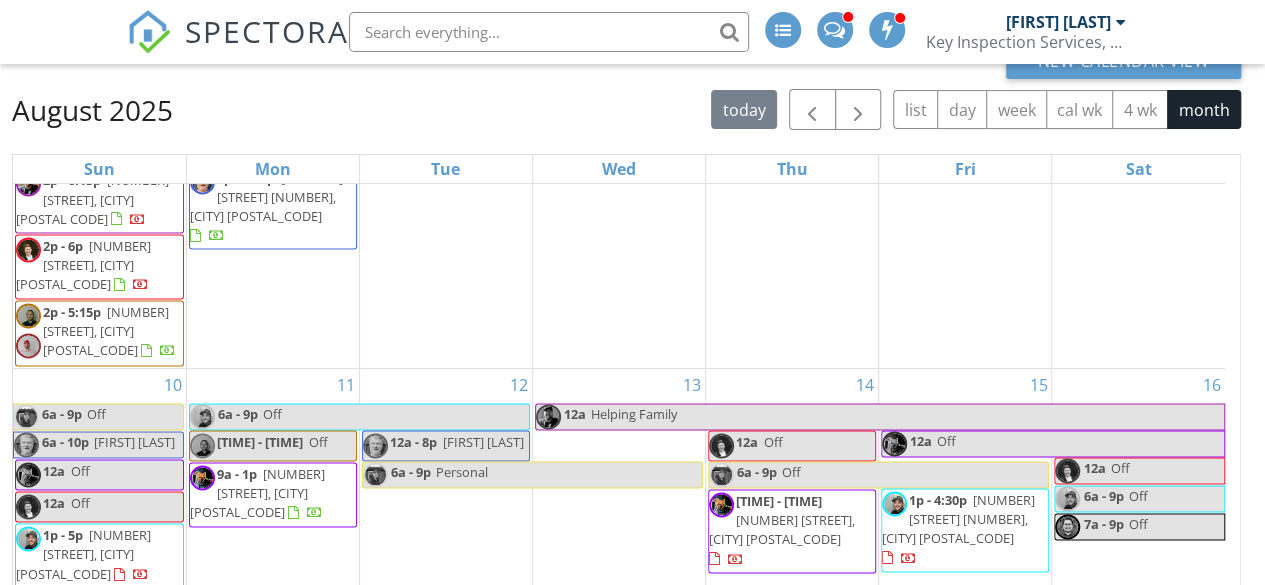 click on "12a
Off" at bounding box center [99, 506] 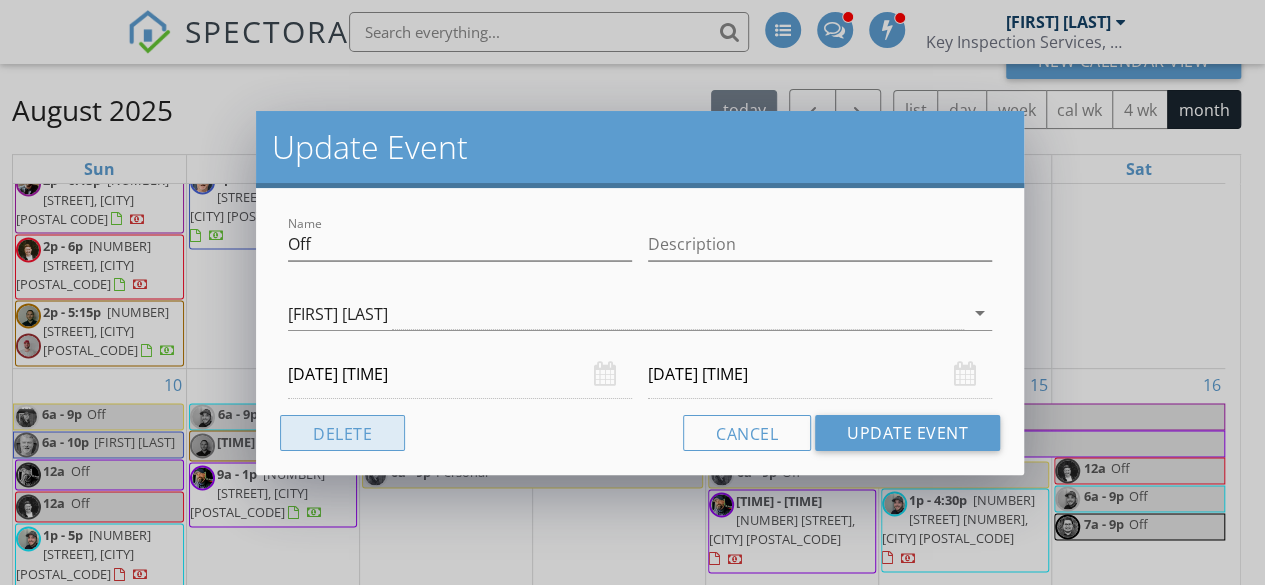 click on "Delete" at bounding box center [342, 433] 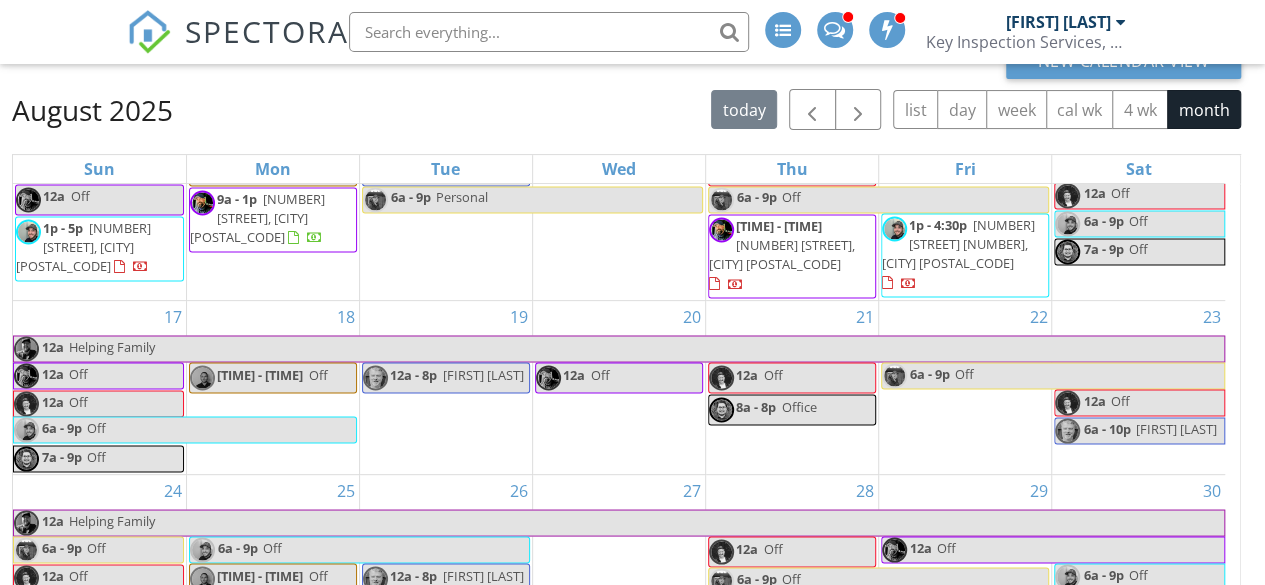 scroll, scrollTop: 1784, scrollLeft: 0, axis: vertical 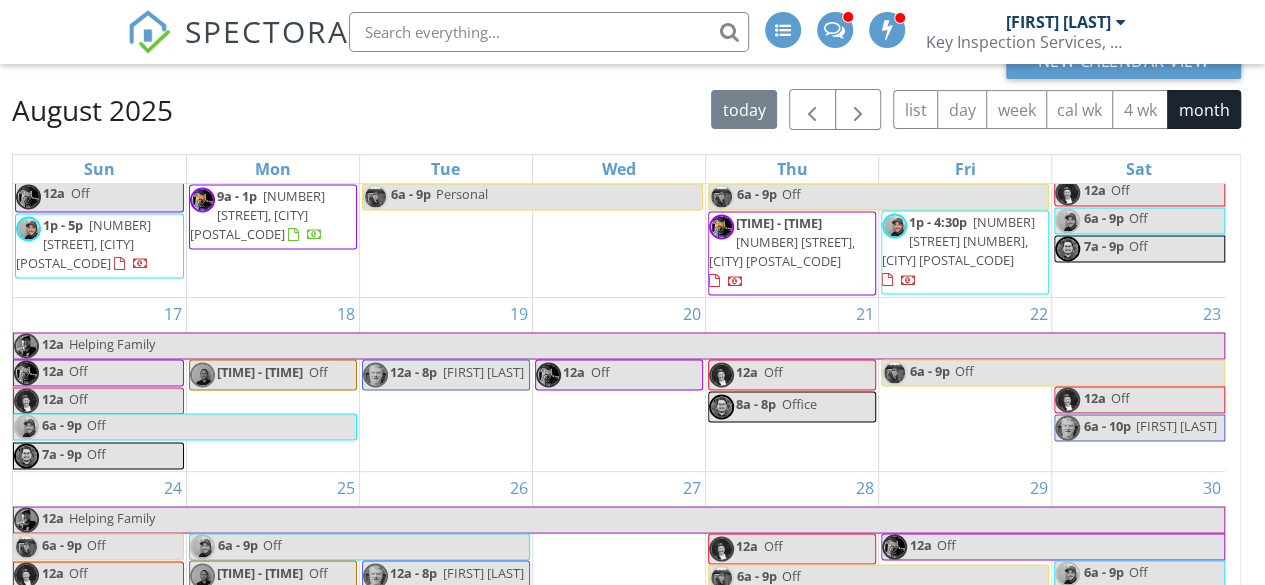 click on "Off" at bounding box center [1166, 399] 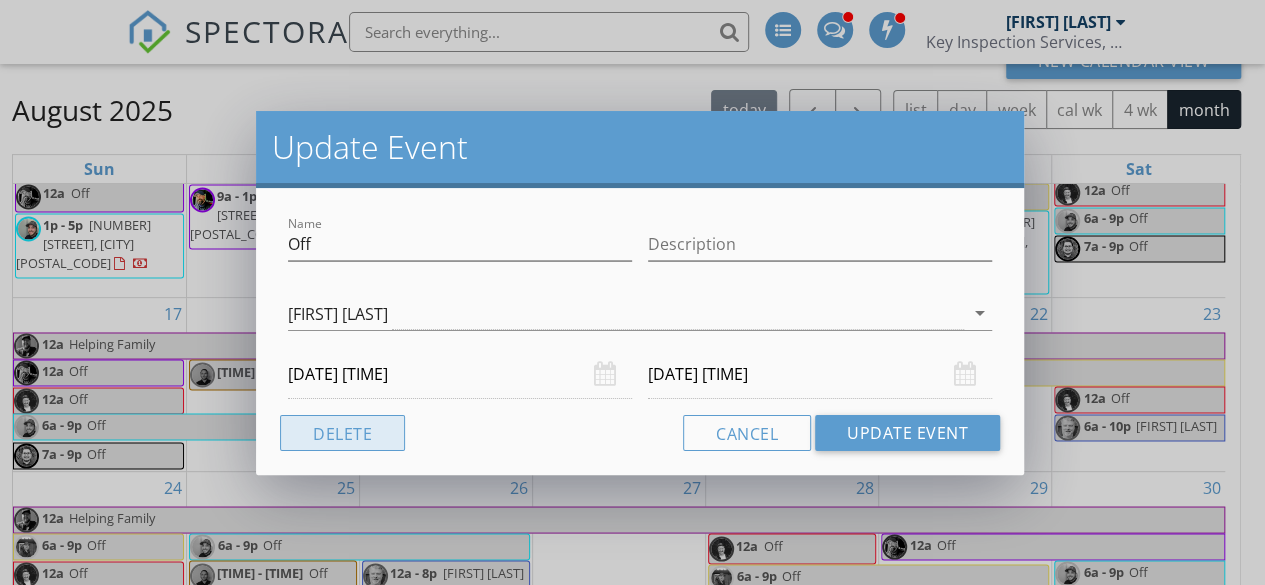 click on "Delete" at bounding box center [342, 433] 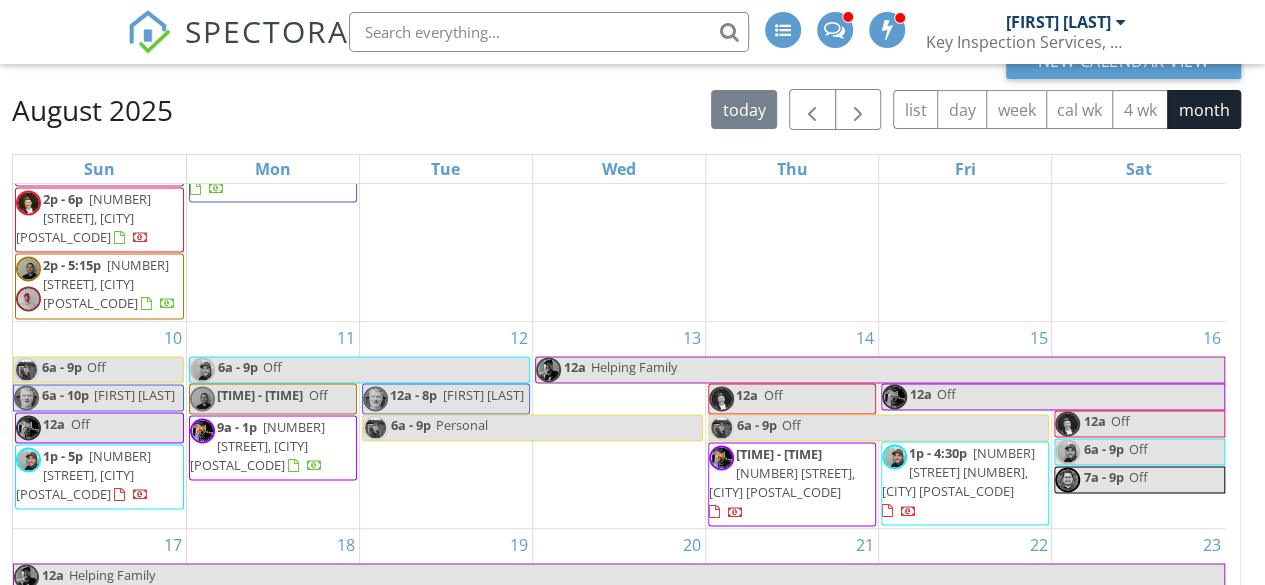 scroll, scrollTop: 1810, scrollLeft: 0, axis: vertical 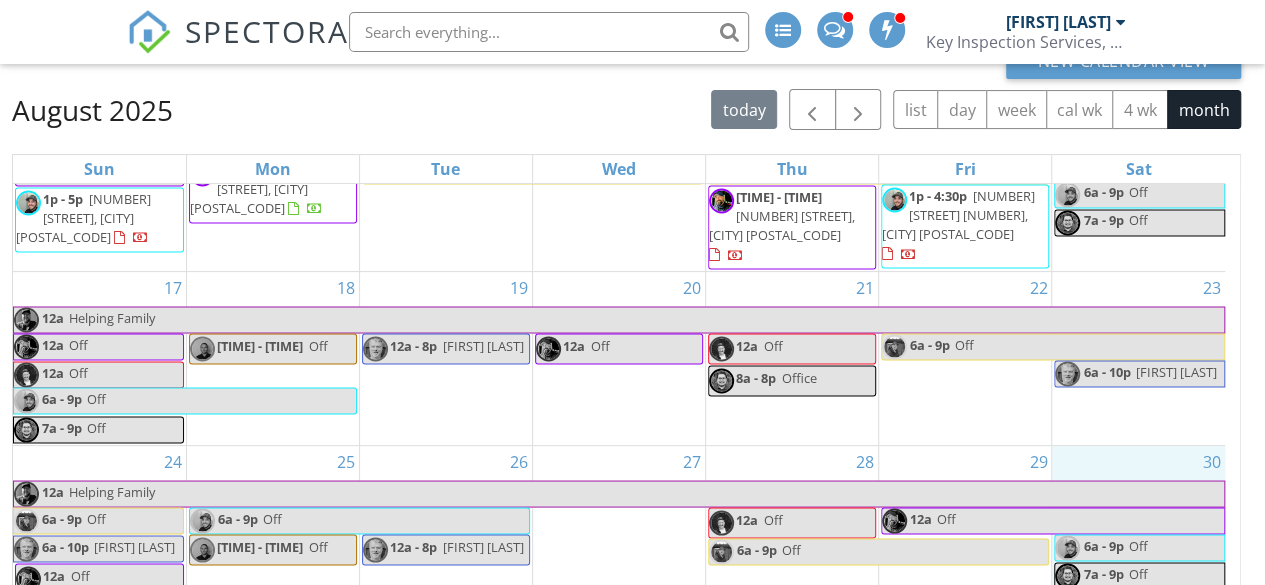 click on "30
6a - 9p
Off
7a - 9p
Off" at bounding box center (1138, 521) 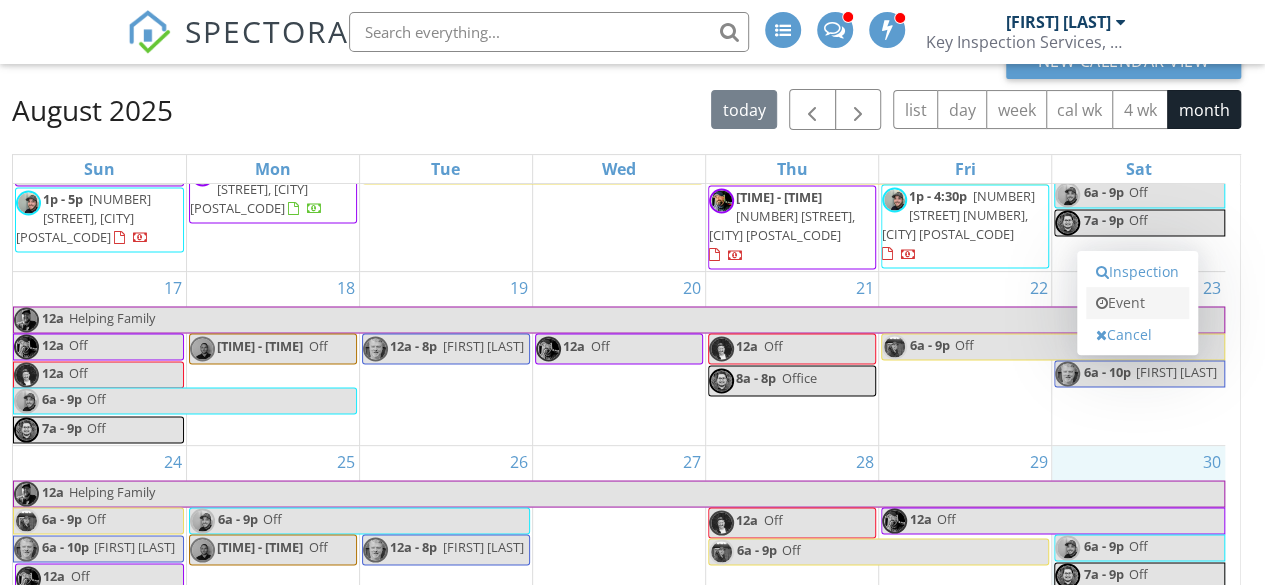 click on "Event" at bounding box center (1137, 303) 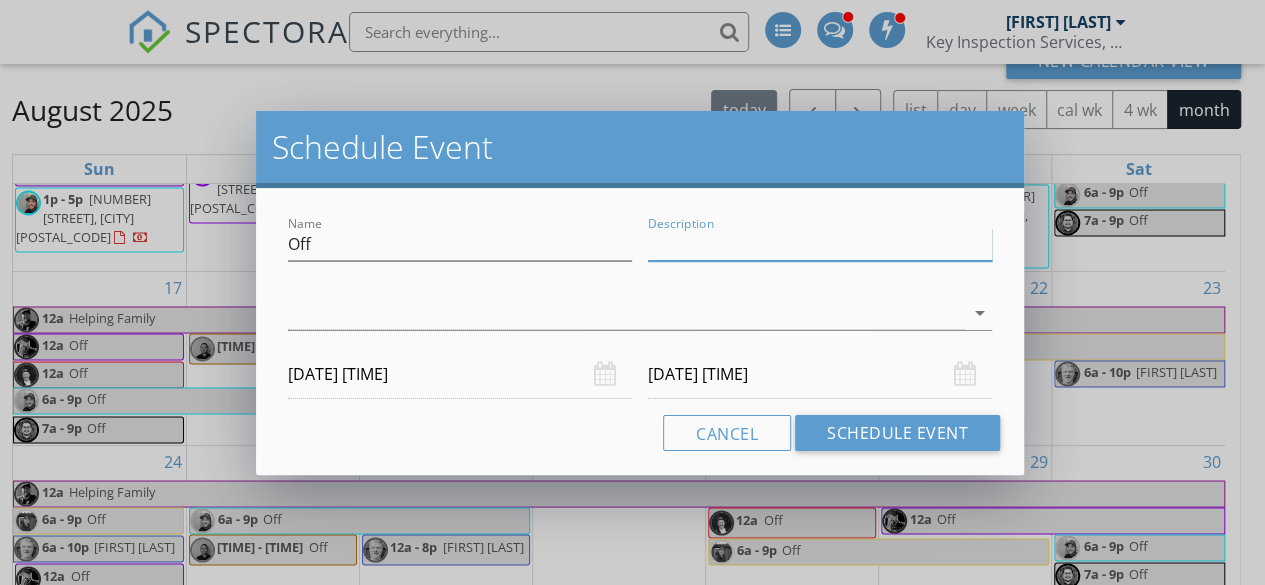 click on "Description" at bounding box center [820, 244] 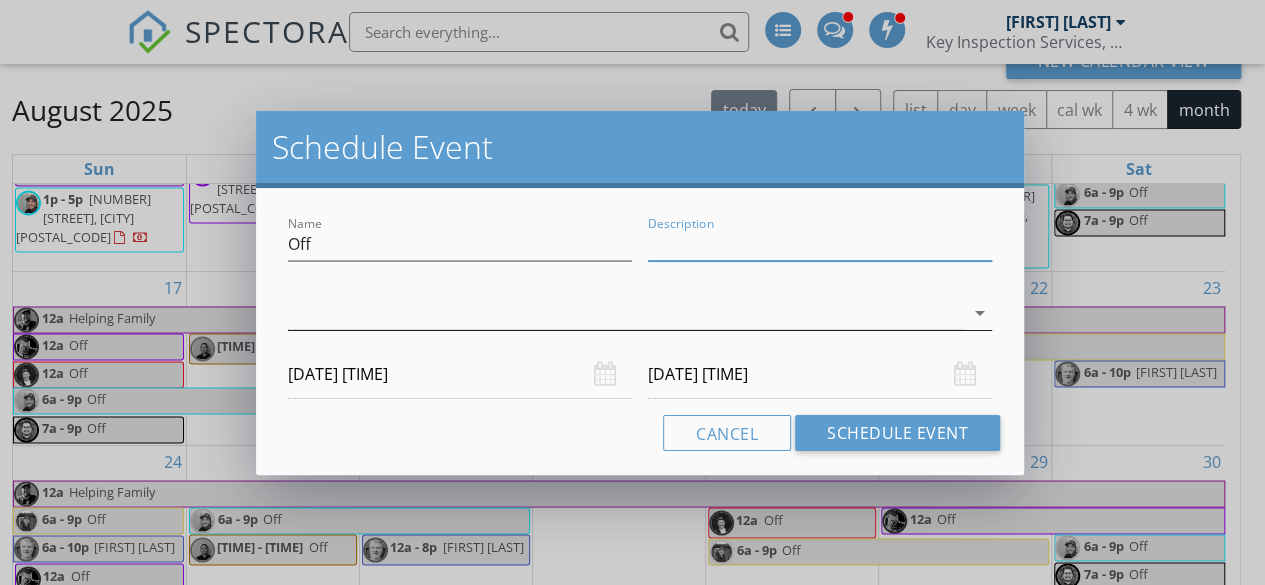 click at bounding box center (626, 313) 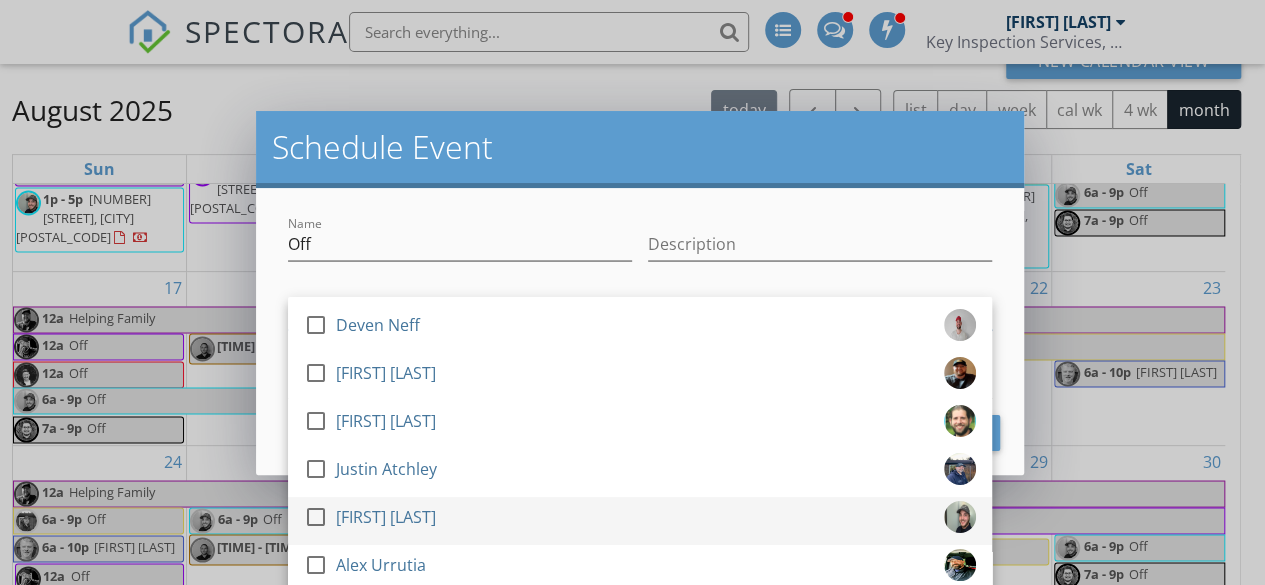 scroll, scrollTop: 96, scrollLeft: 0, axis: vertical 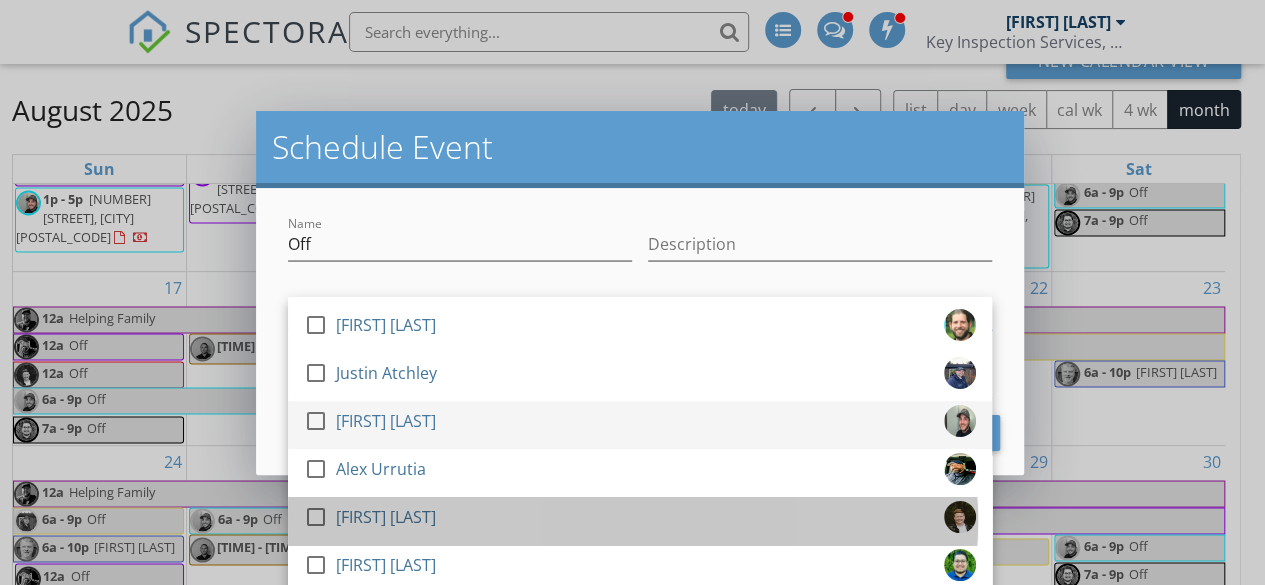 click on "Maribeth Hardwick" at bounding box center [386, 517] 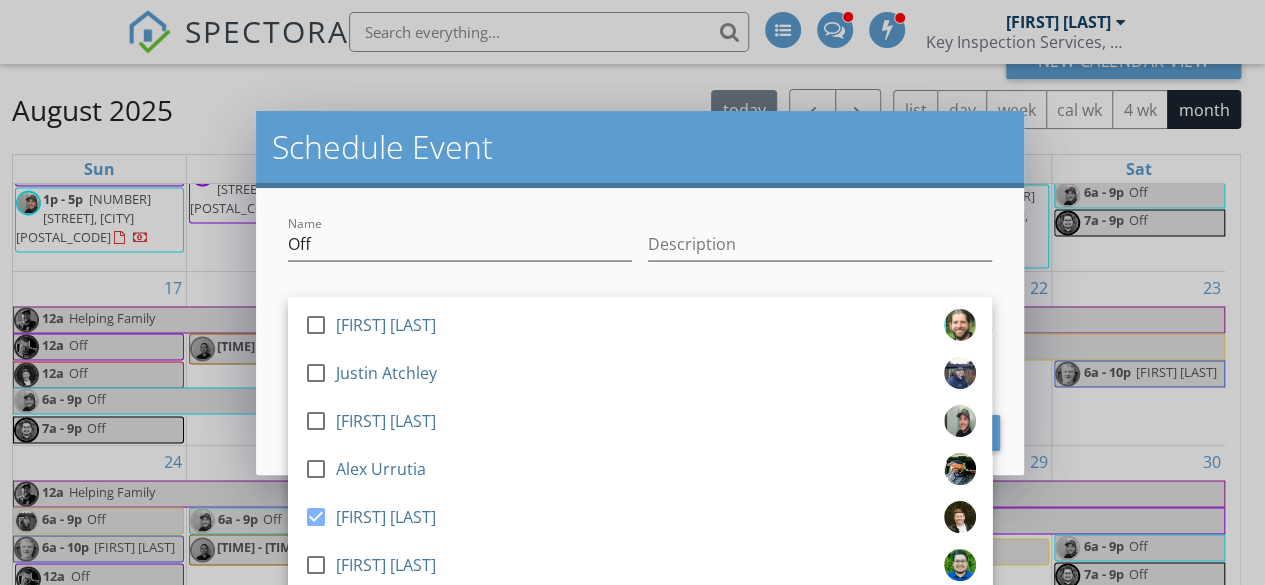 click at bounding box center (820, 275) 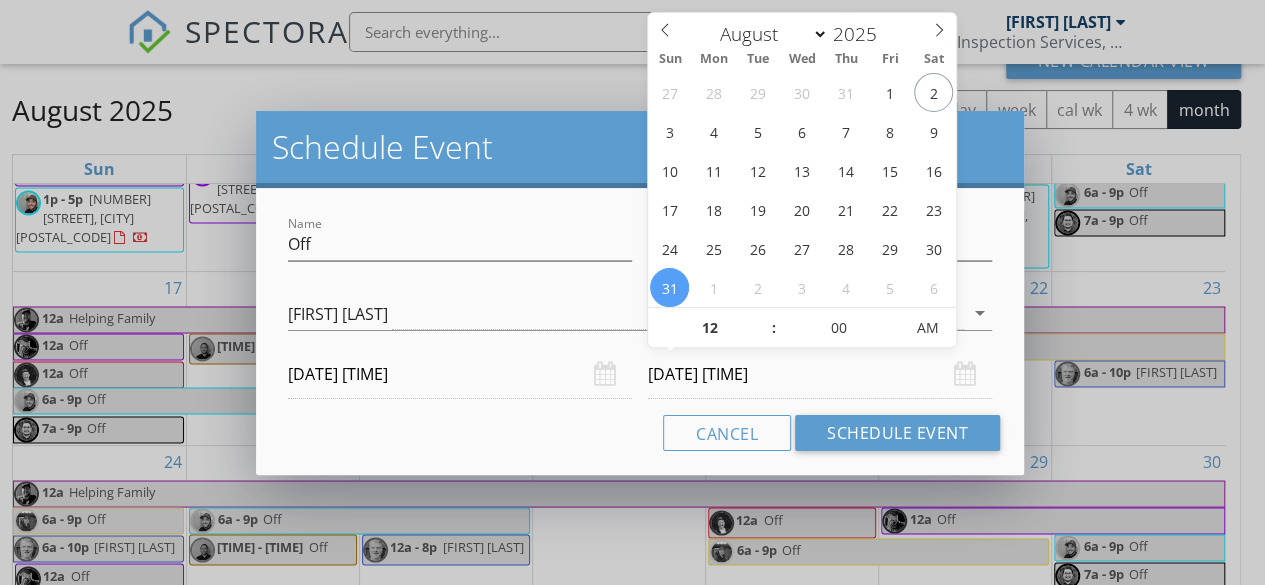click on "08/31/2025 12:00 AM" at bounding box center [820, 374] 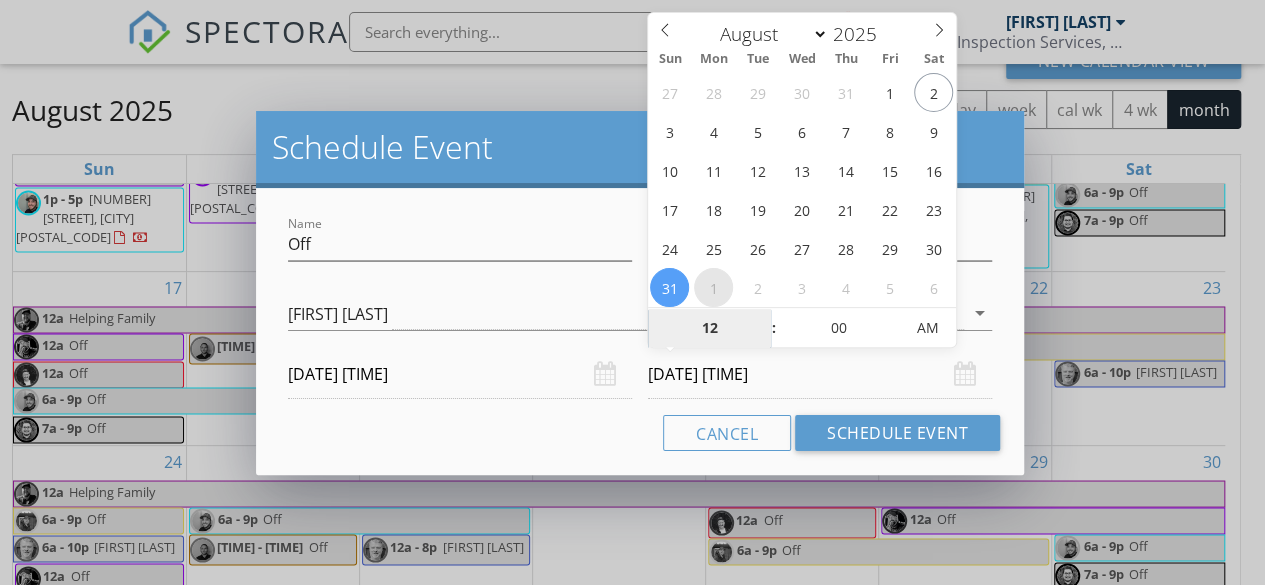 select on "8" 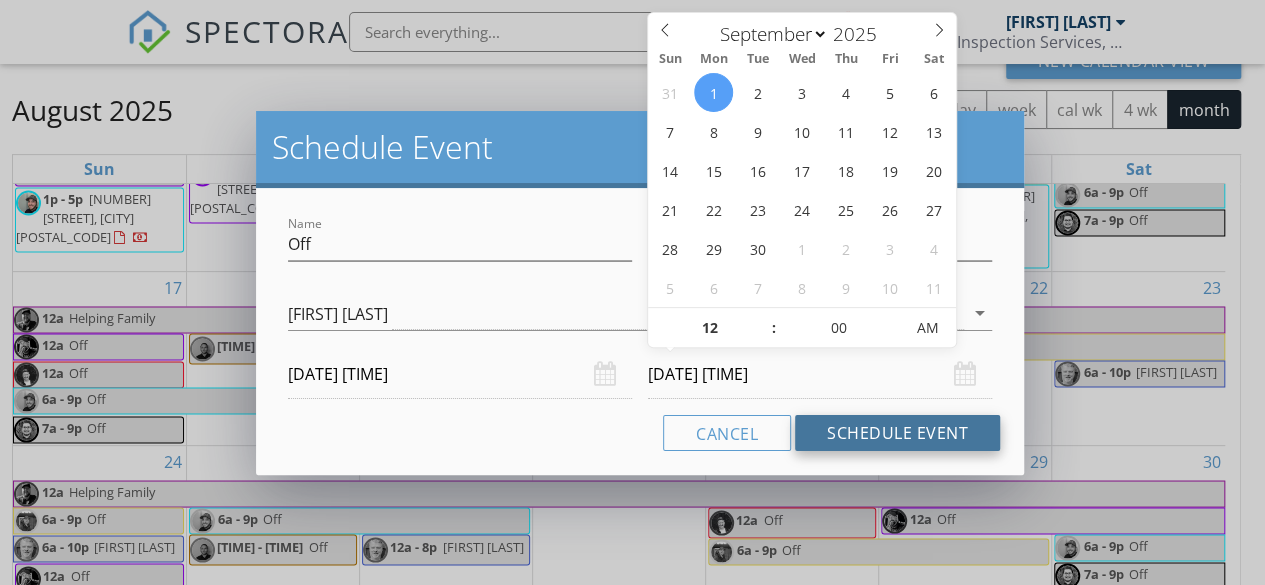 click on "Schedule Event" at bounding box center (897, 433) 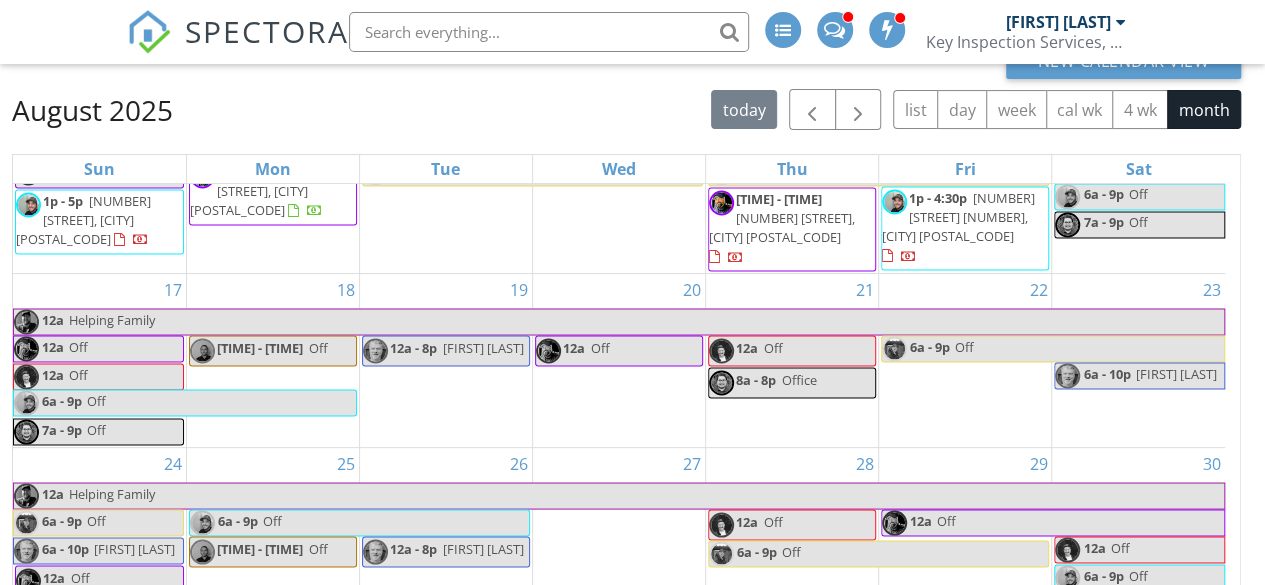 scroll, scrollTop: 1834, scrollLeft: 0, axis: vertical 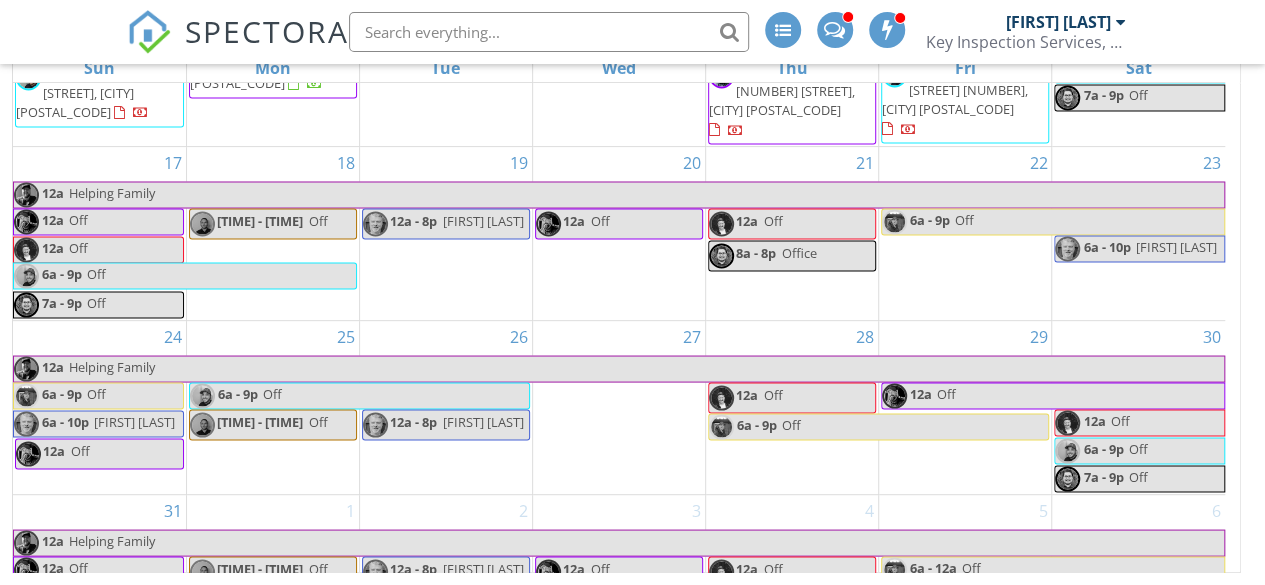 click on "Off" at bounding box center [1119, 626] 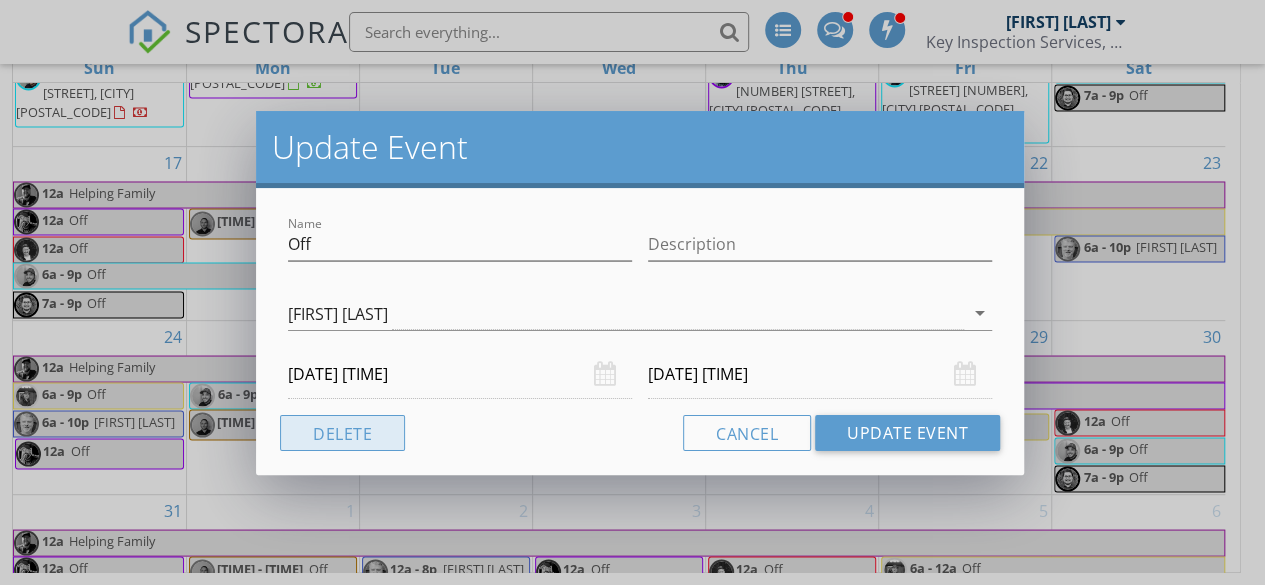click on "Delete" at bounding box center [342, 433] 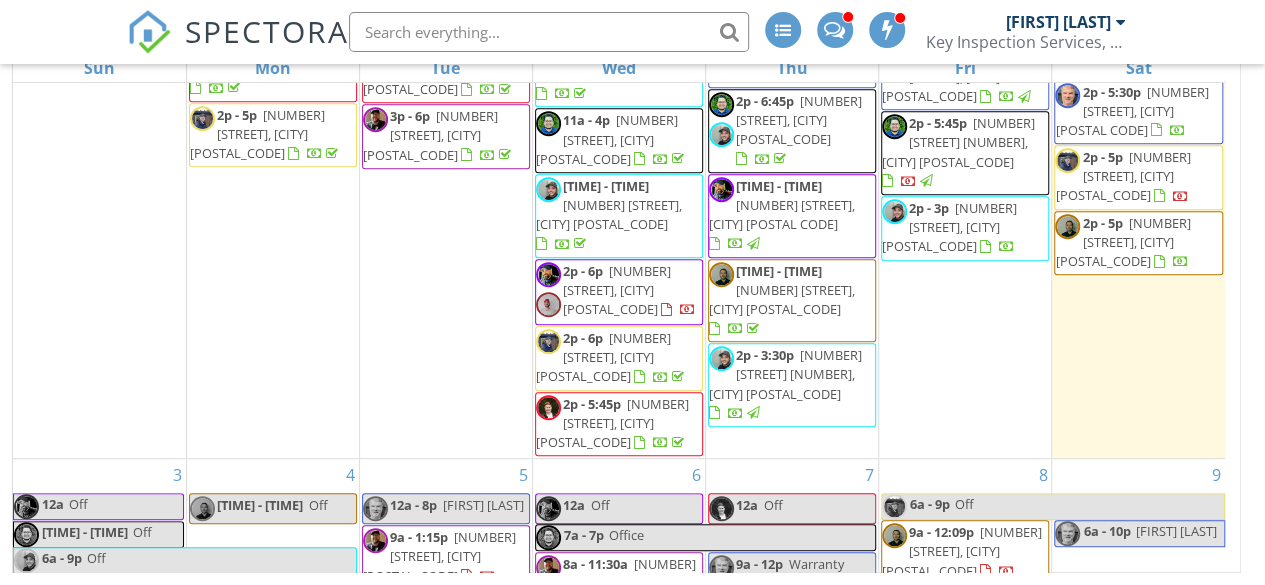 scroll, scrollTop: 1826, scrollLeft: 0, axis: vertical 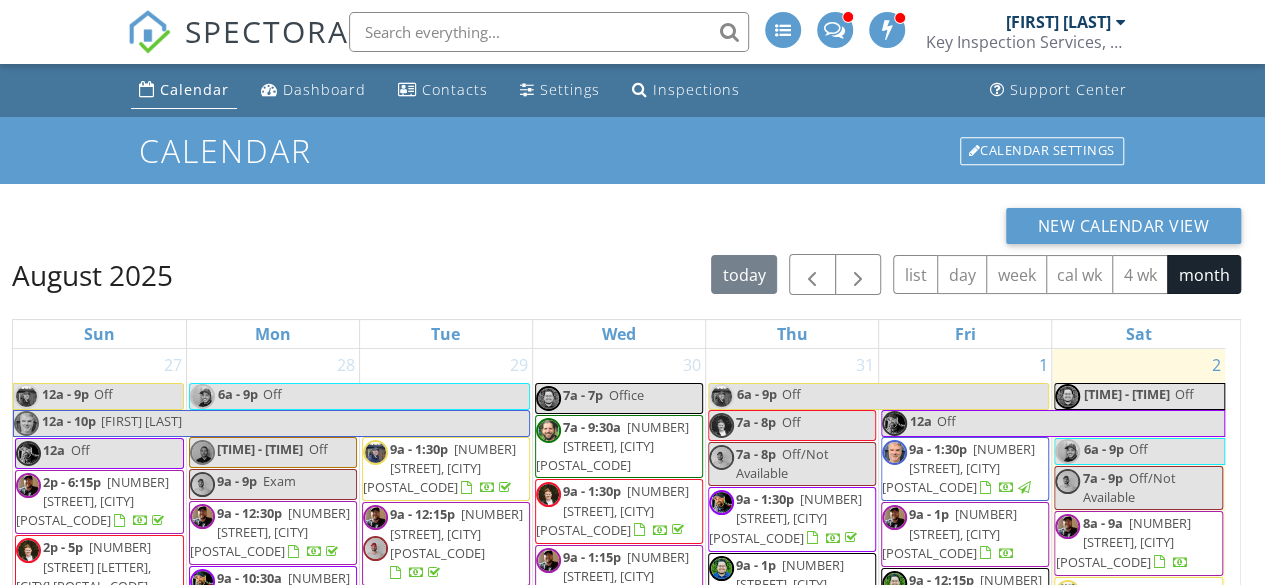 click on "New Calendar View" at bounding box center [626, 226] 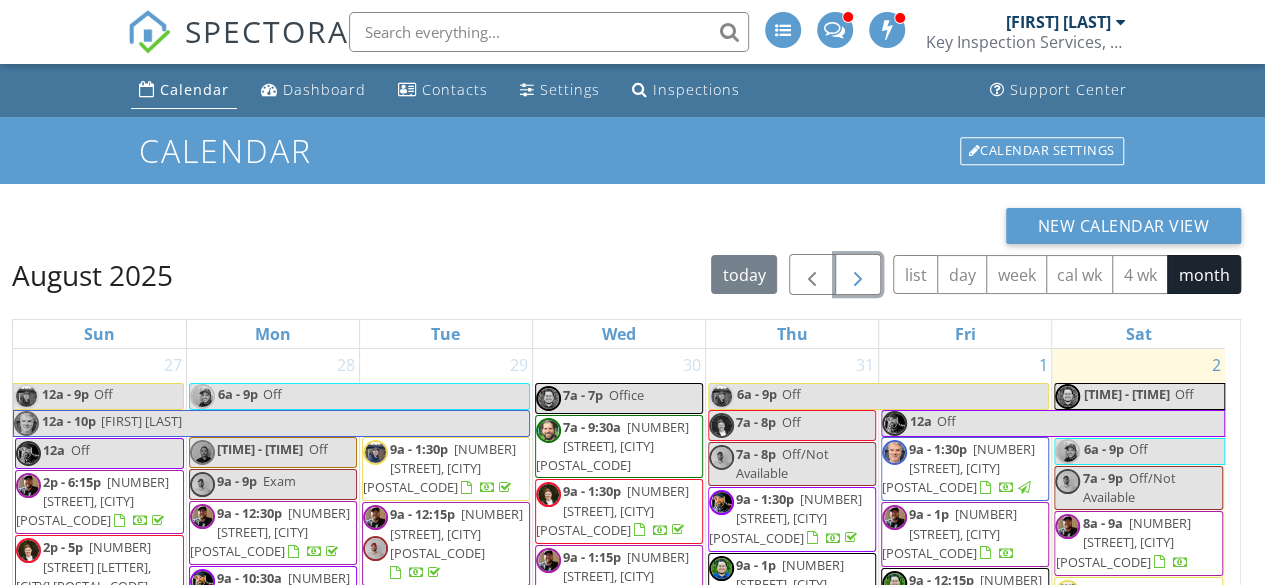 click at bounding box center (858, 275) 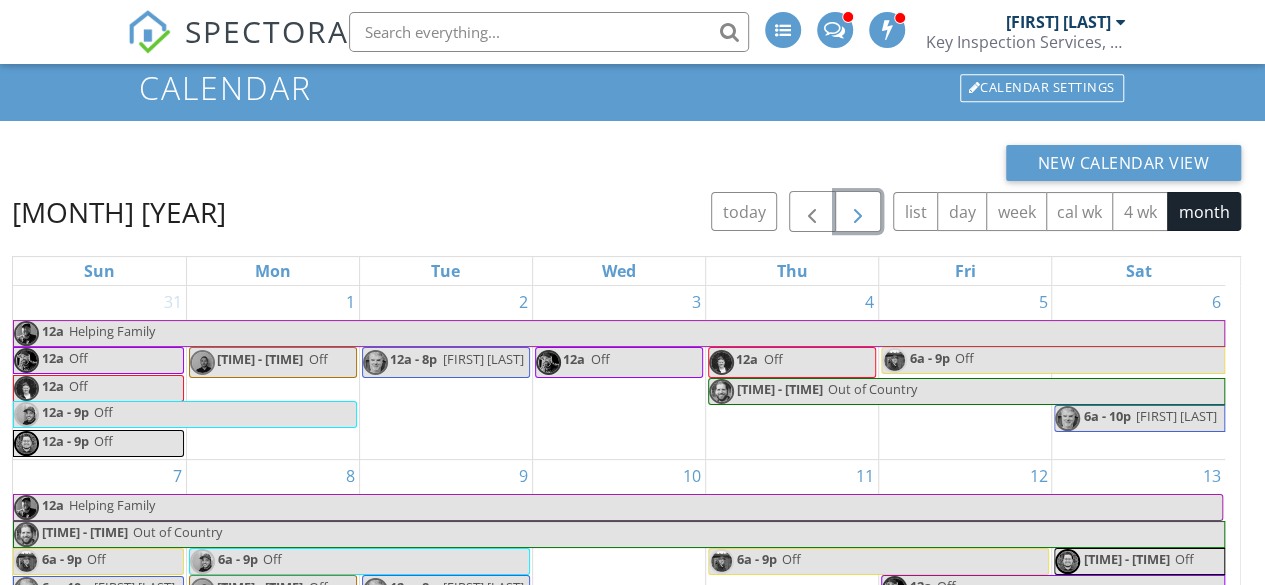 scroll, scrollTop: 75, scrollLeft: 0, axis: vertical 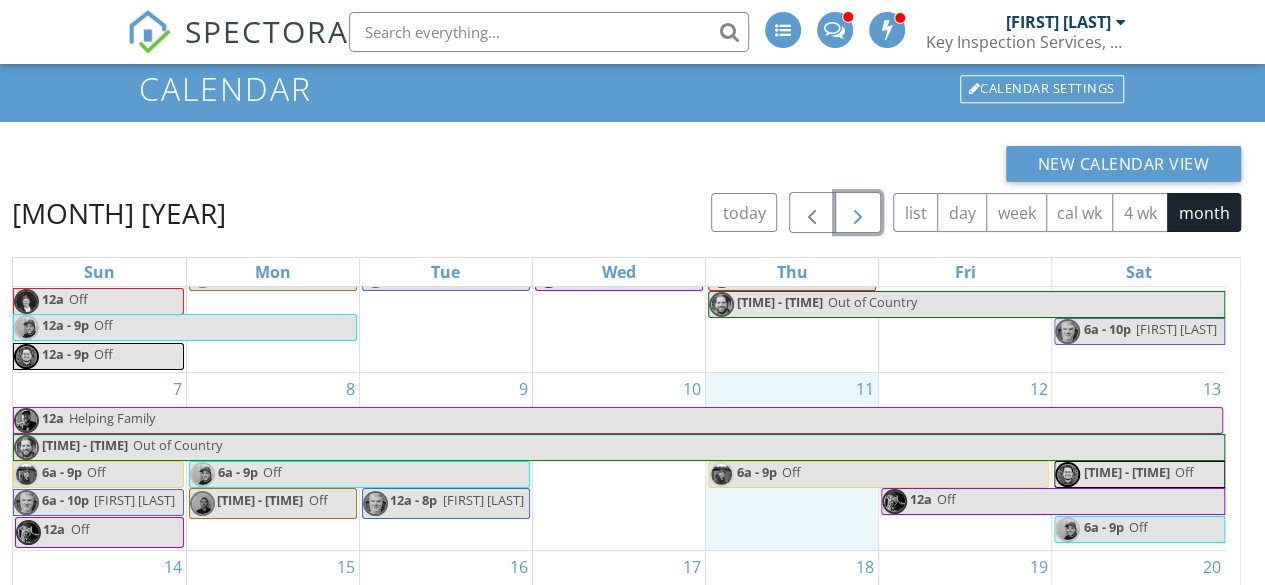 click on "11
6a - 9p
Off" at bounding box center [792, 461] 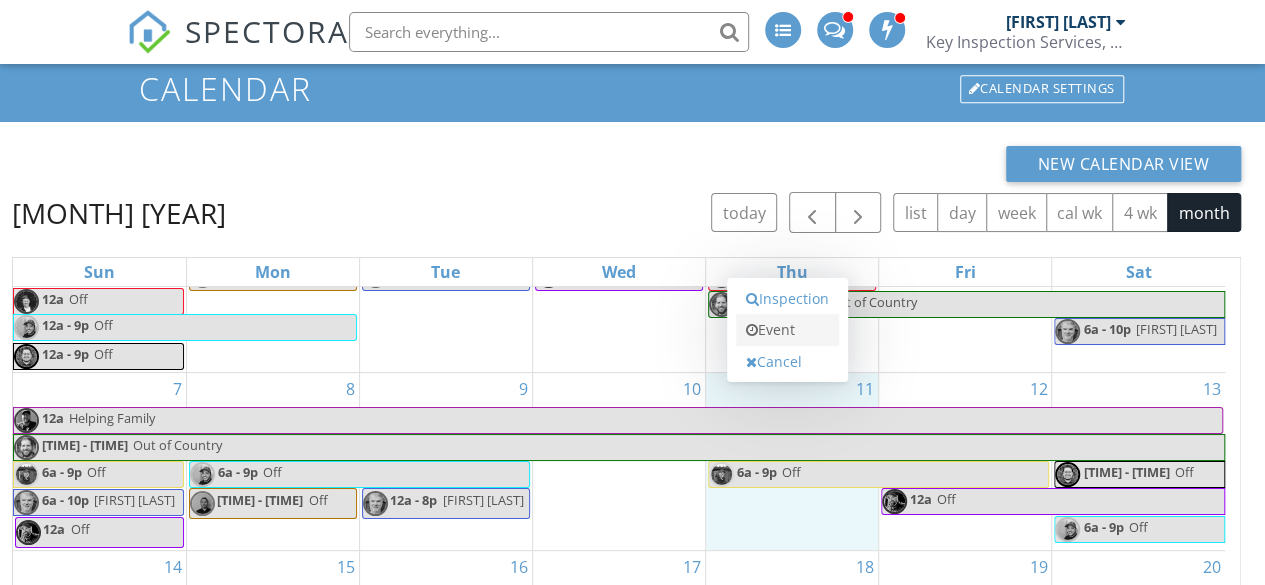 click on "Event" at bounding box center [787, 330] 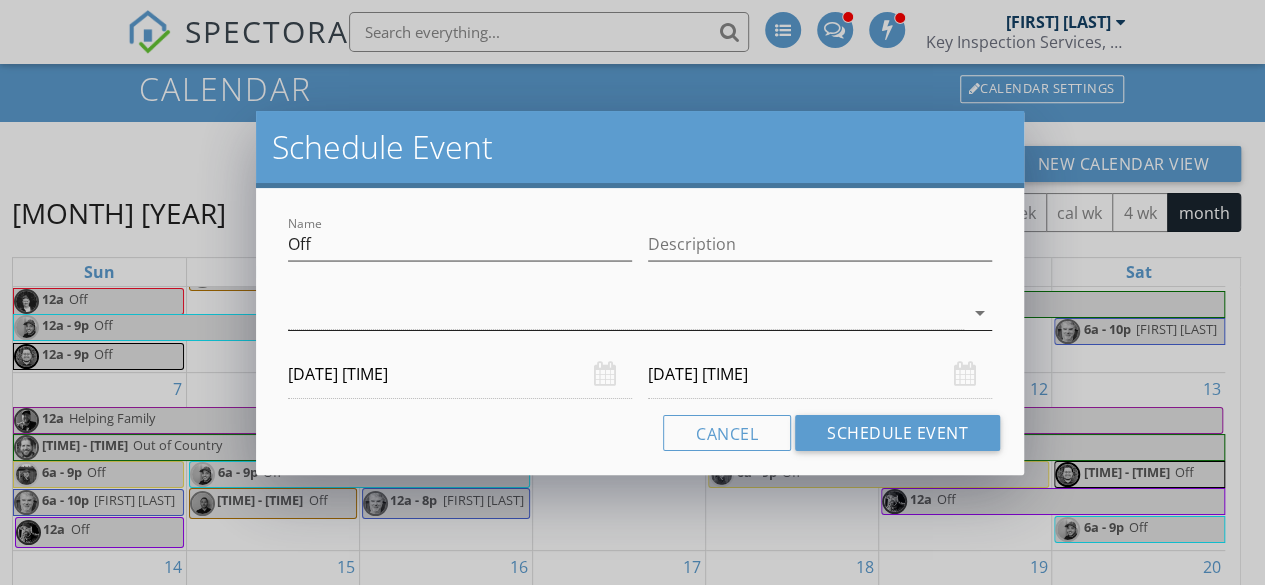 click at bounding box center [626, 313] 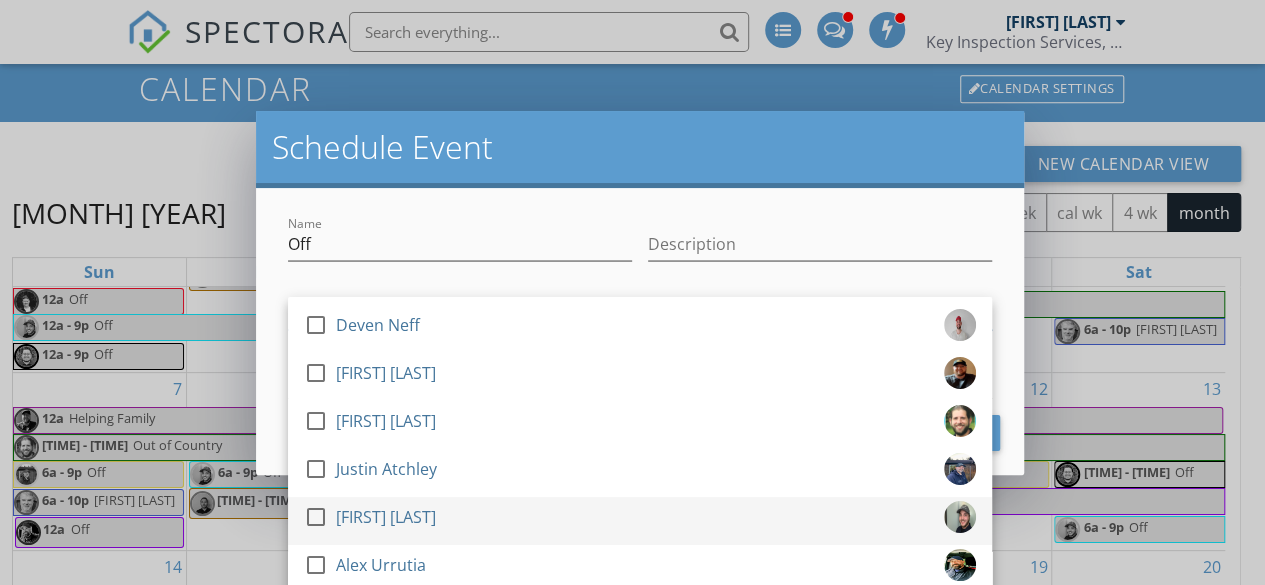 scroll, scrollTop: 96, scrollLeft: 0, axis: vertical 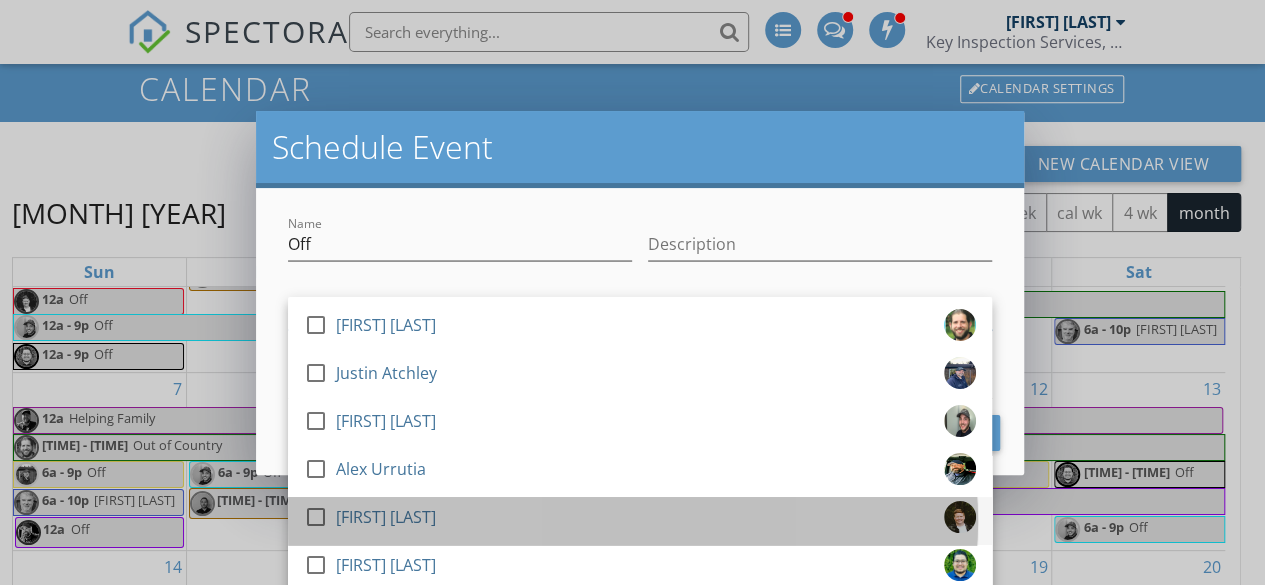 click on "Maribeth Hardwick" at bounding box center (386, 517) 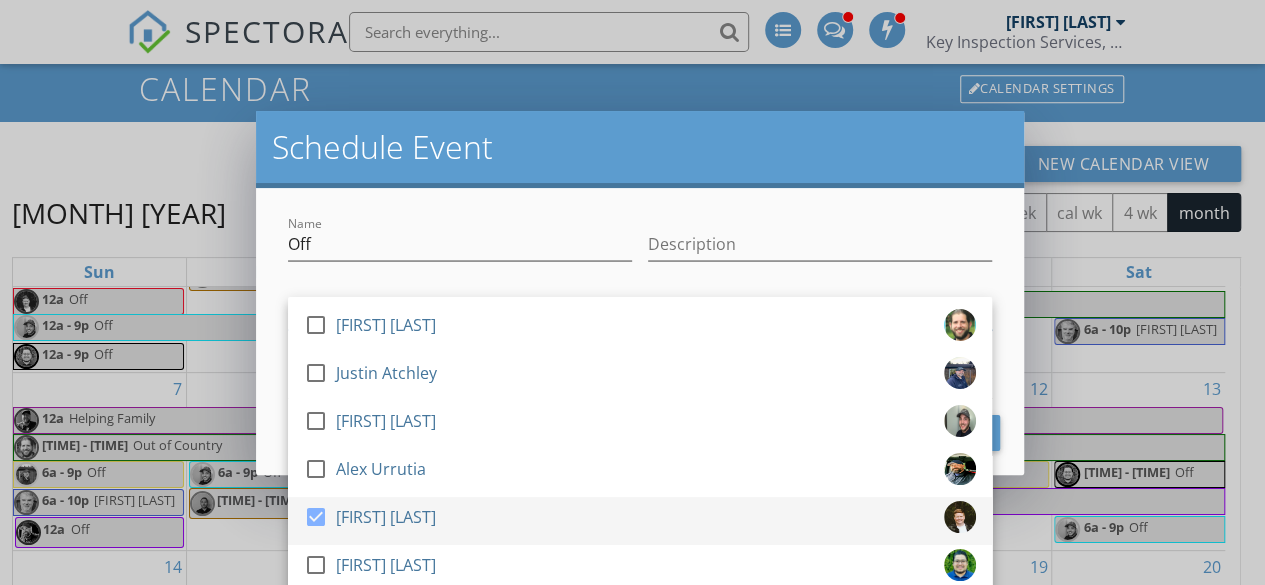 scroll, scrollTop: 266, scrollLeft: 0, axis: vertical 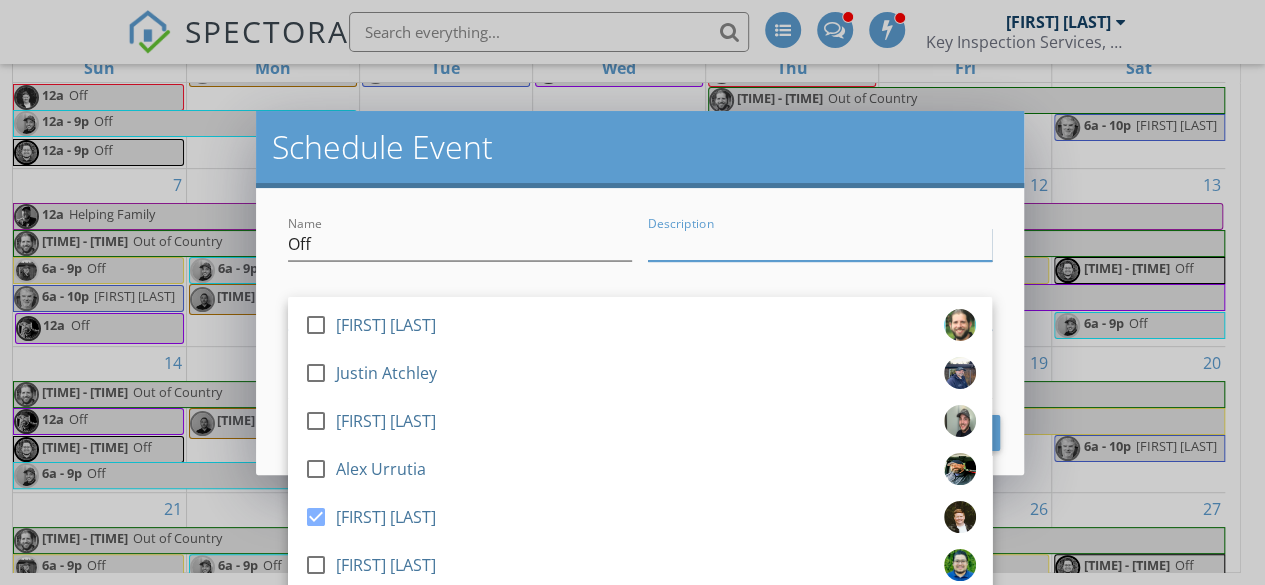 click on "Description" at bounding box center [820, 244] 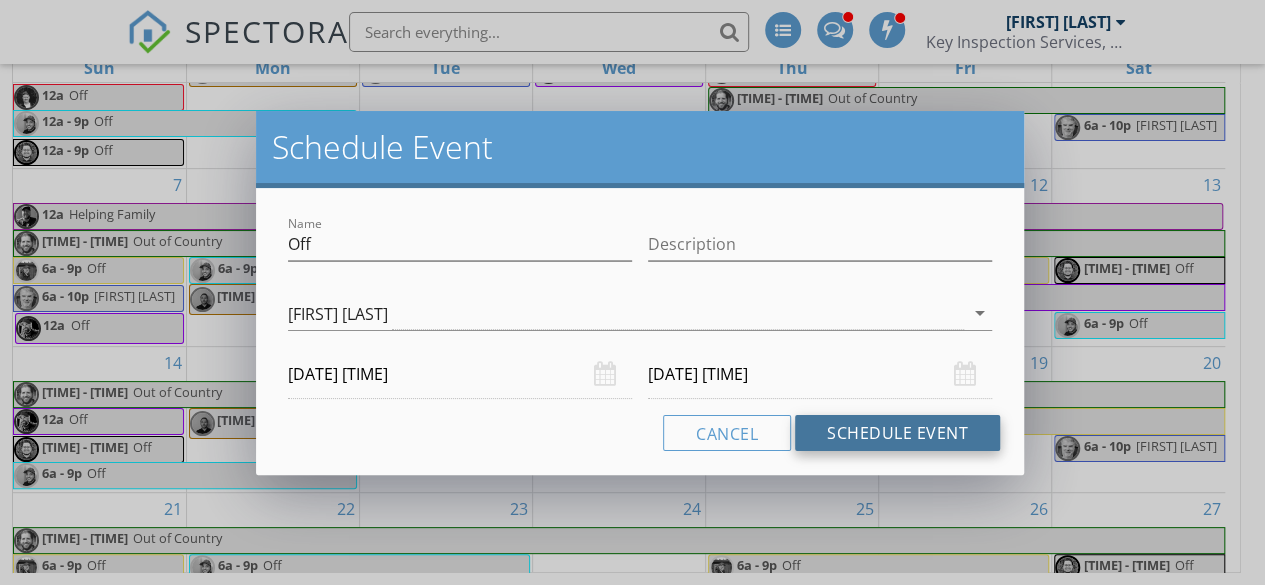 click on "Schedule Event" at bounding box center (897, 433) 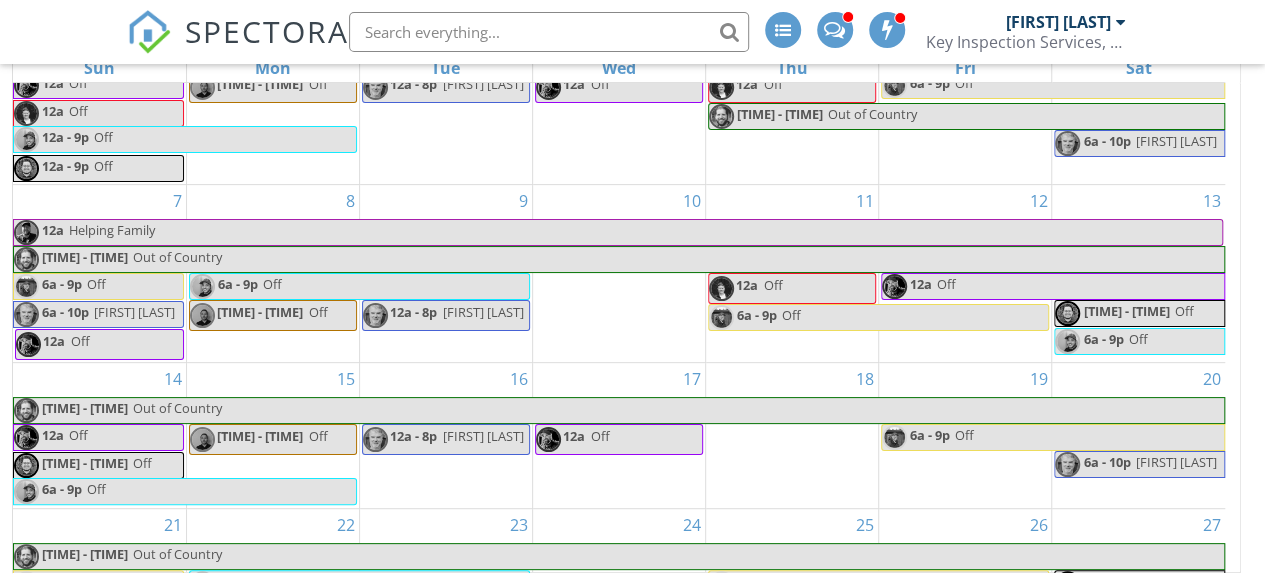 scroll, scrollTop: 0, scrollLeft: 0, axis: both 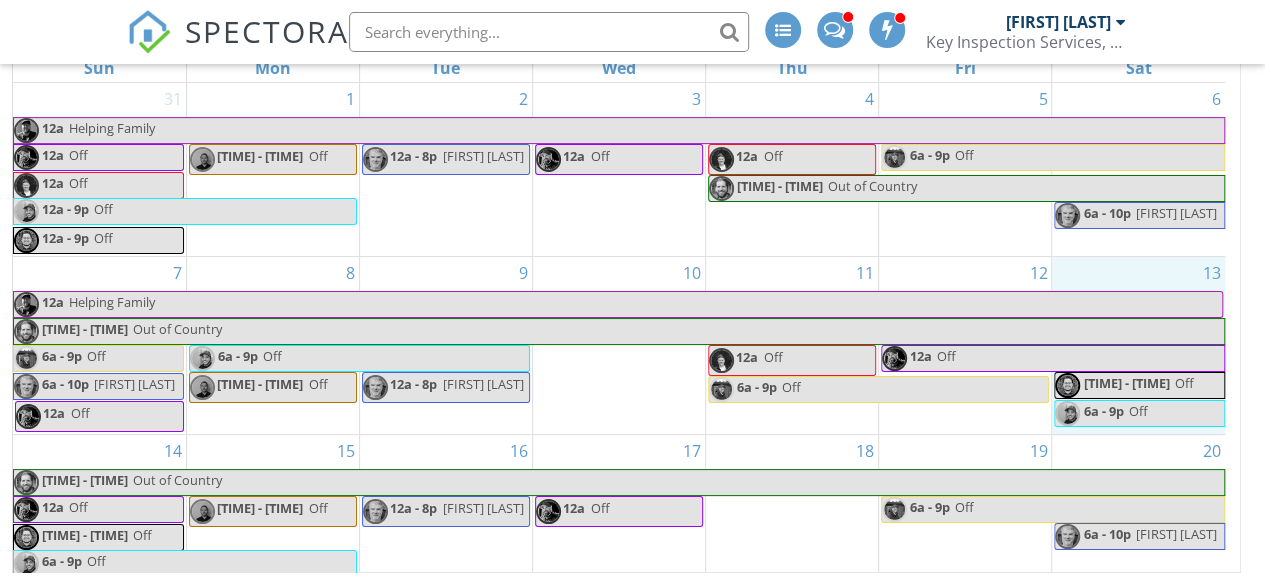 click on "13
5a - 9p
Off
6a - 9p
Off" at bounding box center [1138, 345] 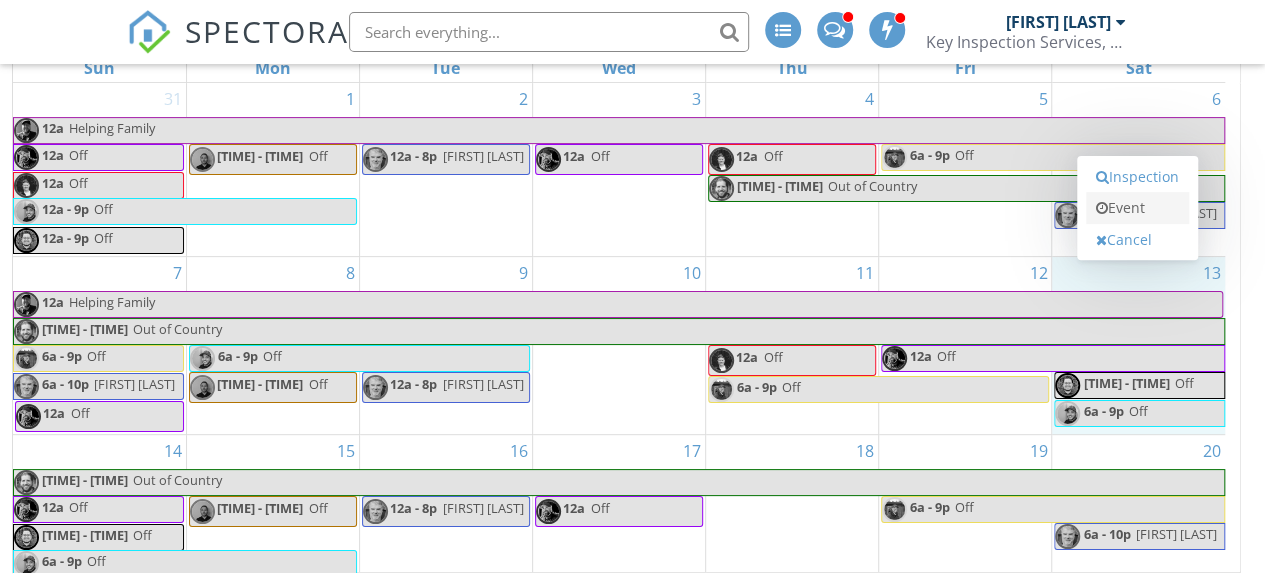 click on "Event" at bounding box center (1137, 208) 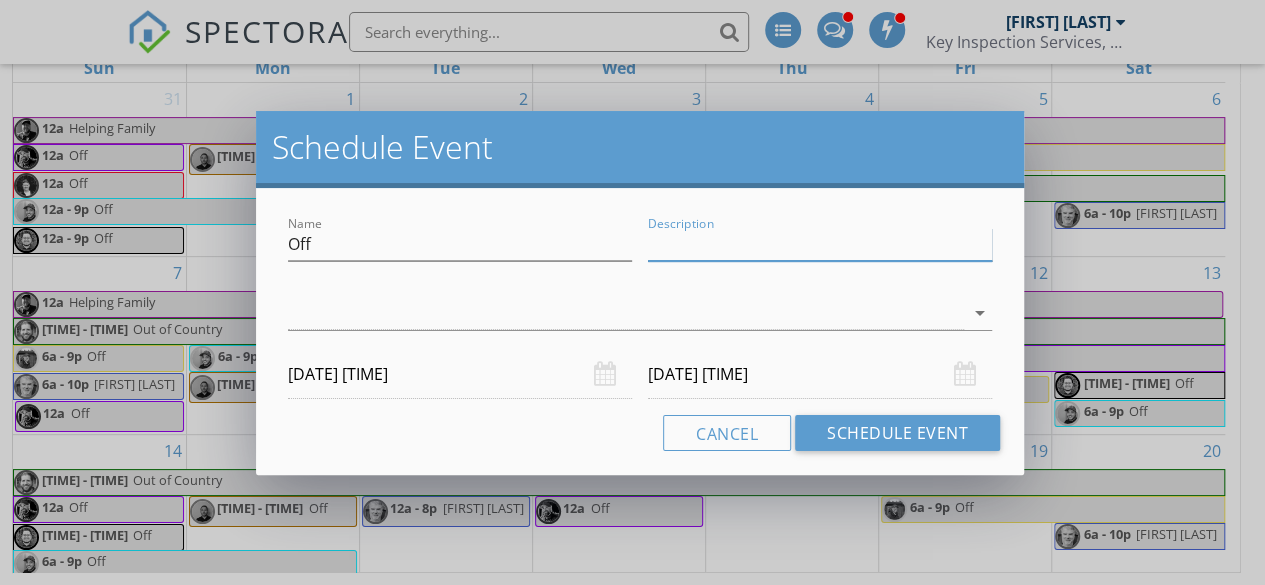 click on "Description" at bounding box center [820, 244] 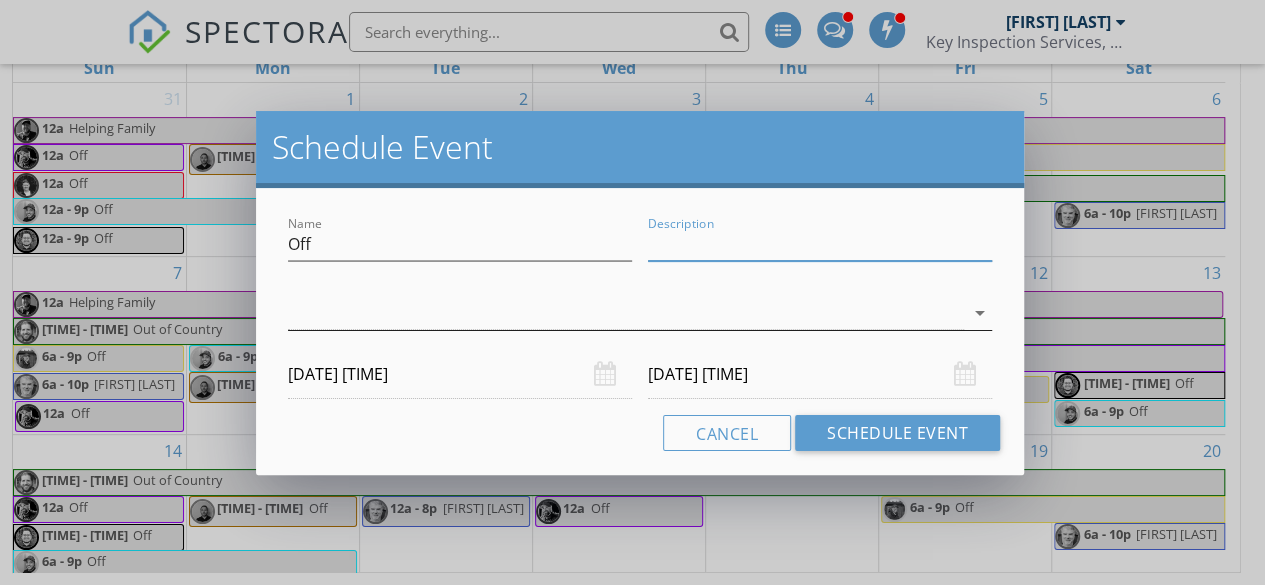 click at bounding box center (626, 313) 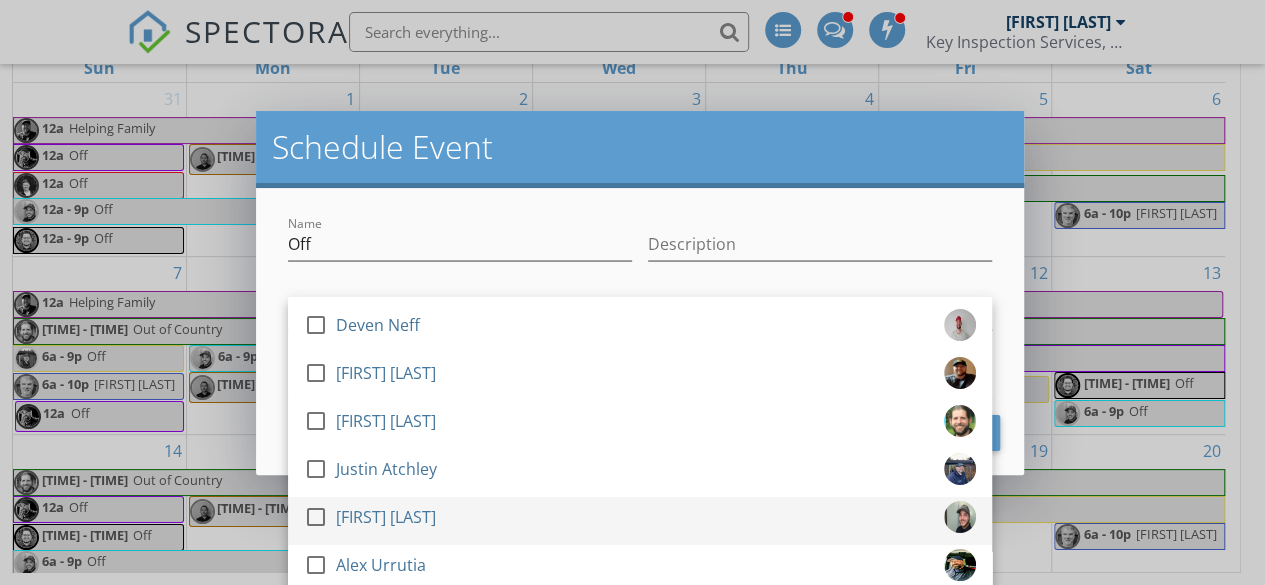 scroll, scrollTop: 96, scrollLeft: 0, axis: vertical 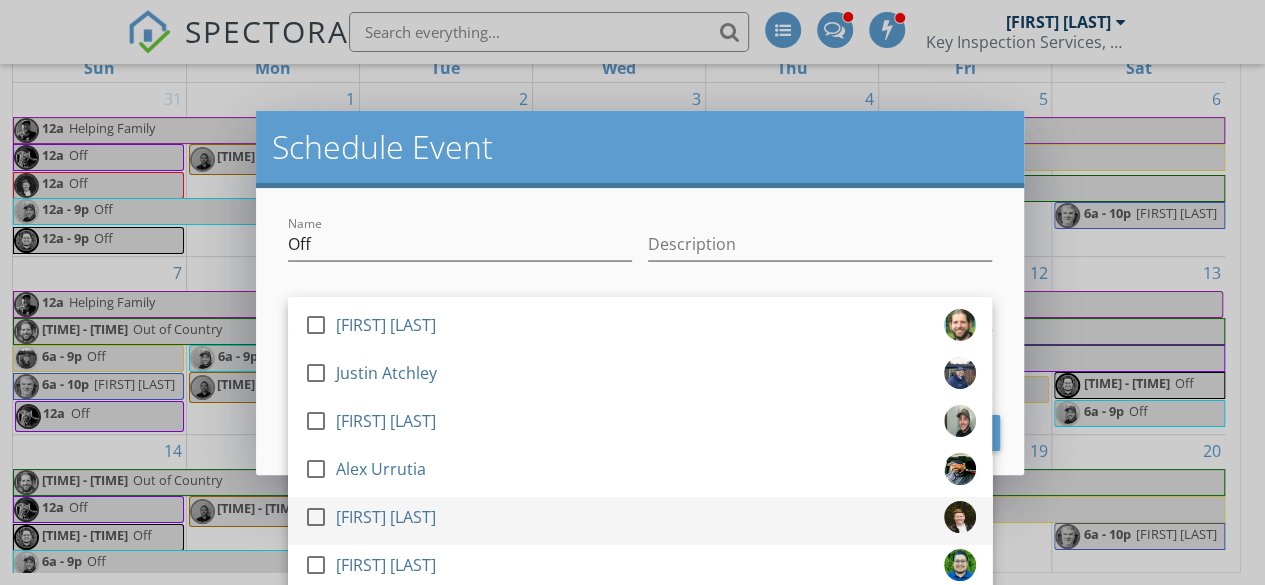 click on "Maribeth Hardwick" at bounding box center [386, 517] 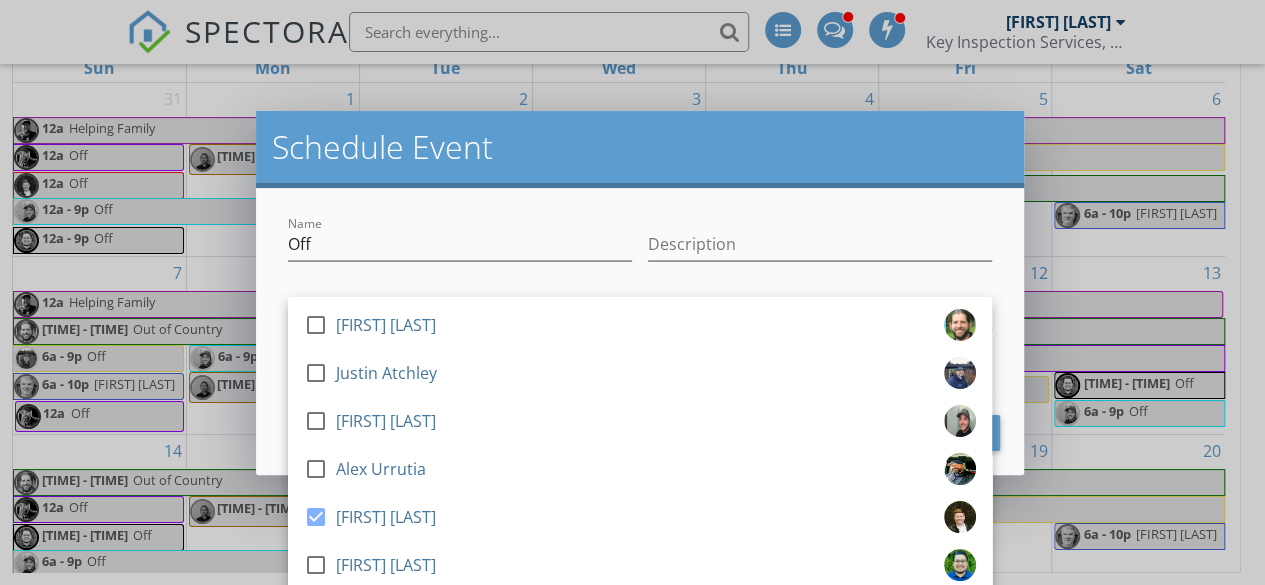 click at bounding box center (460, 275) 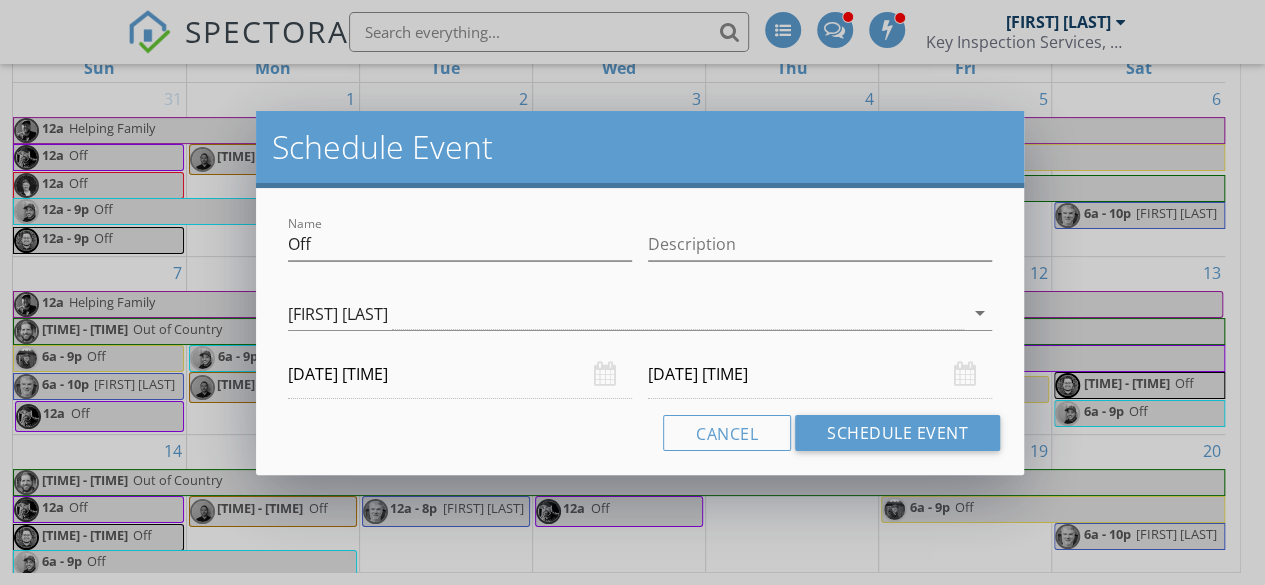 click on "09/14/2025 12:00 AM" at bounding box center [820, 374] 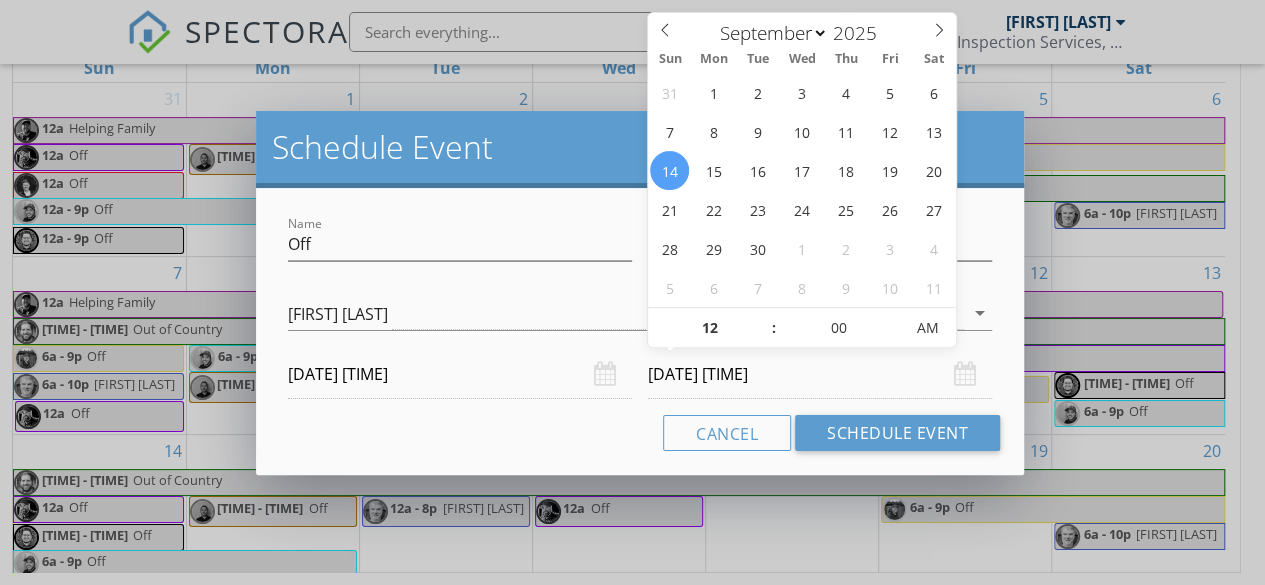 click on "09/14/2025 12:00 AM" at bounding box center (820, 374) 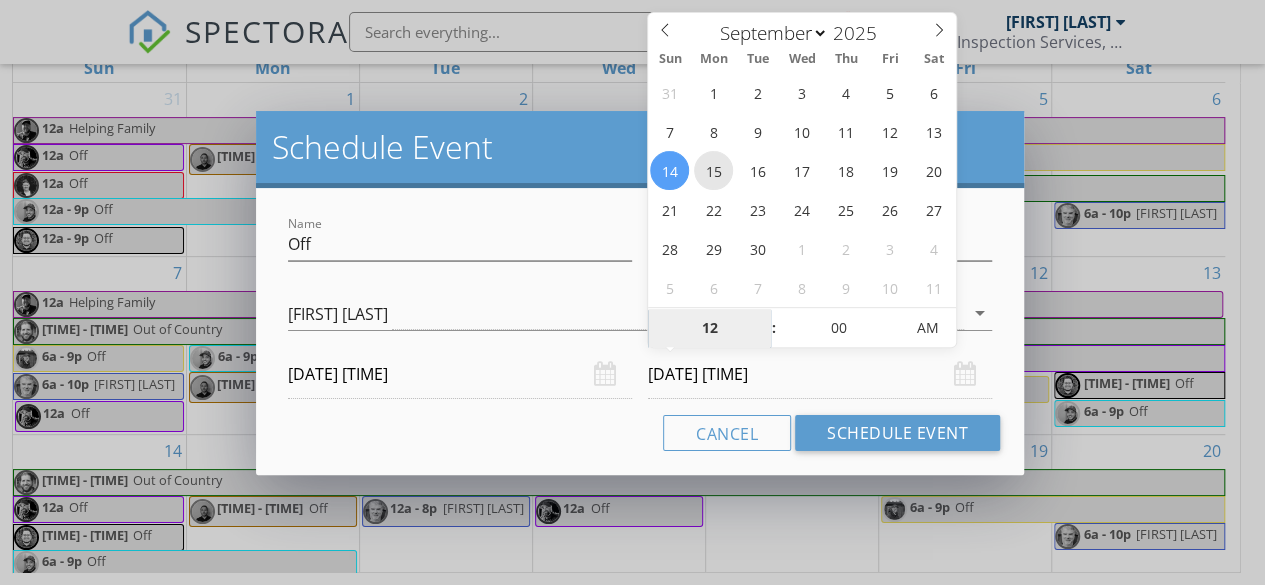 type on "09/15/2025 12:00 AM" 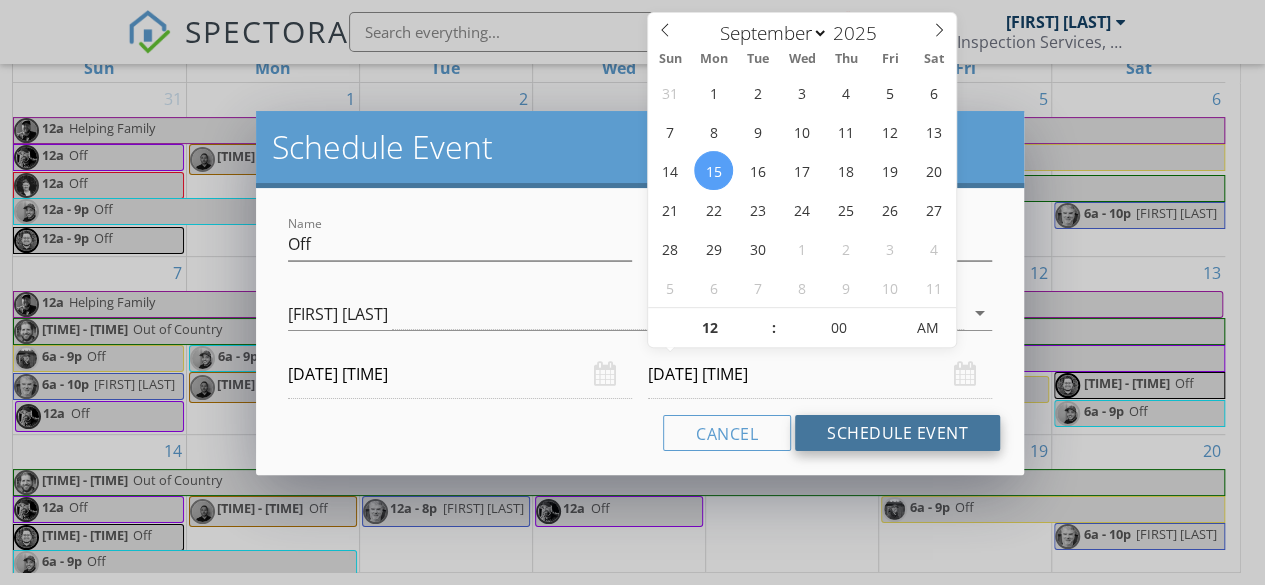 click on "Schedule Event" at bounding box center [897, 433] 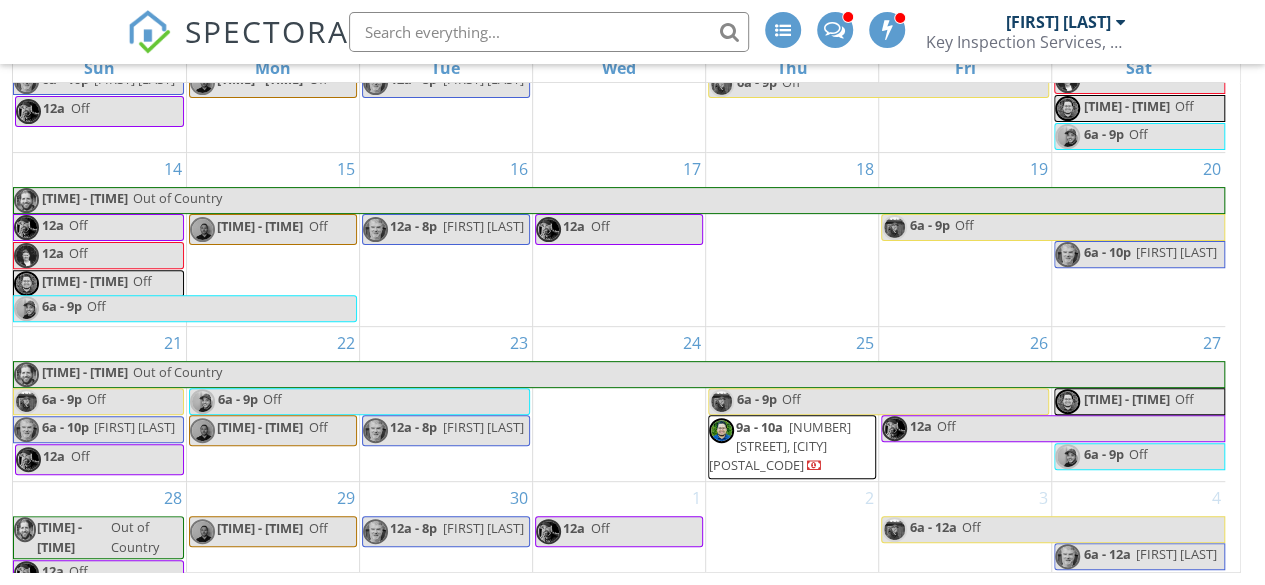 scroll, scrollTop: 306, scrollLeft: 0, axis: vertical 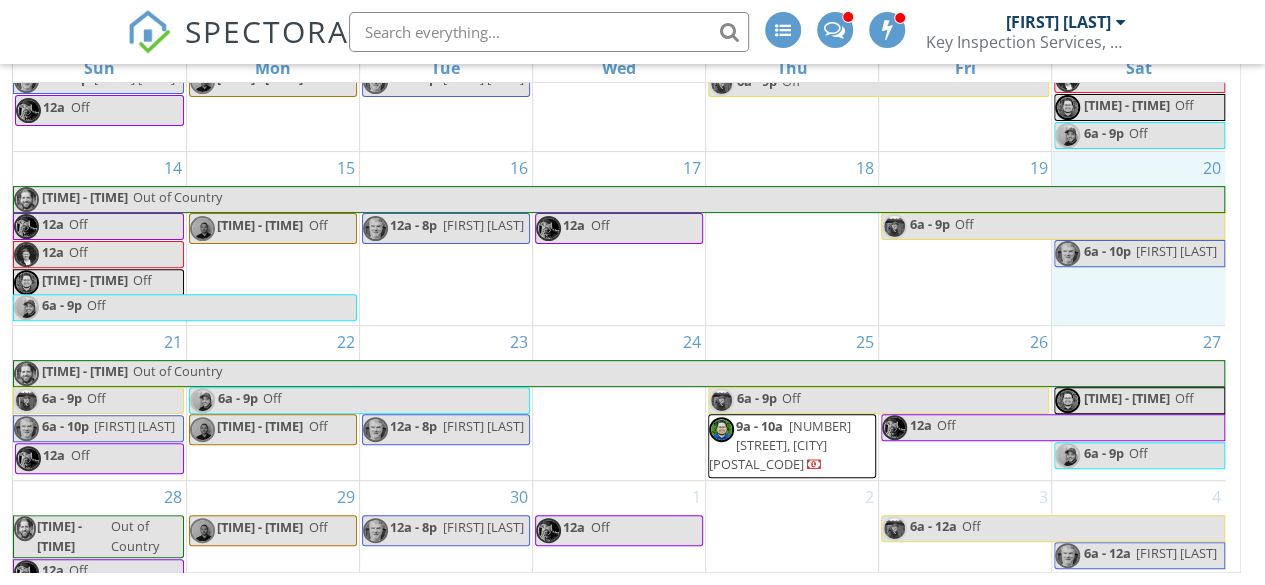 click on "20
6a - 10p
David Off" at bounding box center (1138, 238) 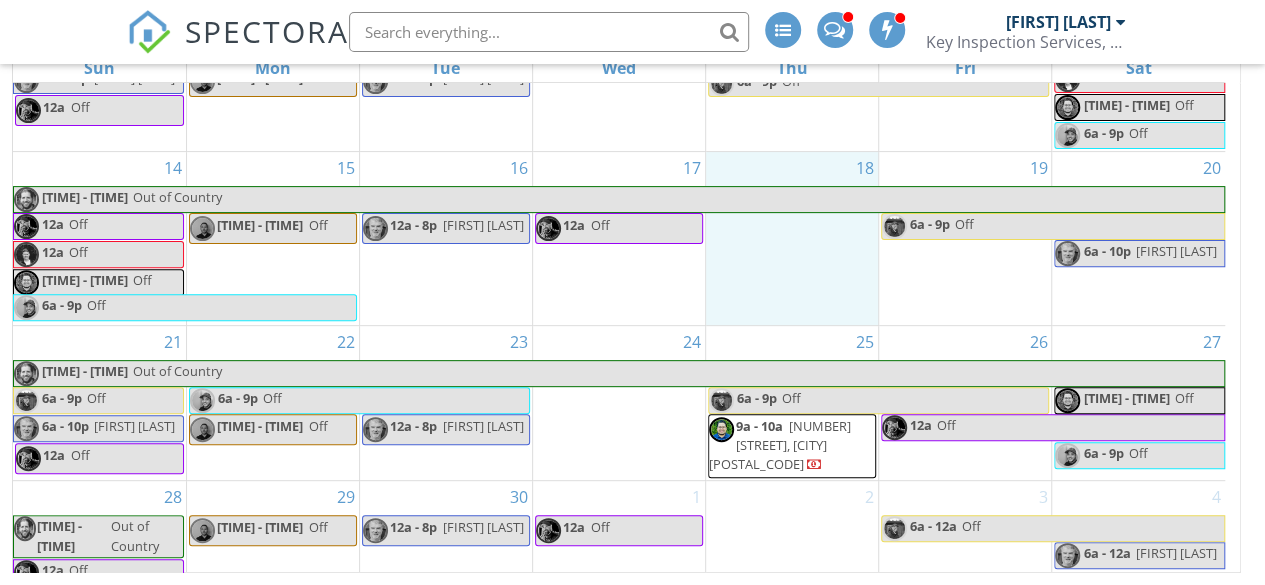 click on "18" at bounding box center (792, 238) 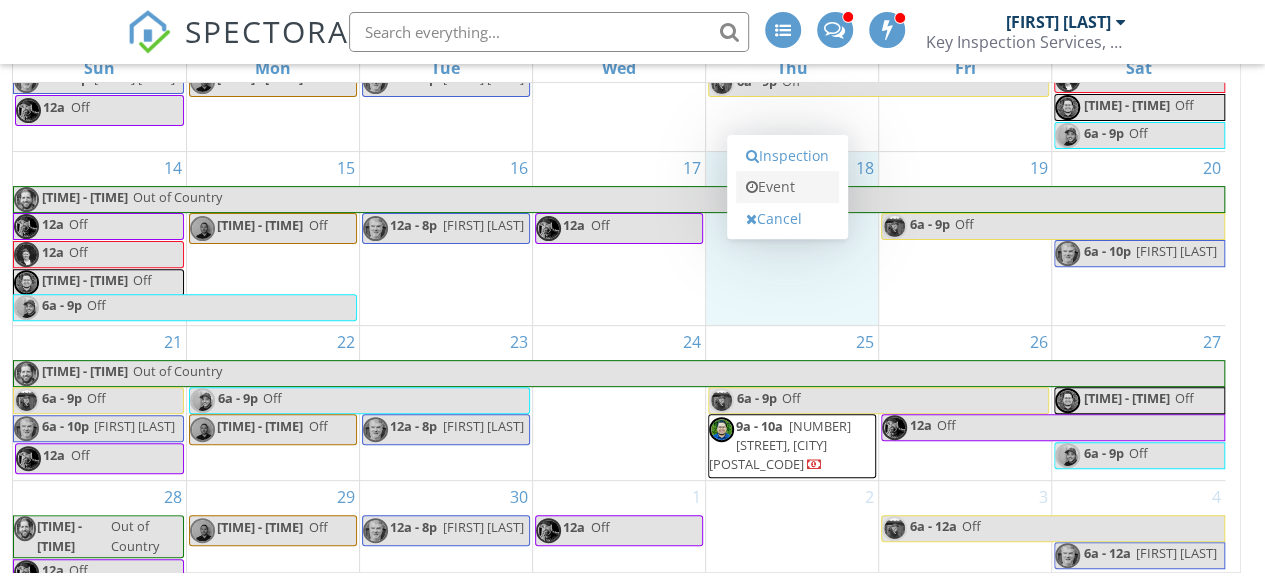 click on "Event" at bounding box center [787, 187] 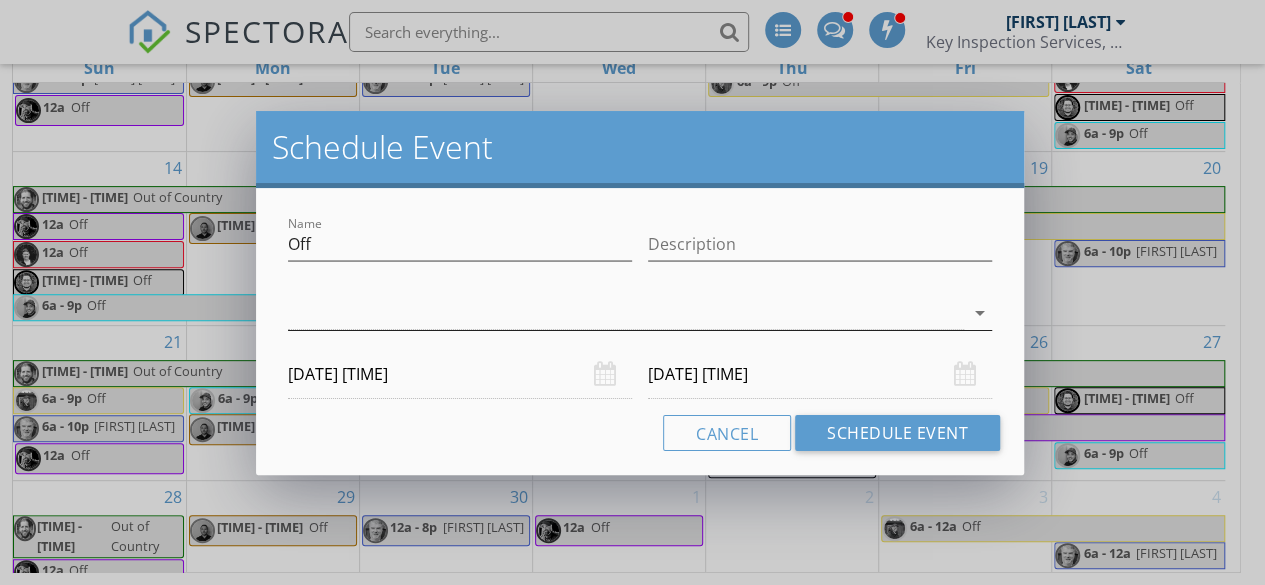 click at bounding box center (626, 313) 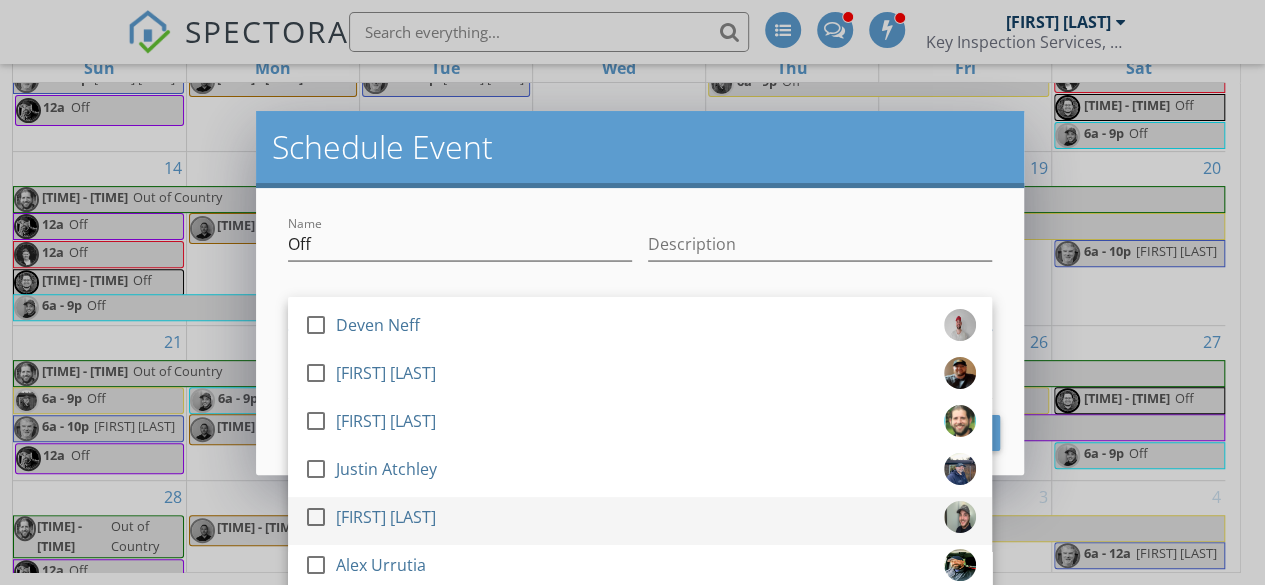 scroll, scrollTop: 96, scrollLeft: 0, axis: vertical 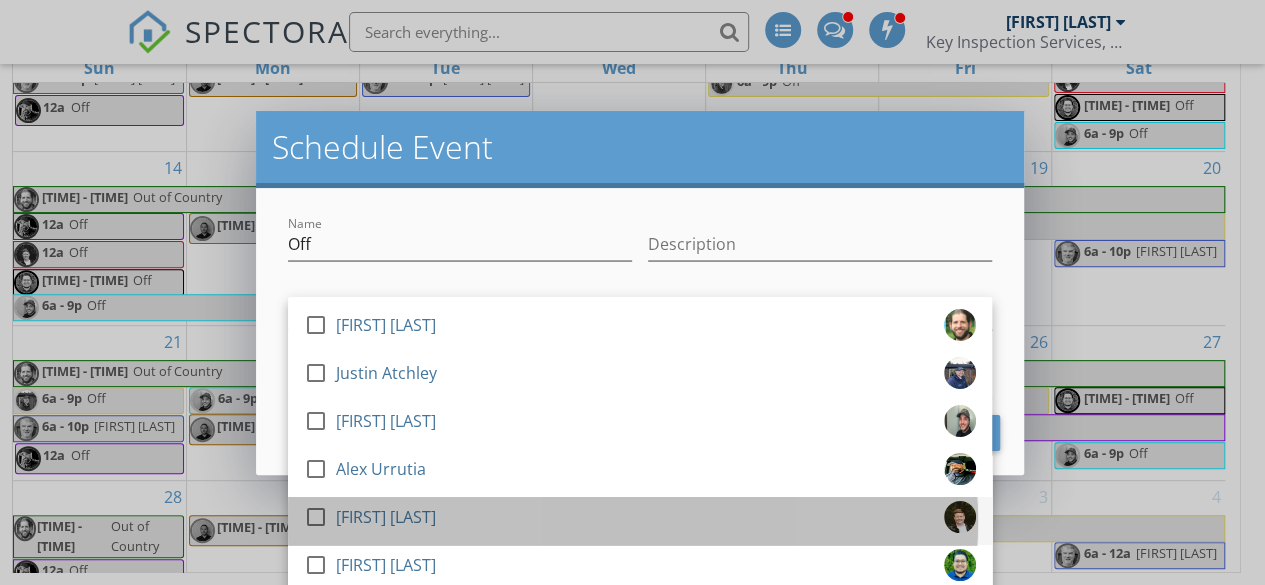 click on "check_box_outline_blank   Maribeth Hardwick" at bounding box center (640, 521) 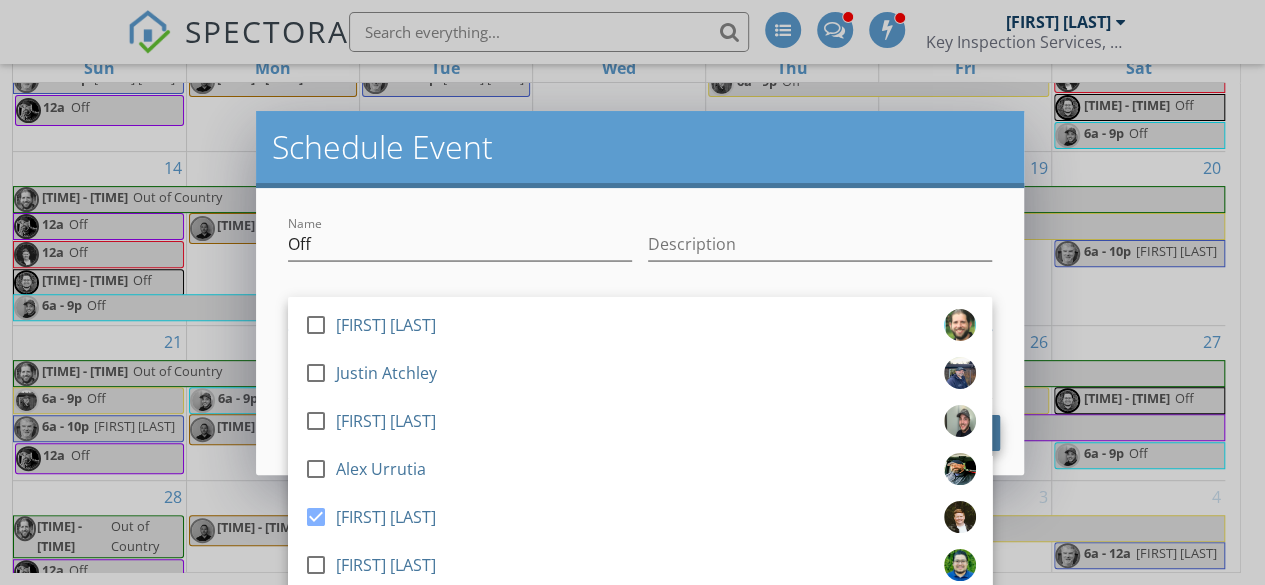 click on "Schedule Event" at bounding box center [897, 433] 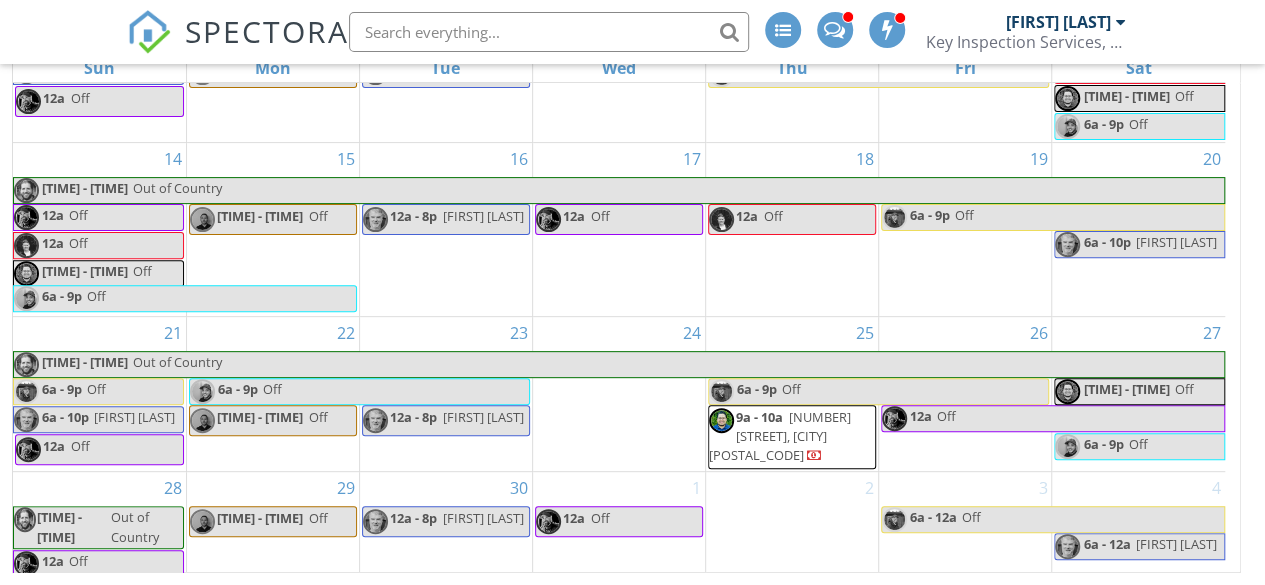 scroll, scrollTop: 343, scrollLeft: 0, axis: vertical 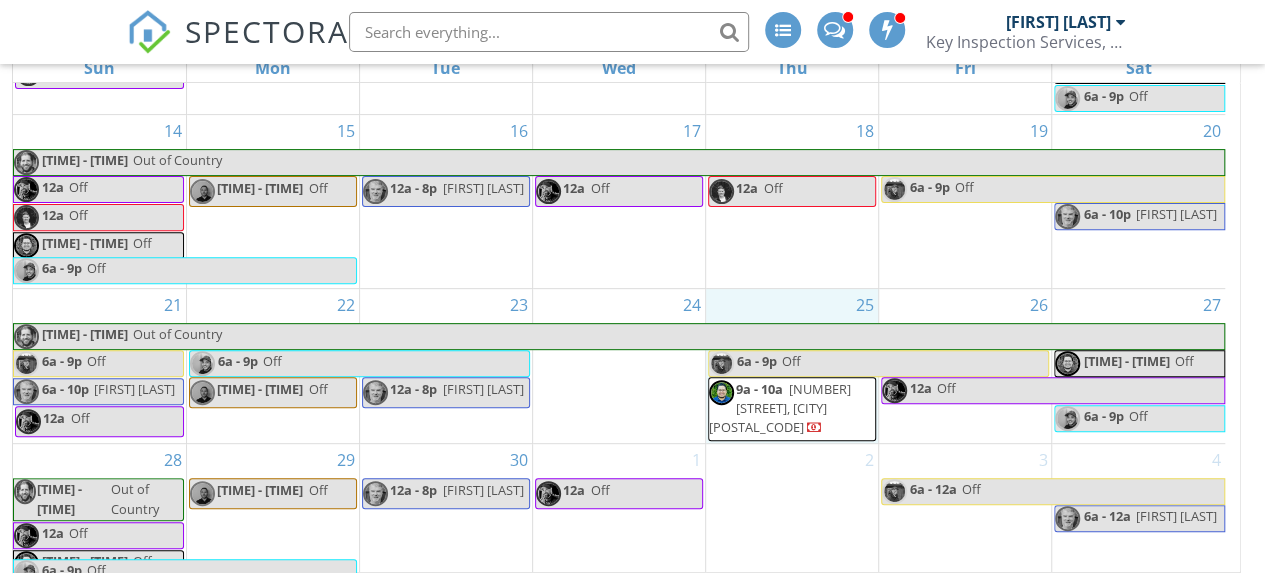 click on "25
6a - 9p
Off
9a - 10a
108 17th Dr, Snohomish 98290" at bounding box center (792, 366) 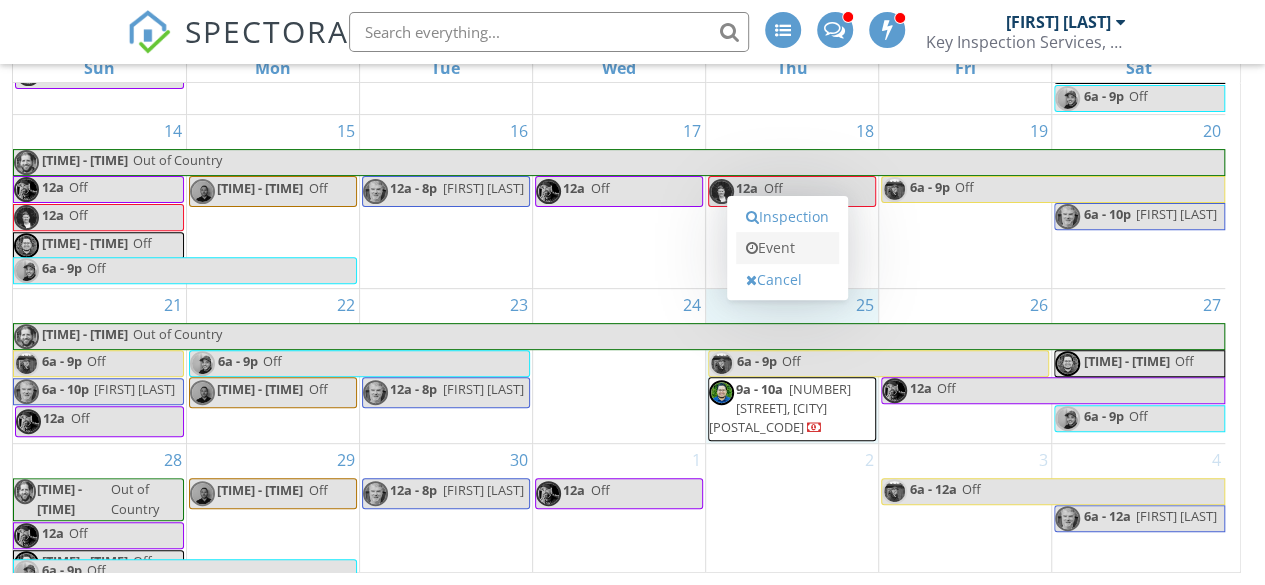 click on "Event" at bounding box center [787, 248] 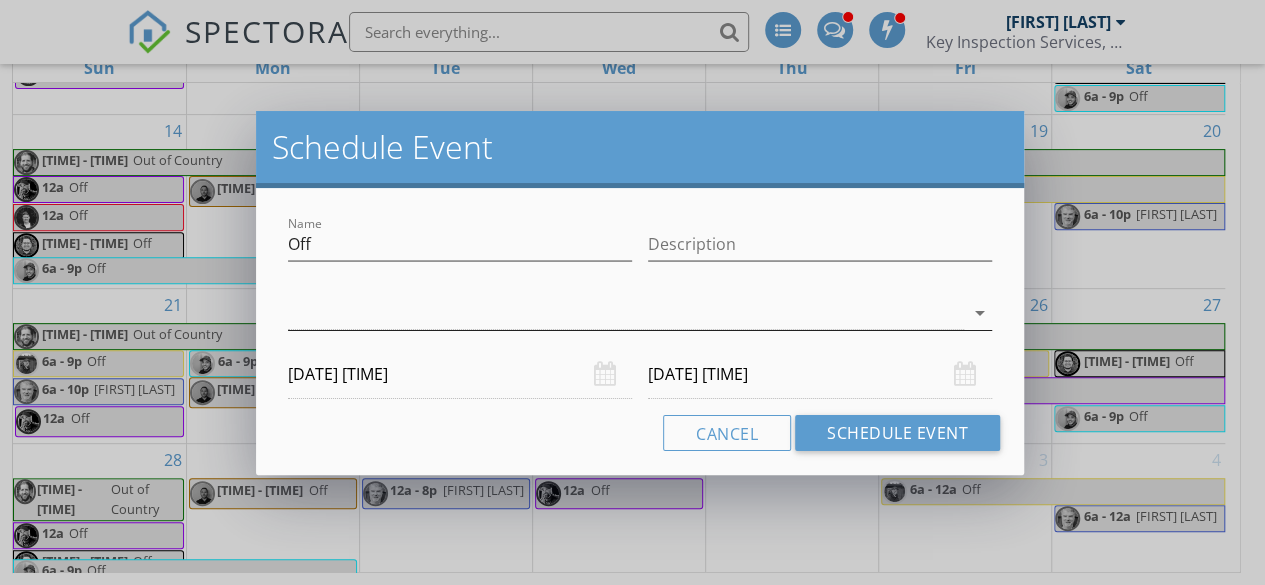 click at bounding box center (626, 313) 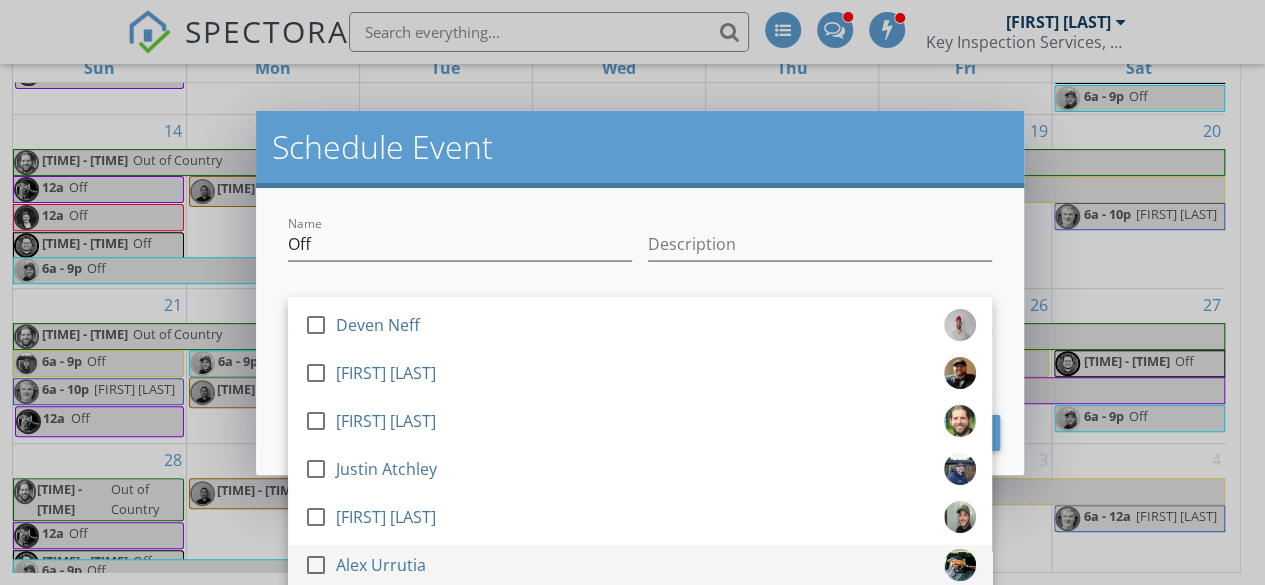 scroll, scrollTop: 96, scrollLeft: 0, axis: vertical 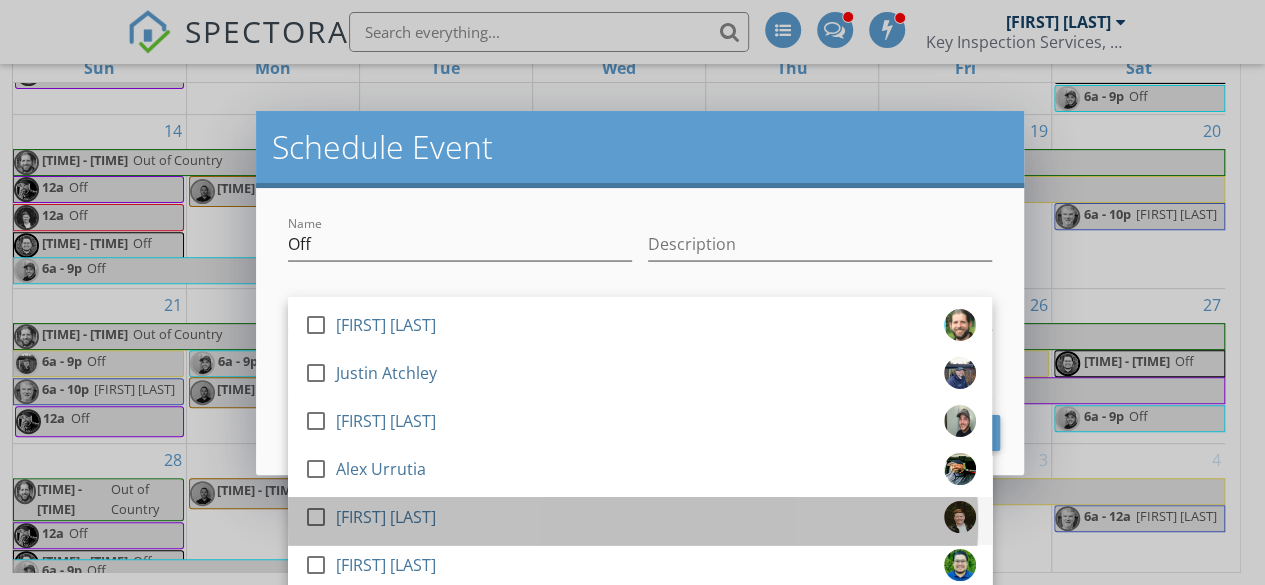 click on "Maribeth Hardwick" at bounding box center (386, 517) 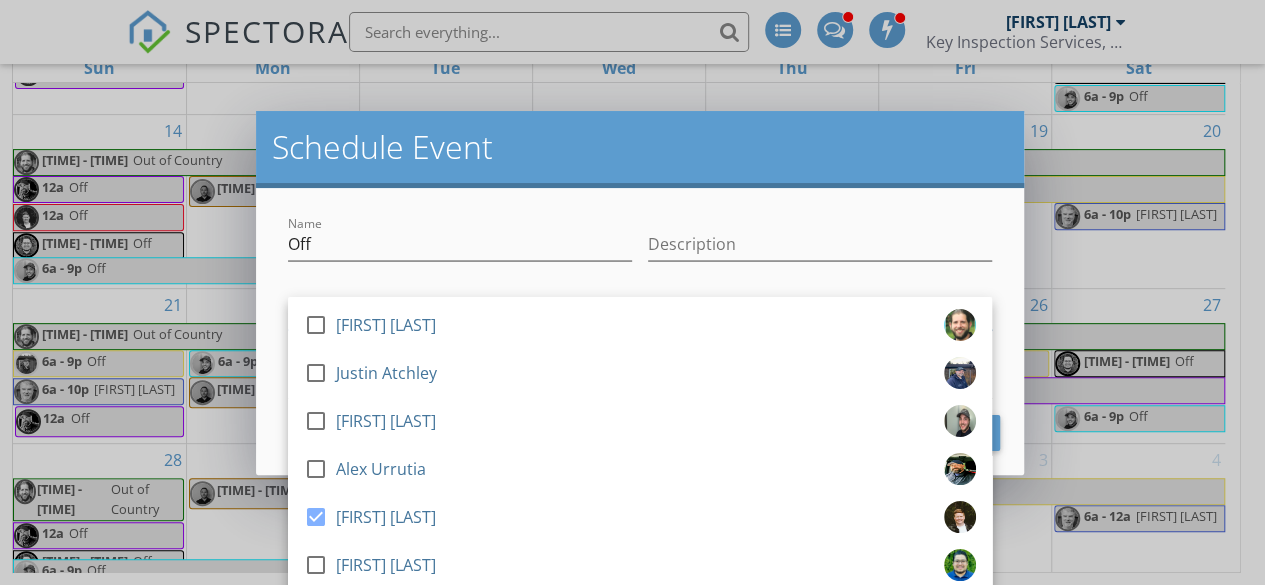 click at bounding box center (820, 275) 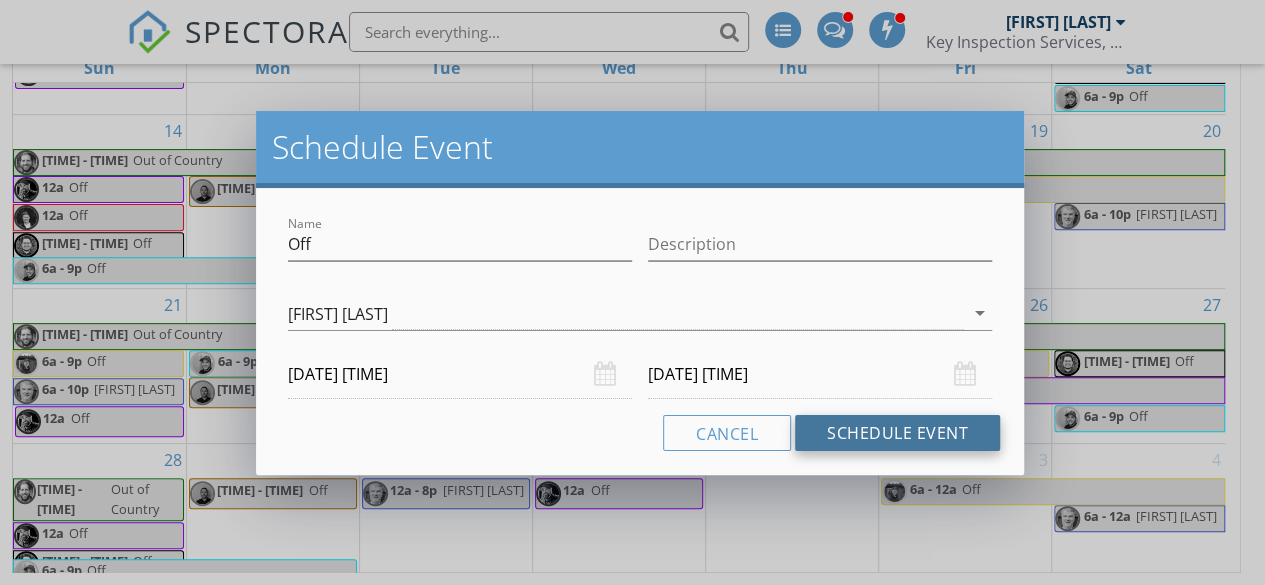 click on "Schedule Event" at bounding box center (897, 433) 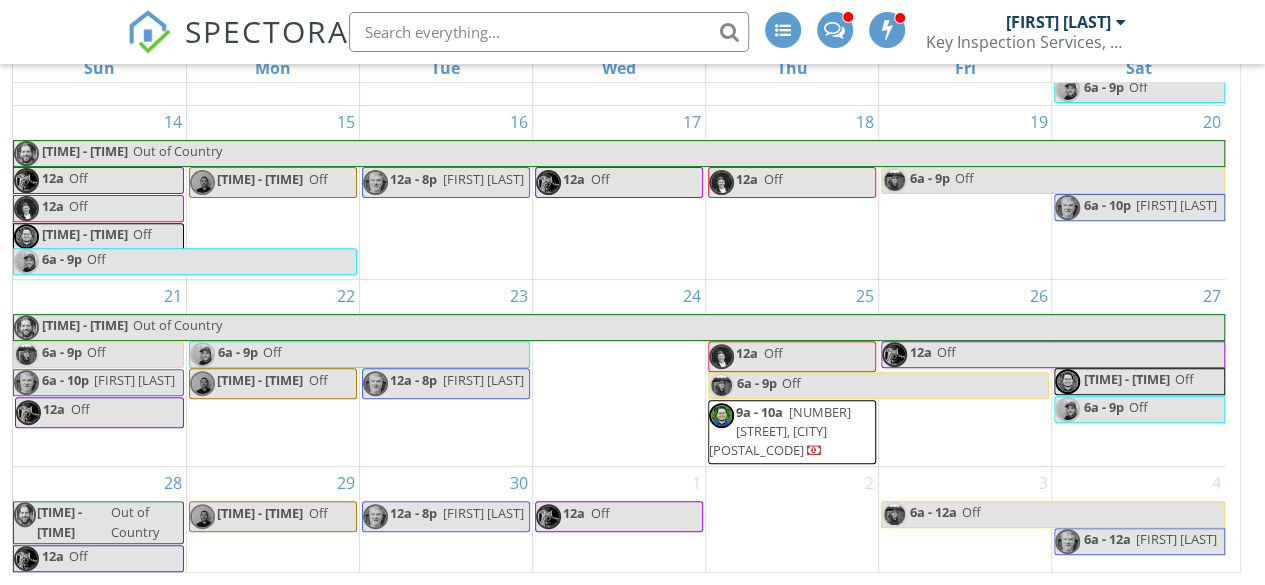 scroll, scrollTop: 361, scrollLeft: 0, axis: vertical 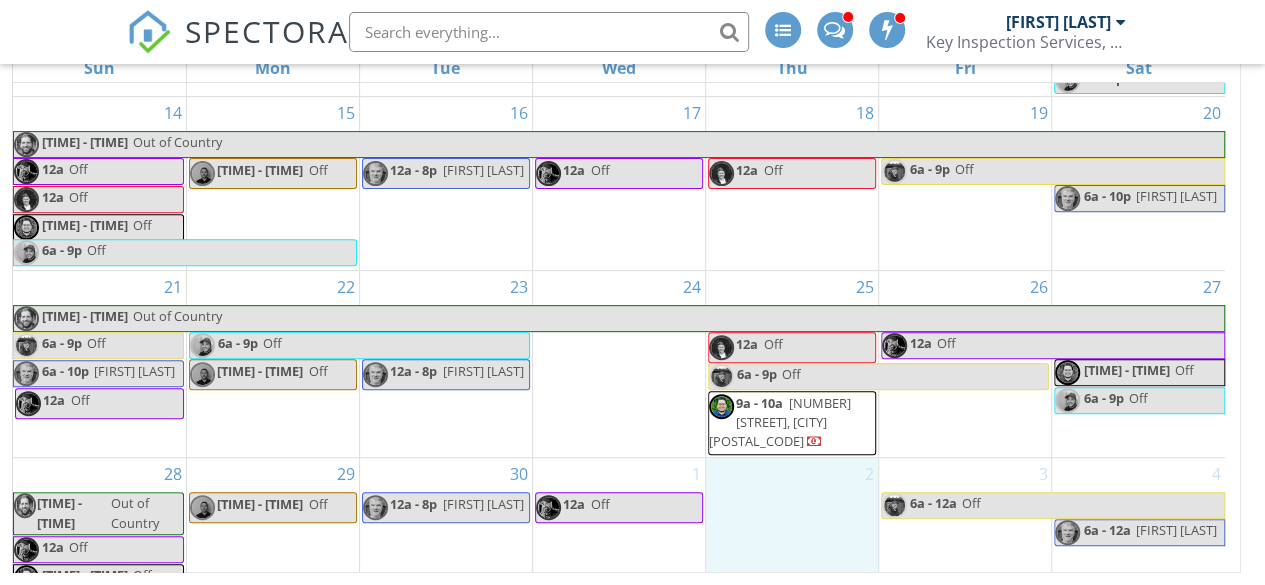 click on "2" at bounding box center (792, 538) 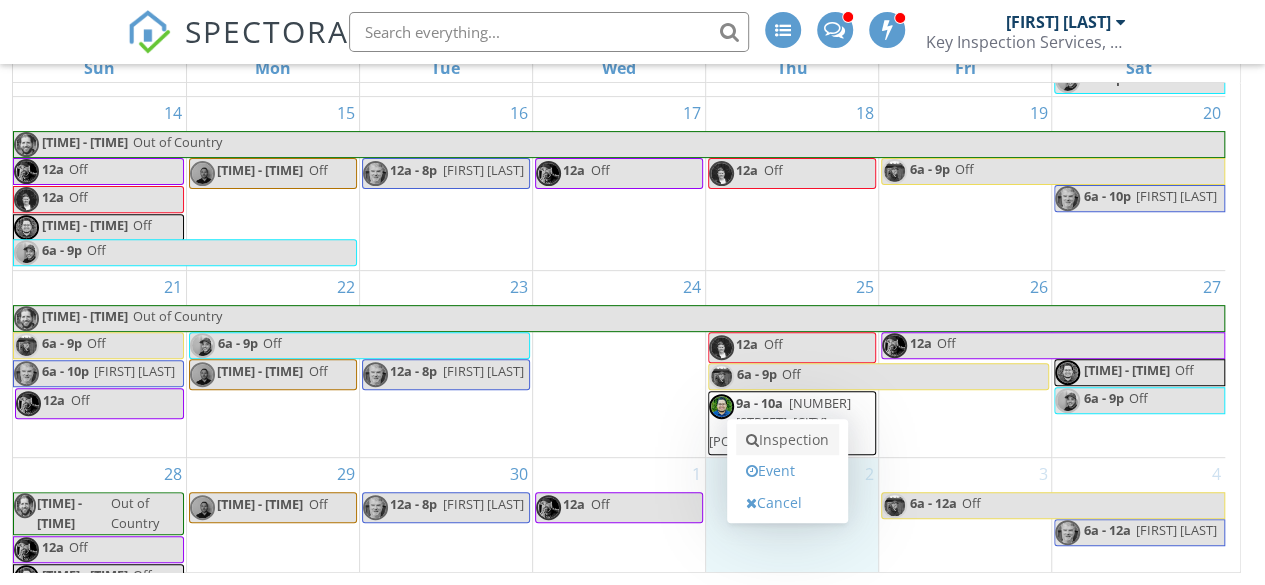 click on "Inspection" at bounding box center (787, 440) 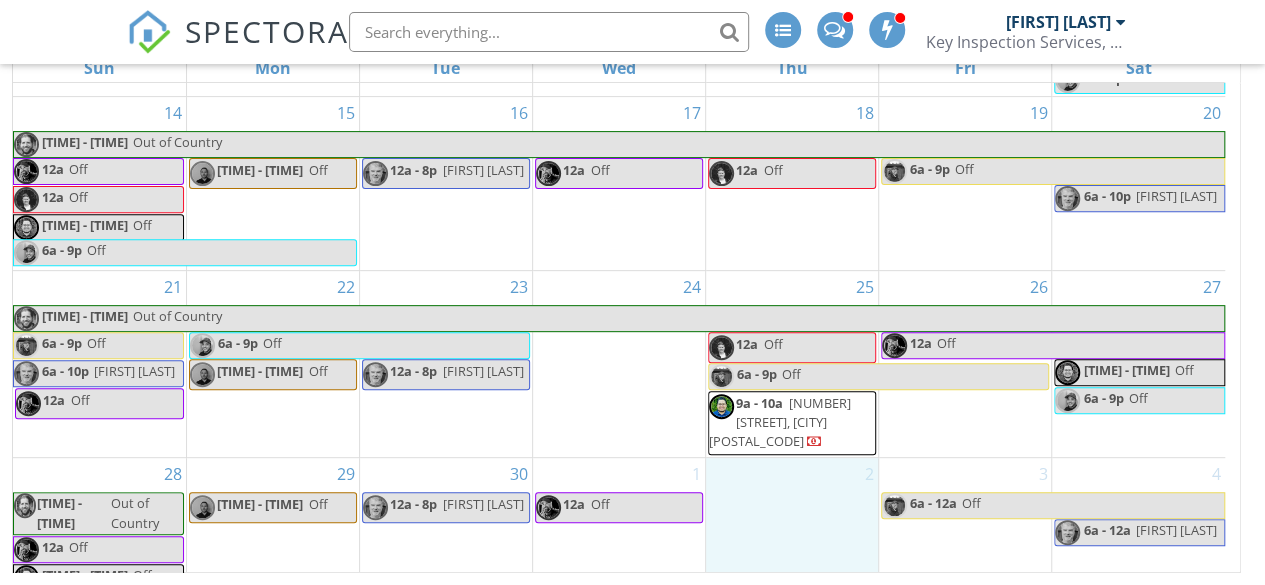 click on "2" at bounding box center [792, 538] 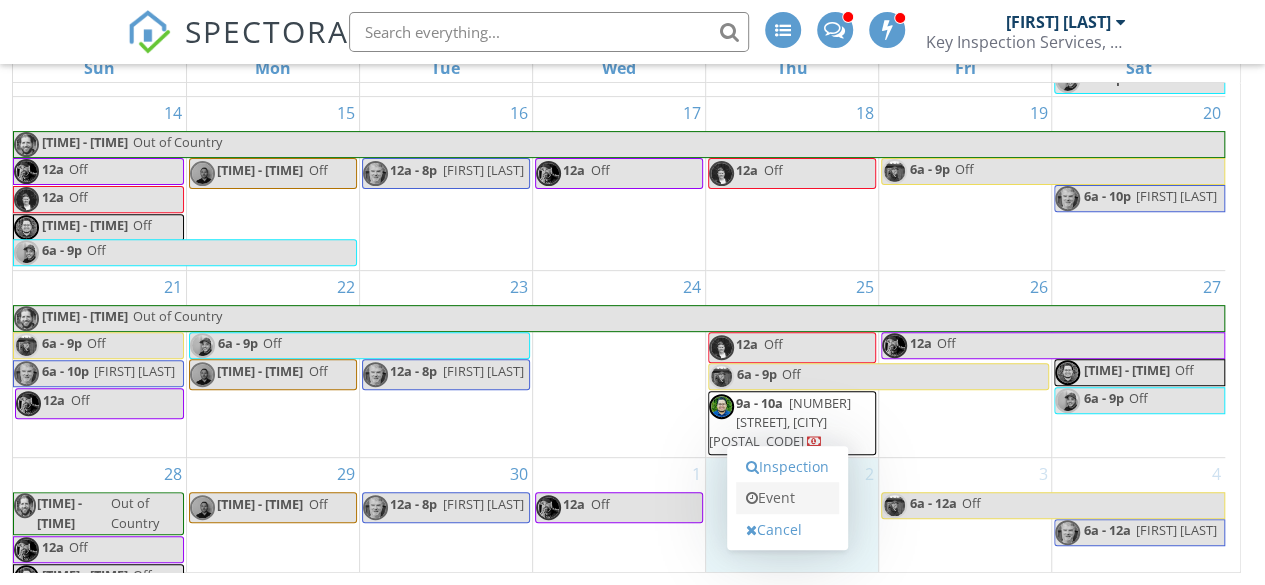 click on "Event" at bounding box center (787, 498) 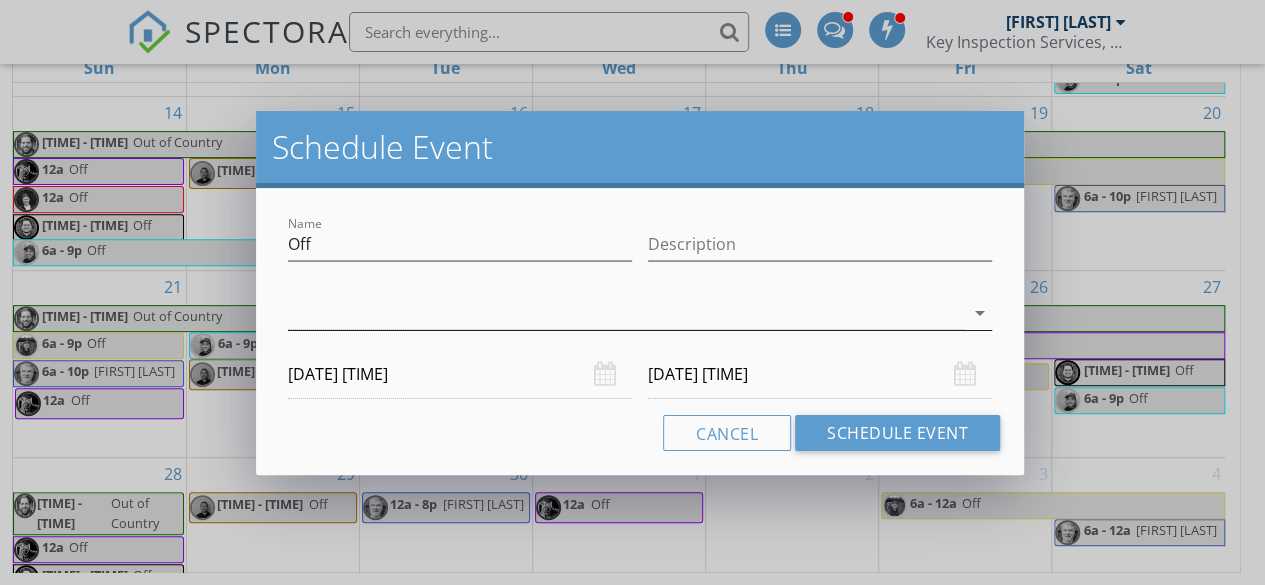 click at bounding box center [626, 313] 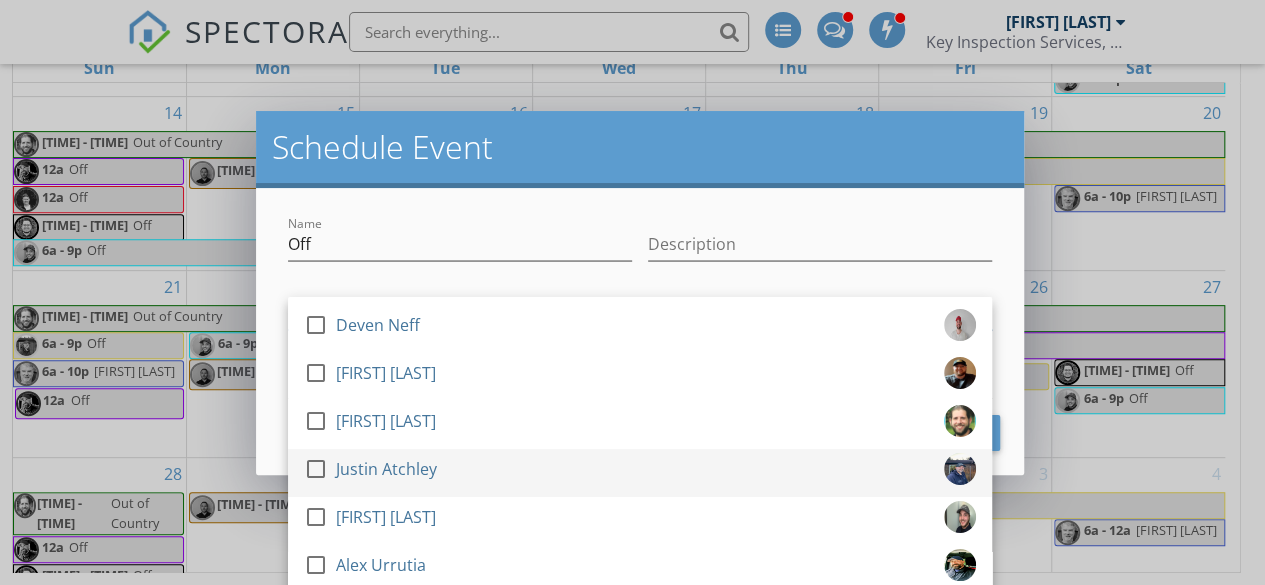 scroll, scrollTop: 96, scrollLeft: 0, axis: vertical 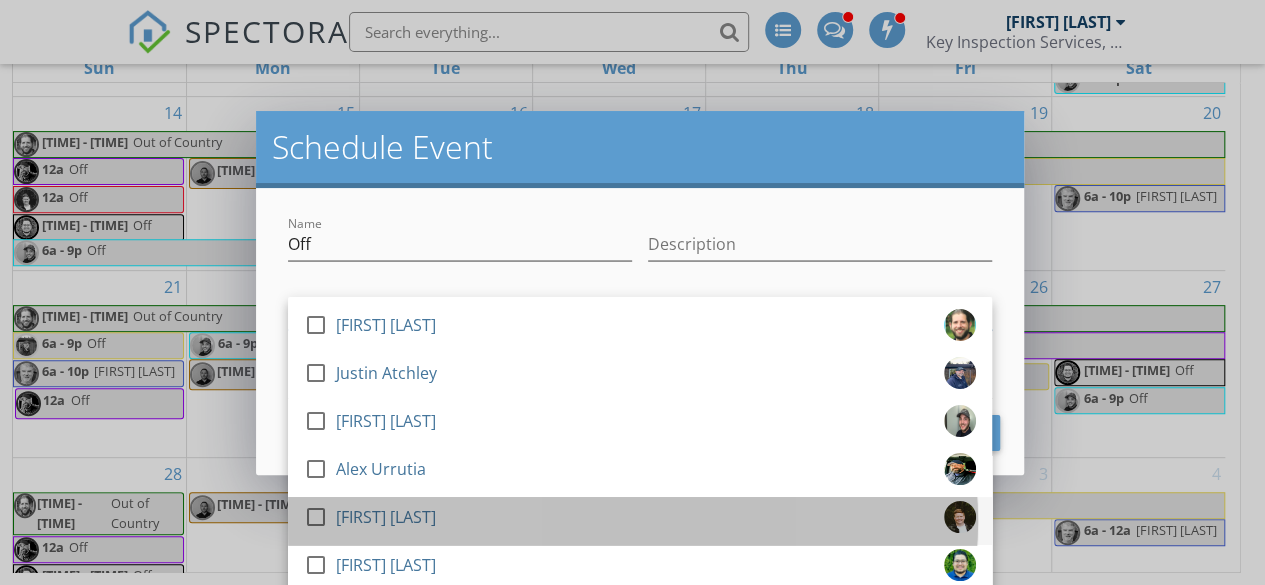 click on "check_box_outline_blank   Maribeth Hardwick" at bounding box center [640, 521] 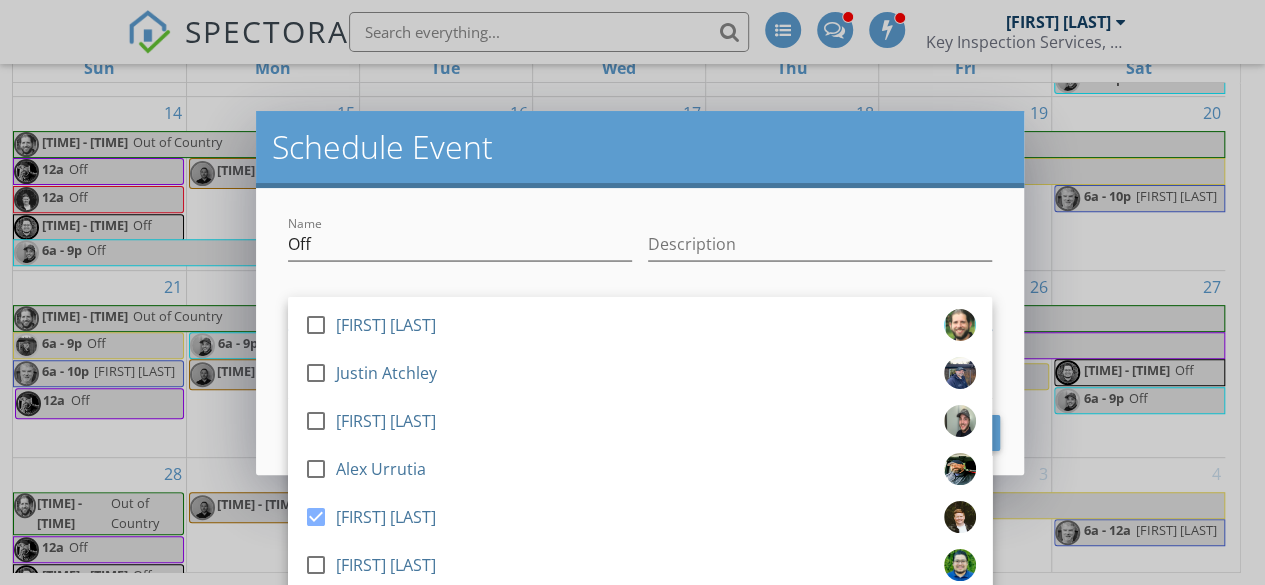 click at bounding box center (820, 275) 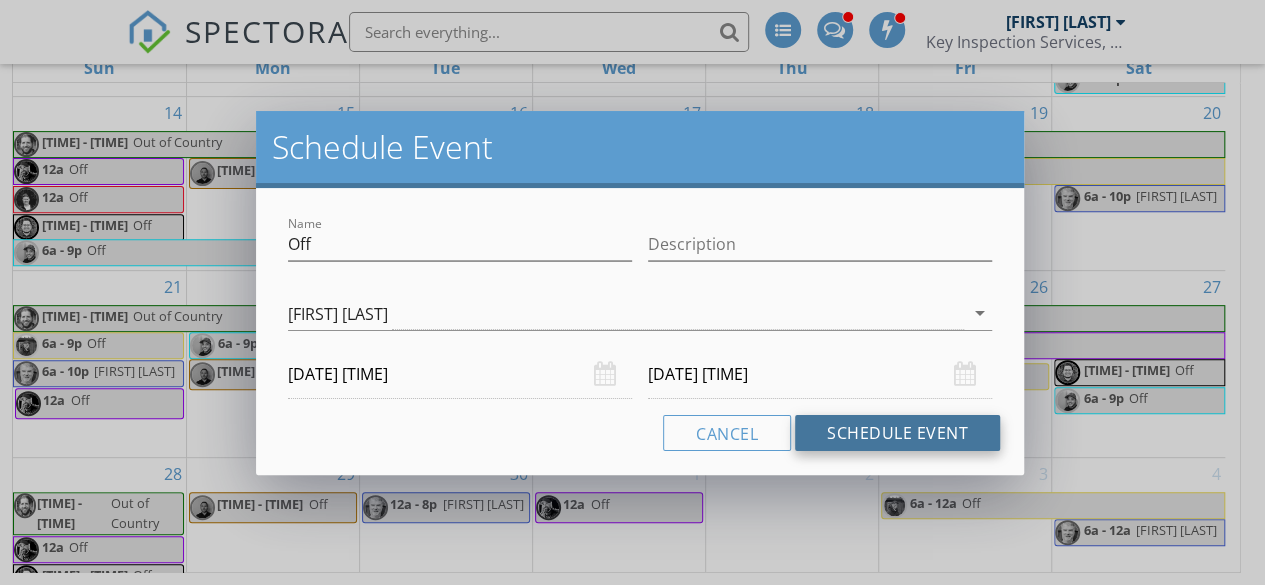 click on "Schedule Event" at bounding box center [897, 433] 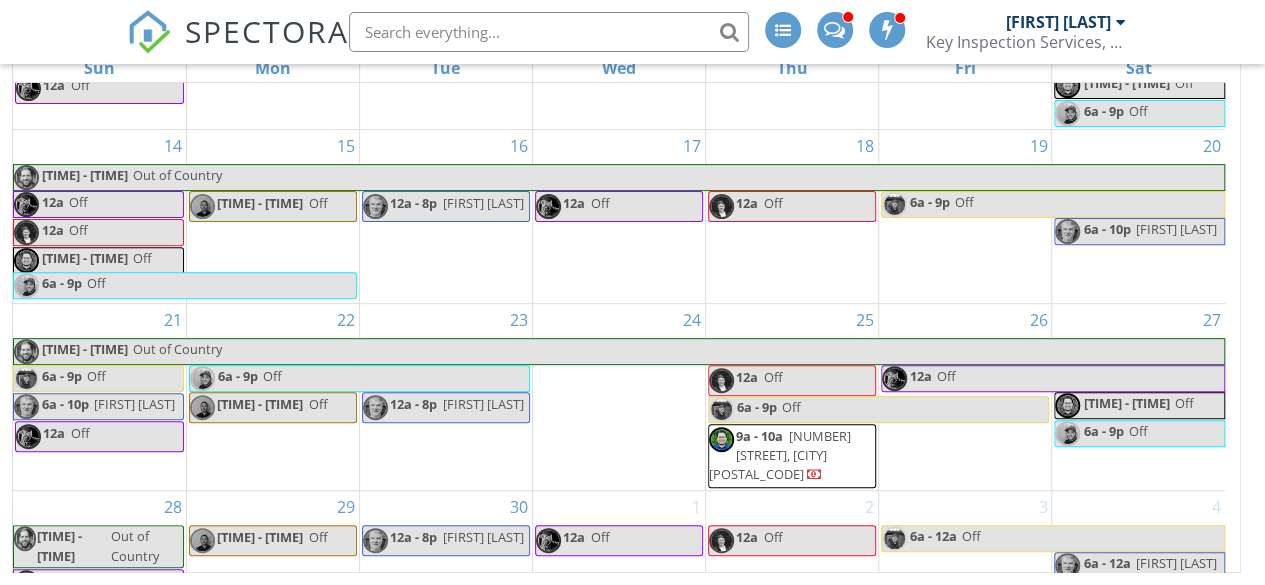 scroll, scrollTop: 320, scrollLeft: 0, axis: vertical 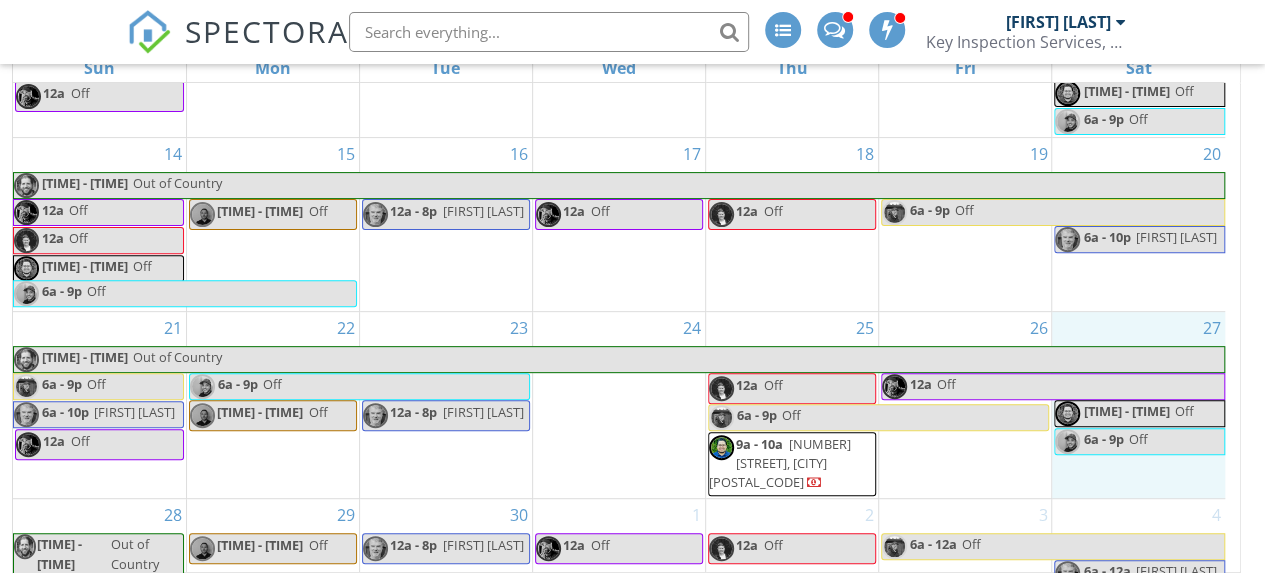 click on "27
5a - 9p
Off
6a - 9p
Off" at bounding box center [1138, 405] 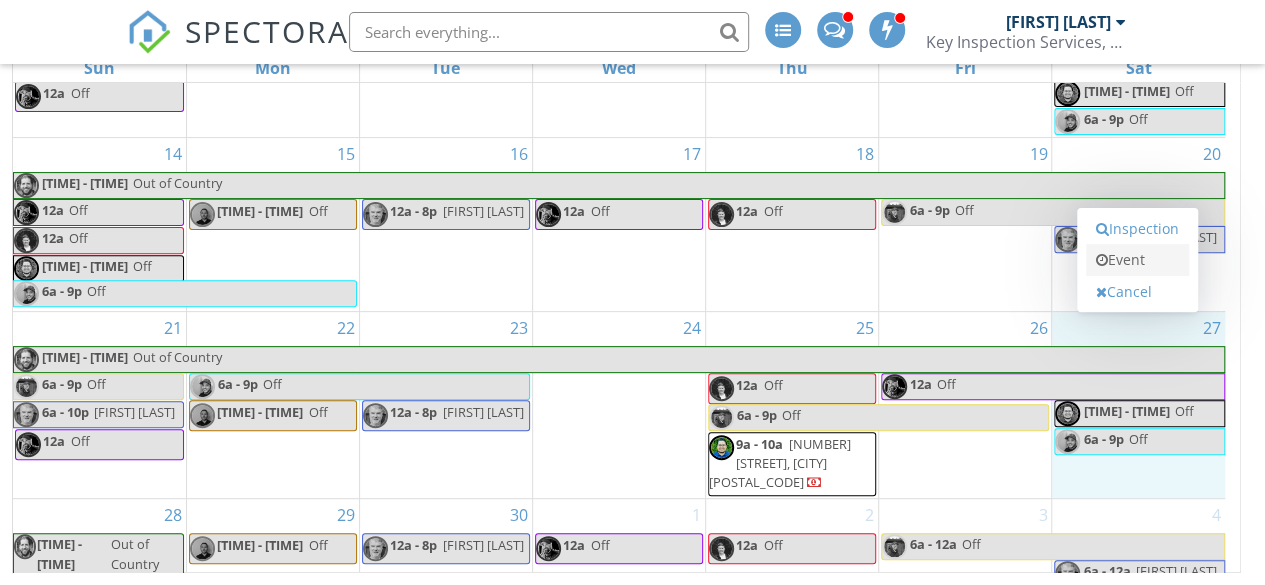 click on "Event" at bounding box center (1137, 260) 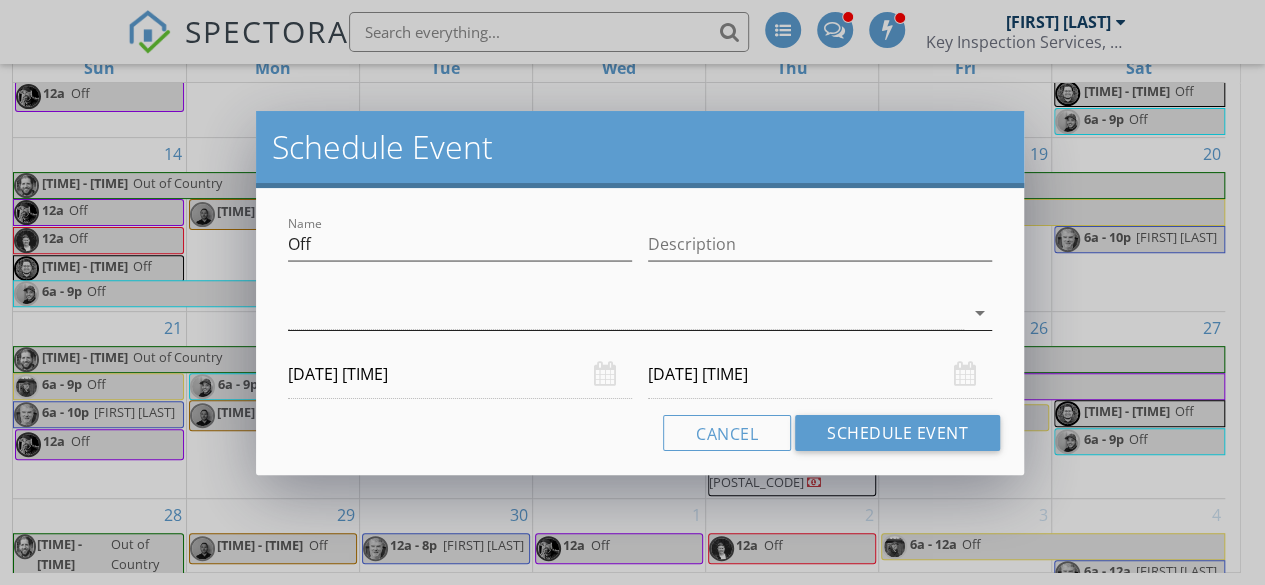 click at bounding box center (626, 313) 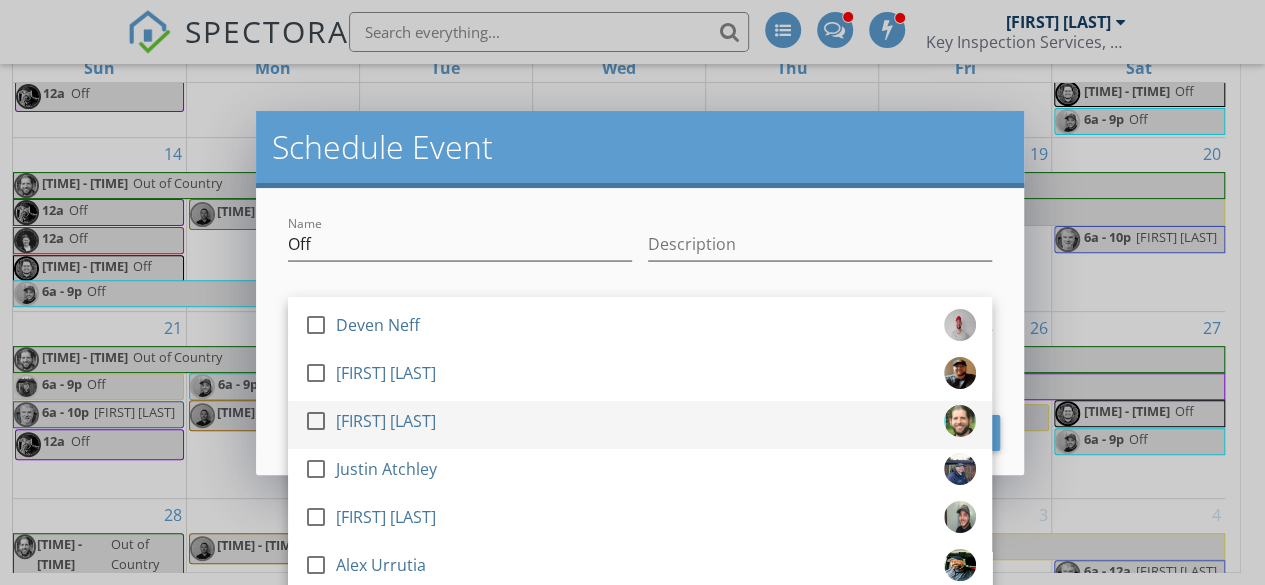 scroll, scrollTop: 96, scrollLeft: 0, axis: vertical 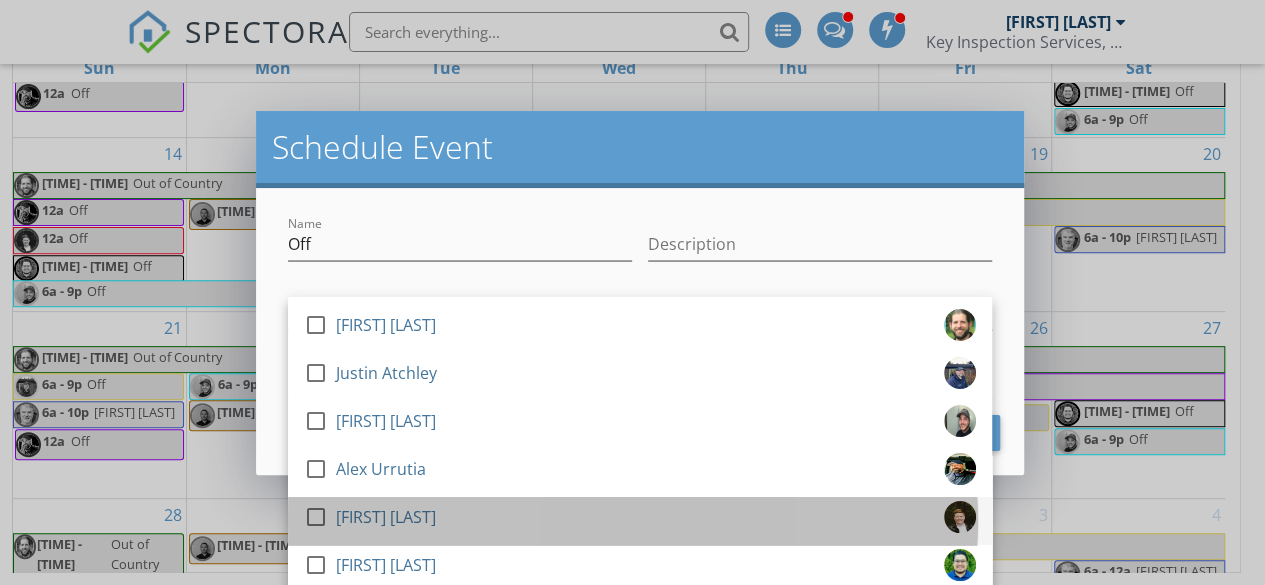 click on "Maribeth Hardwick" at bounding box center [386, 517] 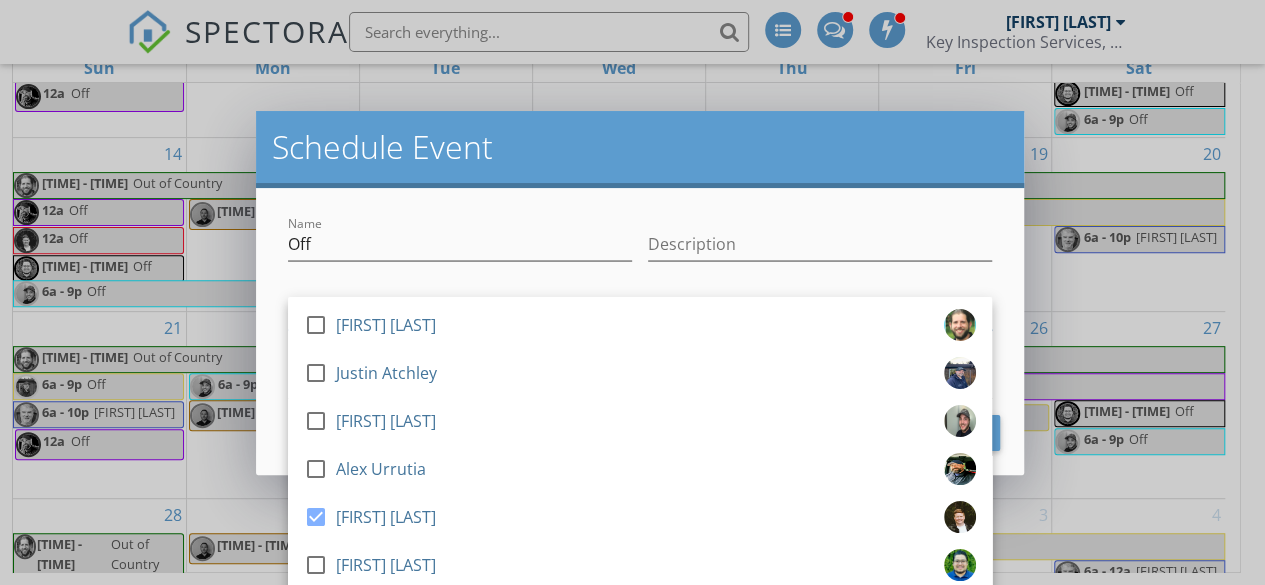 click at bounding box center (820, 275) 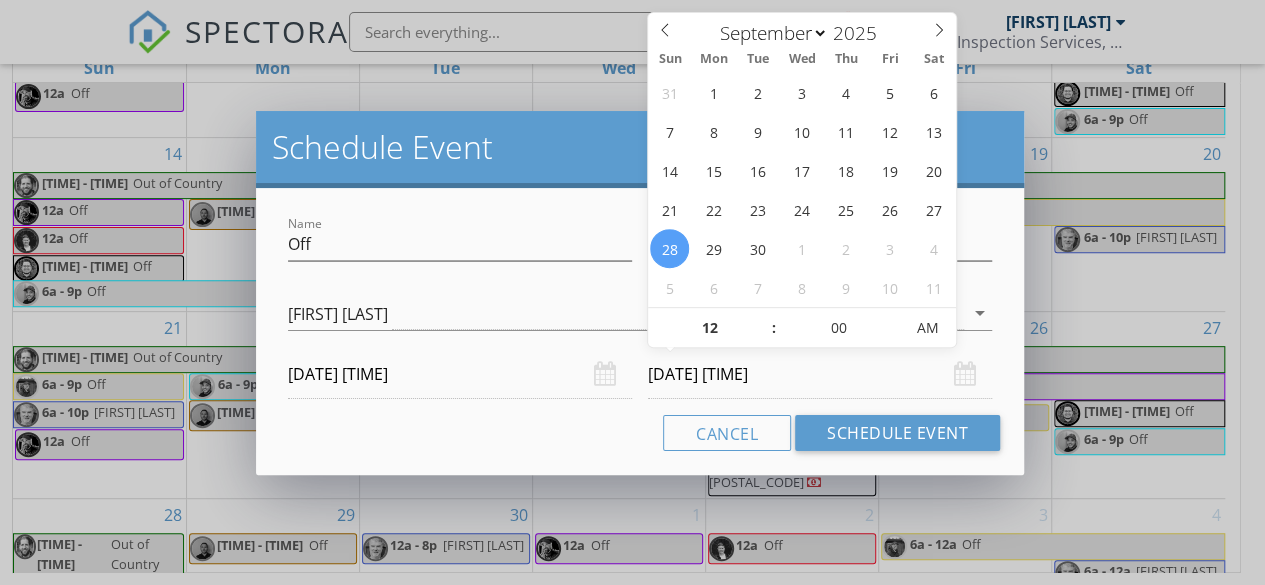click on "09/28/2025 12:00 AM" at bounding box center [820, 374] 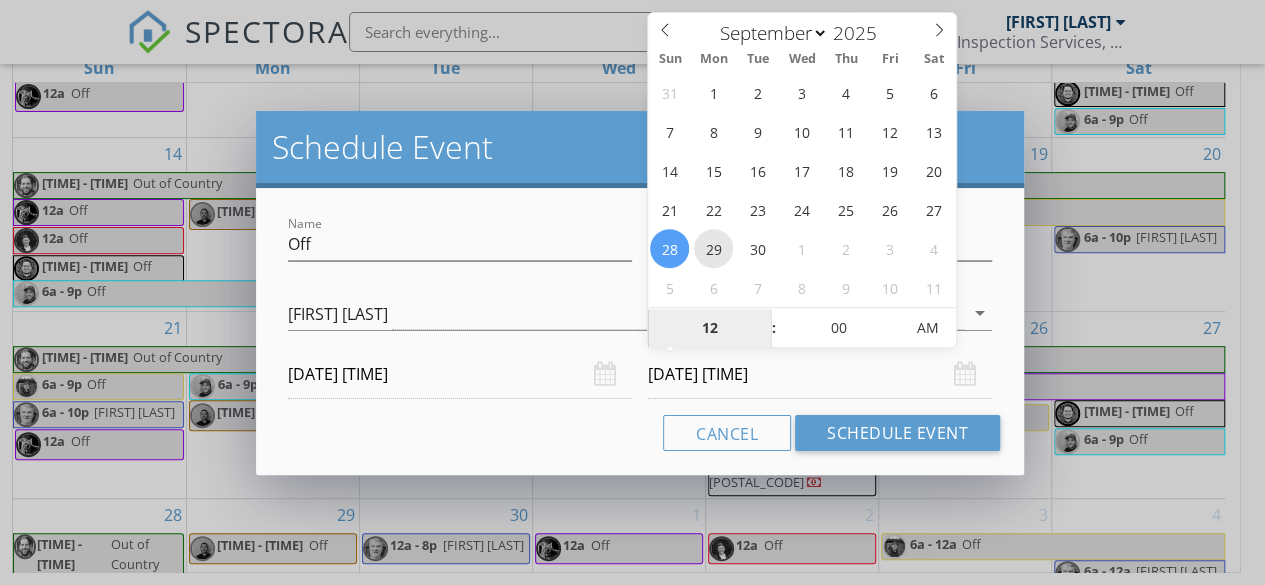 type on "09/29/2025 12:00 AM" 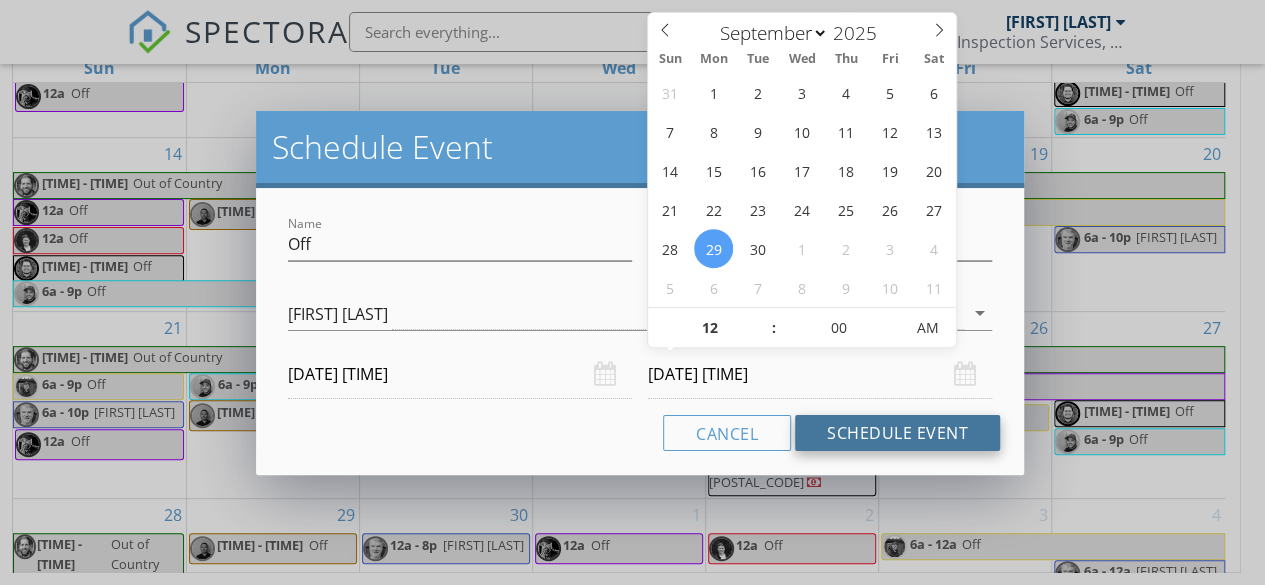 click on "Schedule Event" at bounding box center (897, 433) 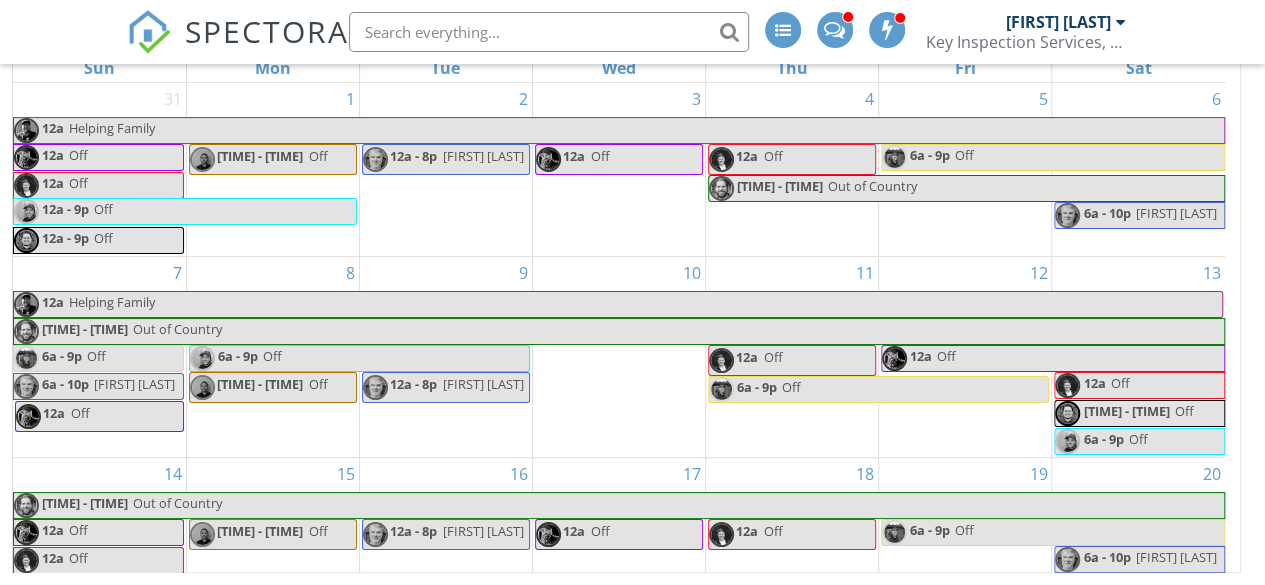 scroll, scrollTop: 0, scrollLeft: 0, axis: both 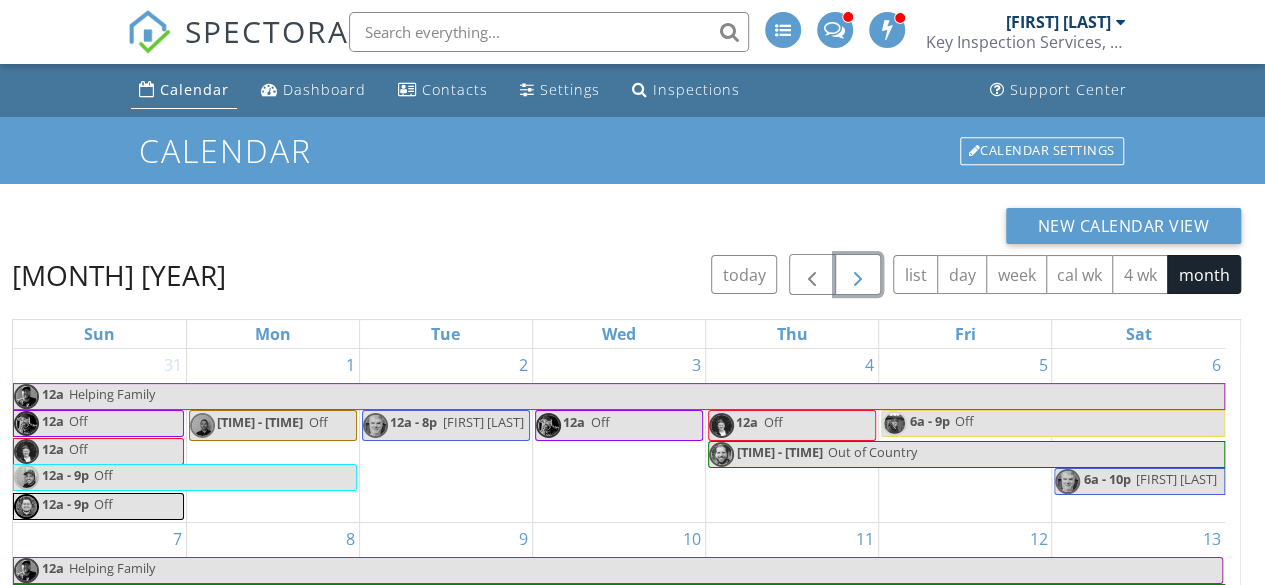 click at bounding box center [858, 275] 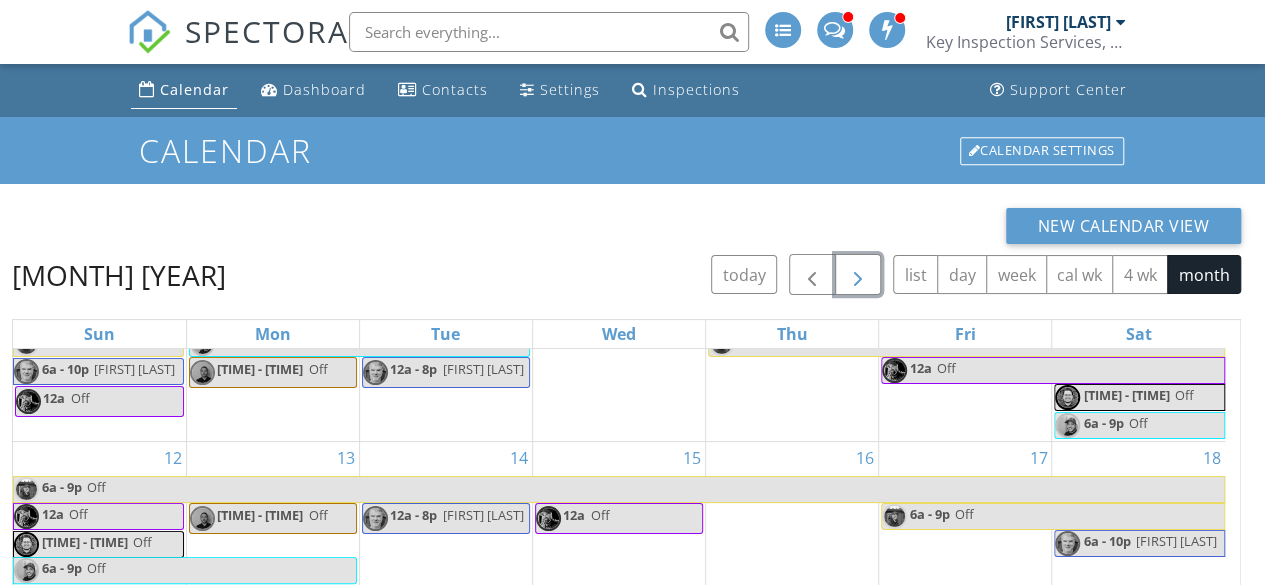 scroll, scrollTop: 250, scrollLeft: 0, axis: vertical 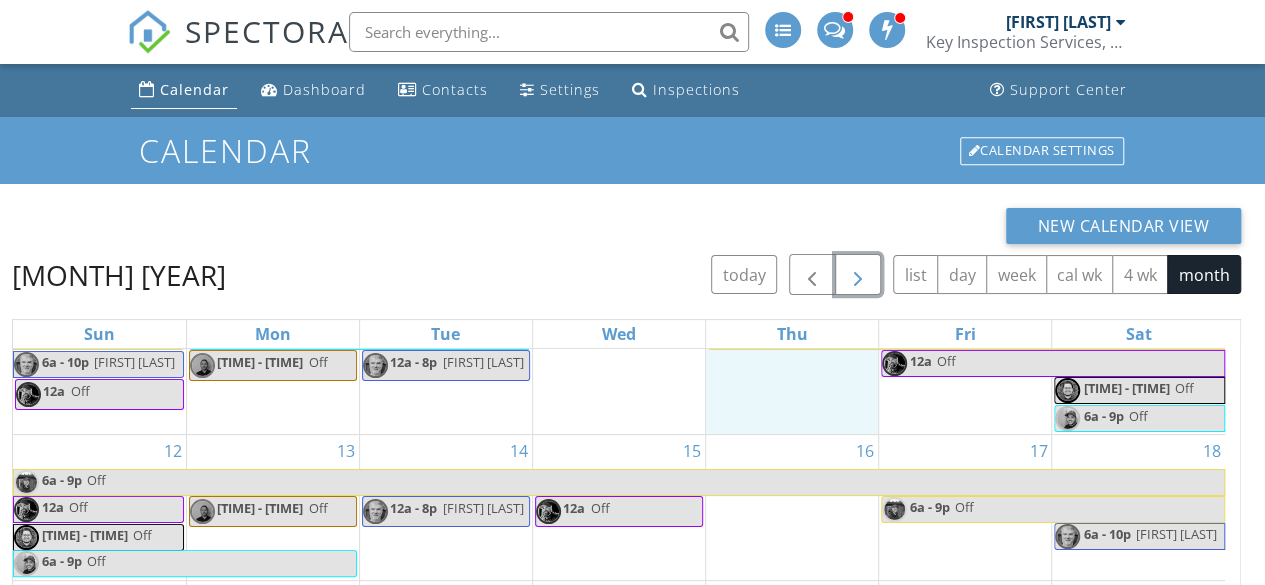 click on "9
6a - 9p
Off" at bounding box center (792, 361) 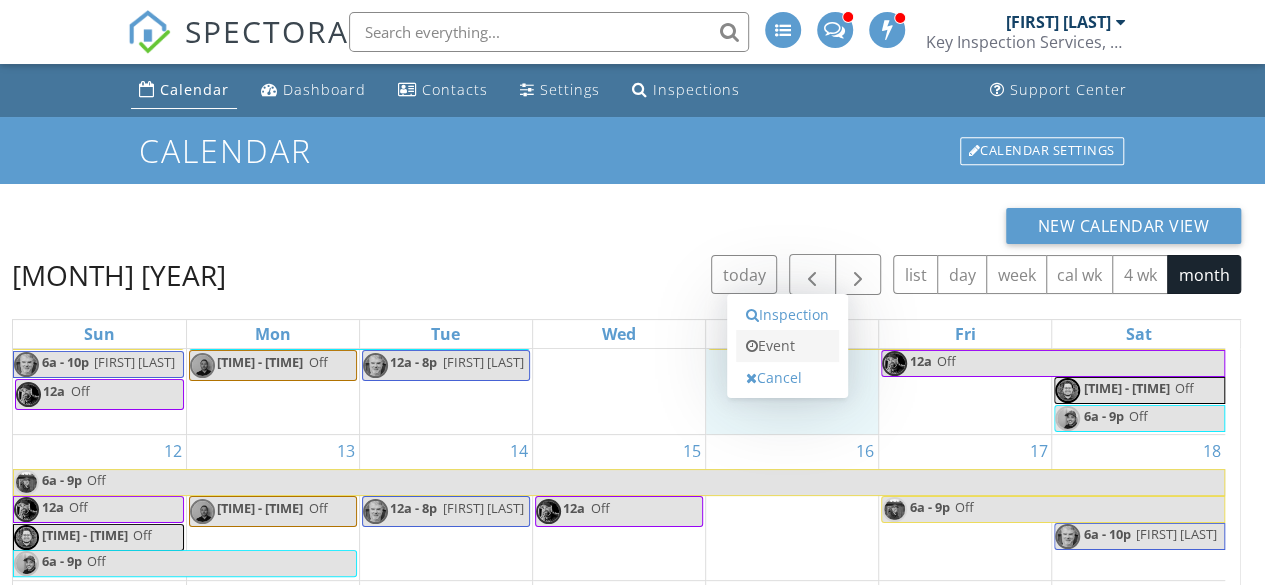 click on "Event" at bounding box center [787, 346] 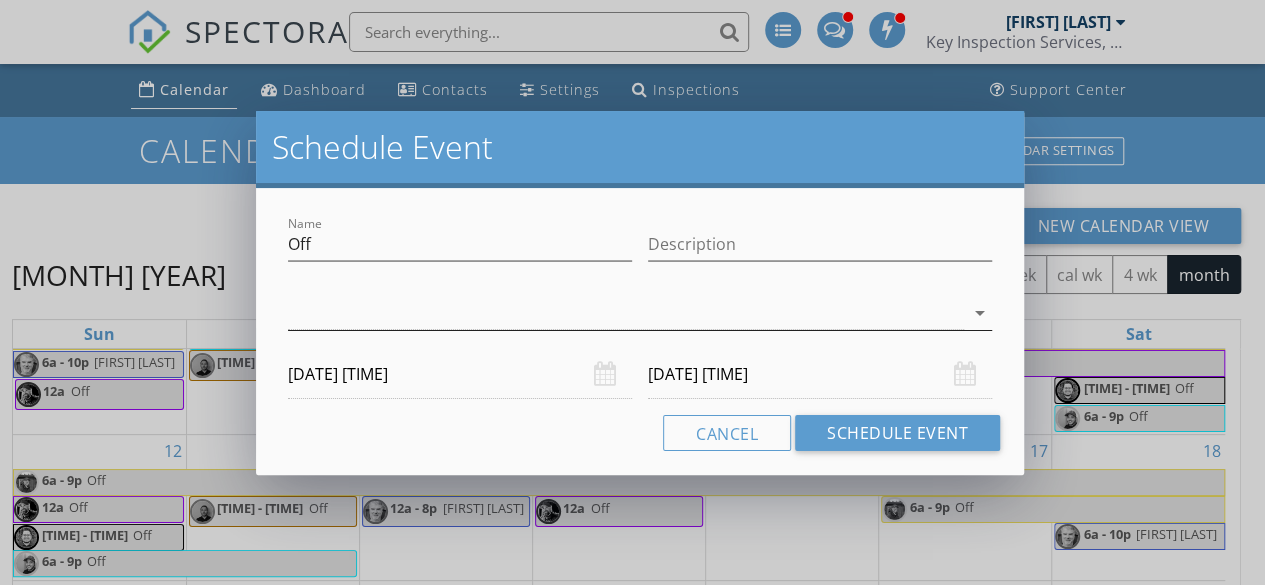 click at bounding box center [626, 313] 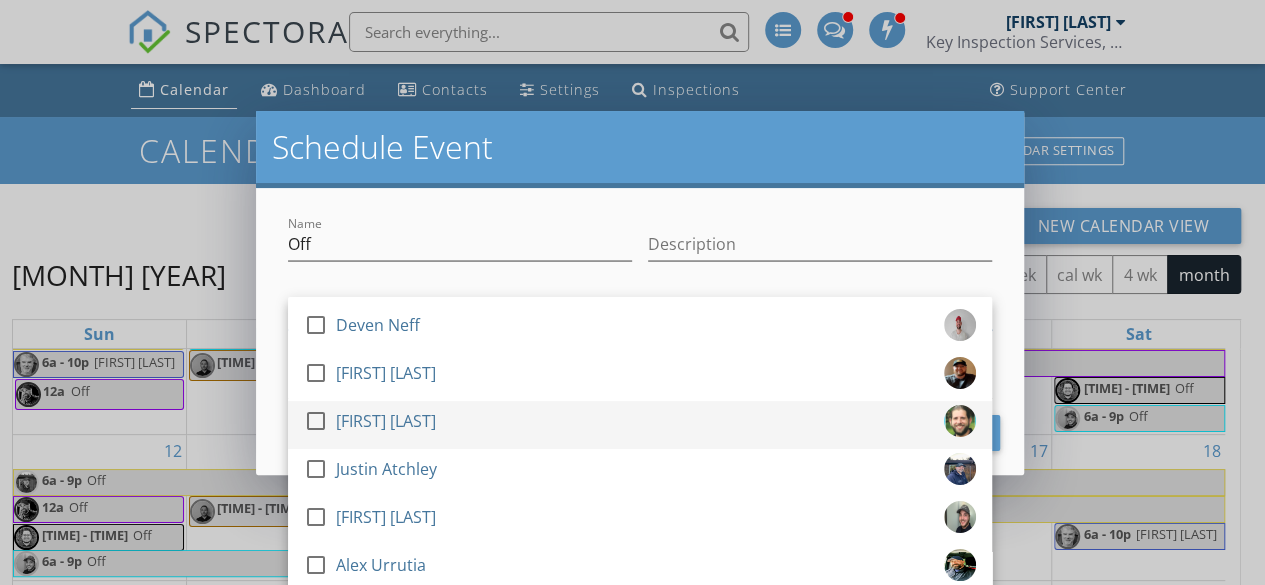scroll, scrollTop: 96, scrollLeft: 0, axis: vertical 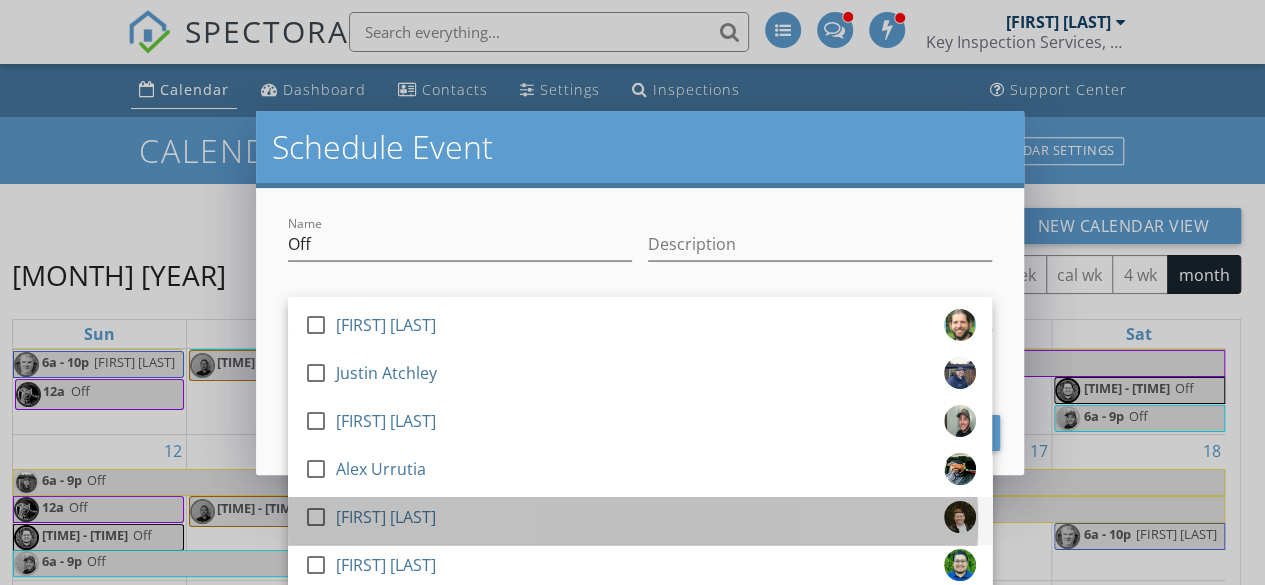 click on "Maribeth Hardwick" at bounding box center [386, 517] 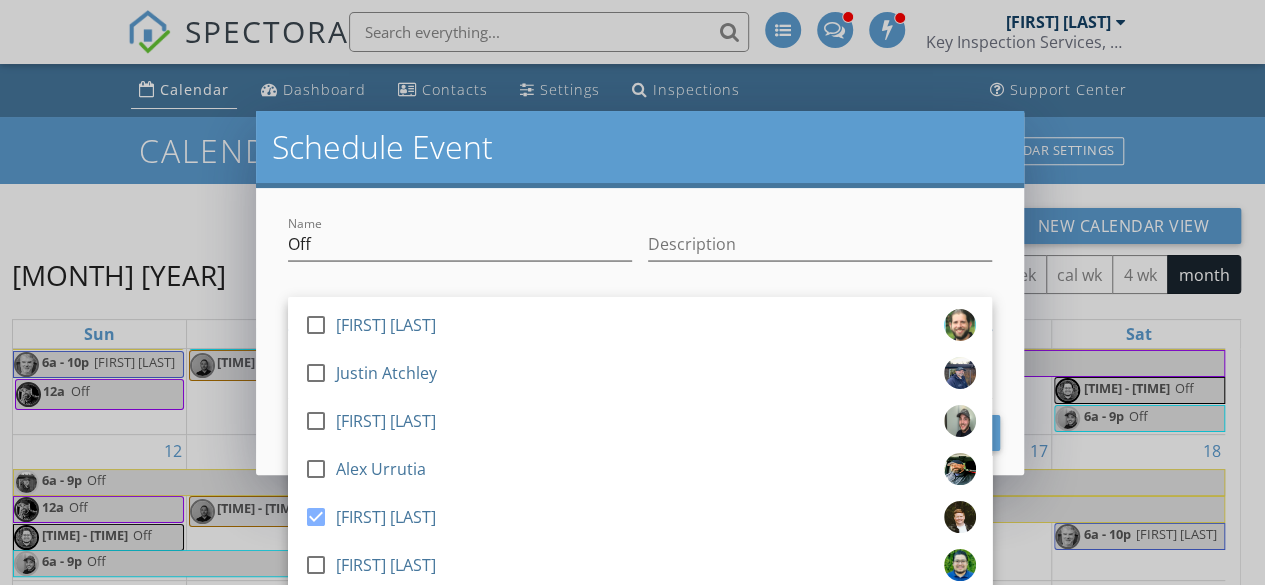 click at bounding box center [460, 275] 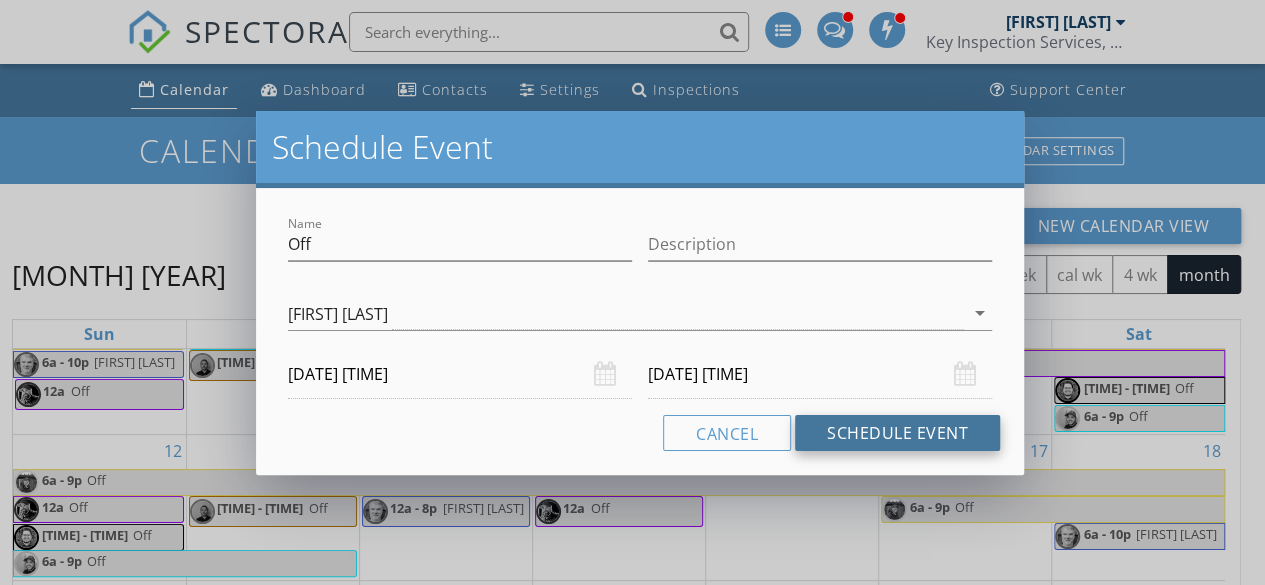click on "Schedule Event" at bounding box center (897, 433) 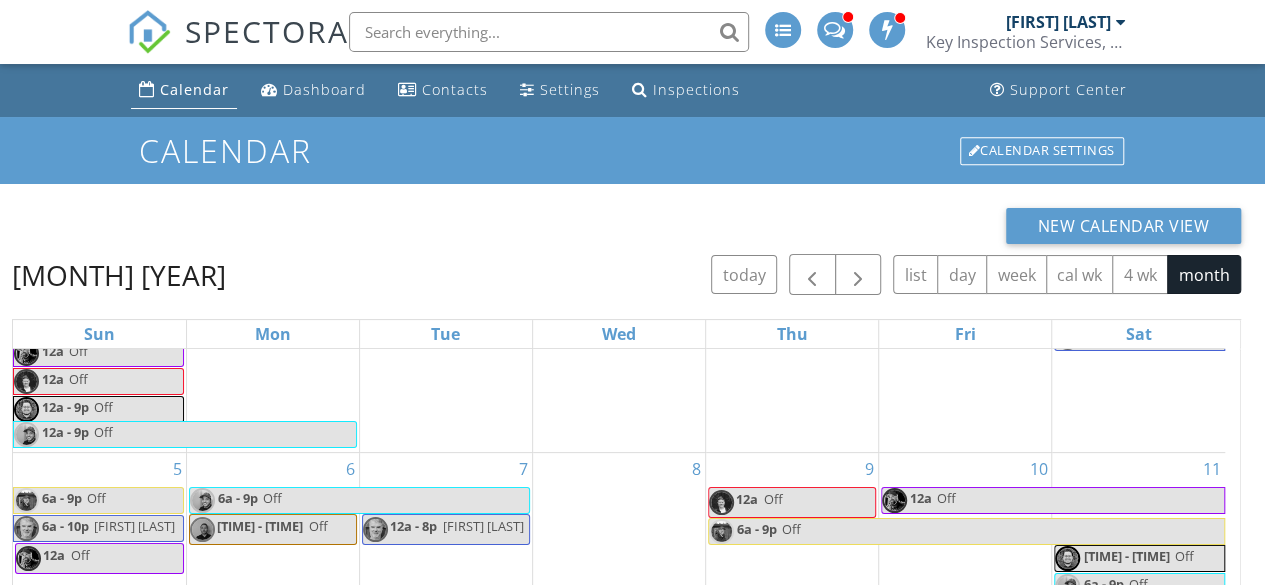 scroll, scrollTop: 254, scrollLeft: 0, axis: vertical 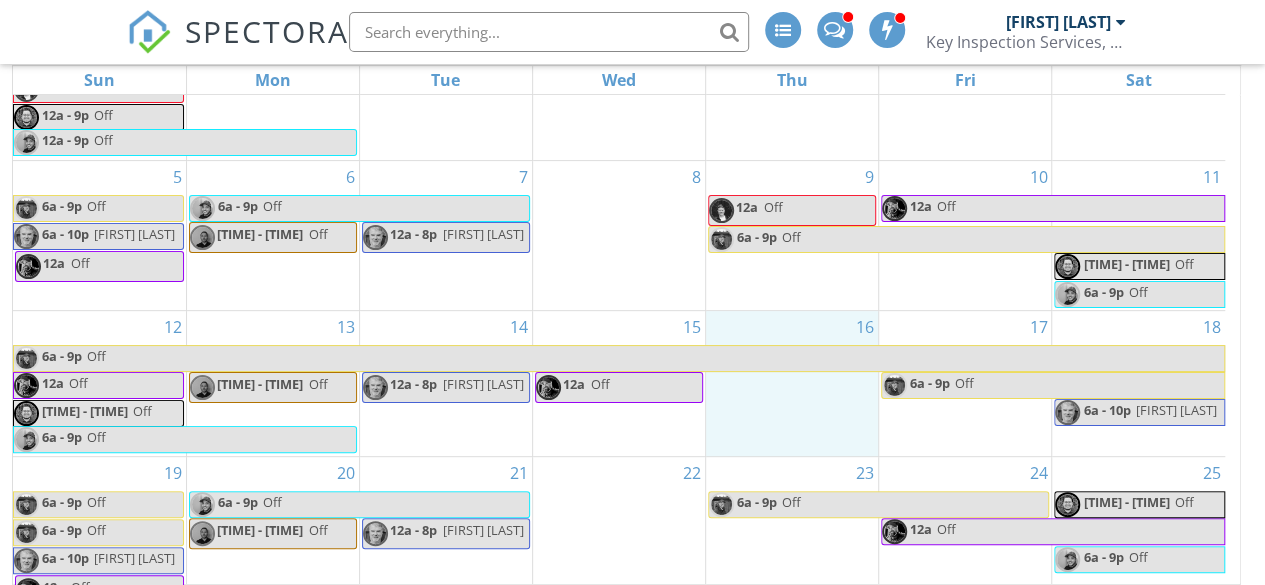 click on "16" at bounding box center (792, 383) 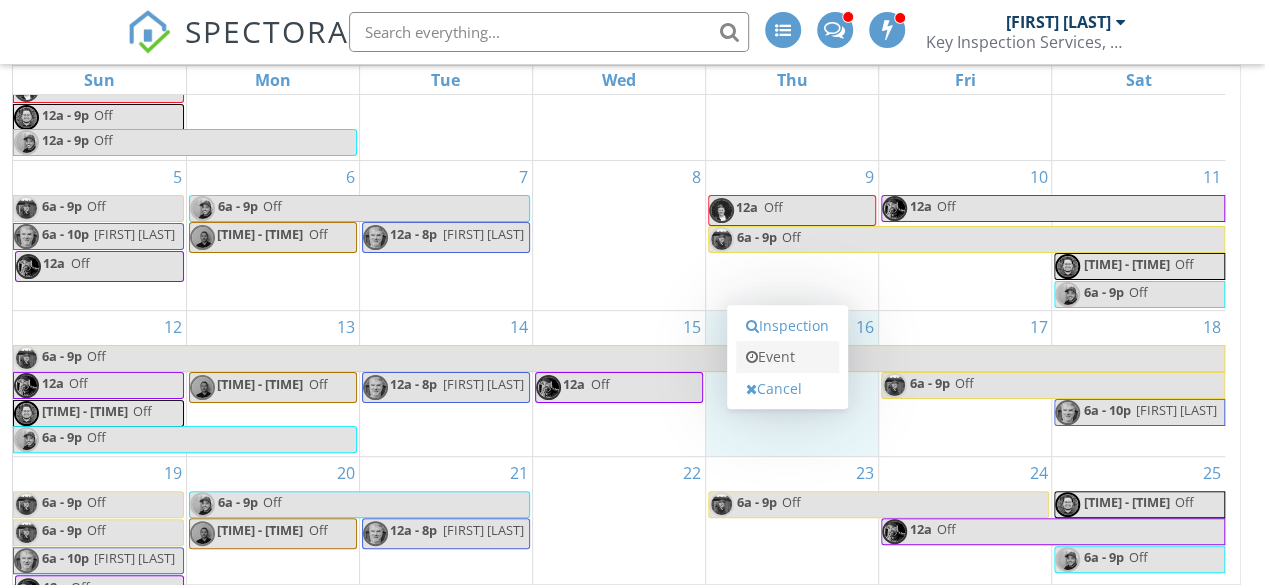 click on "Event" at bounding box center (787, 357) 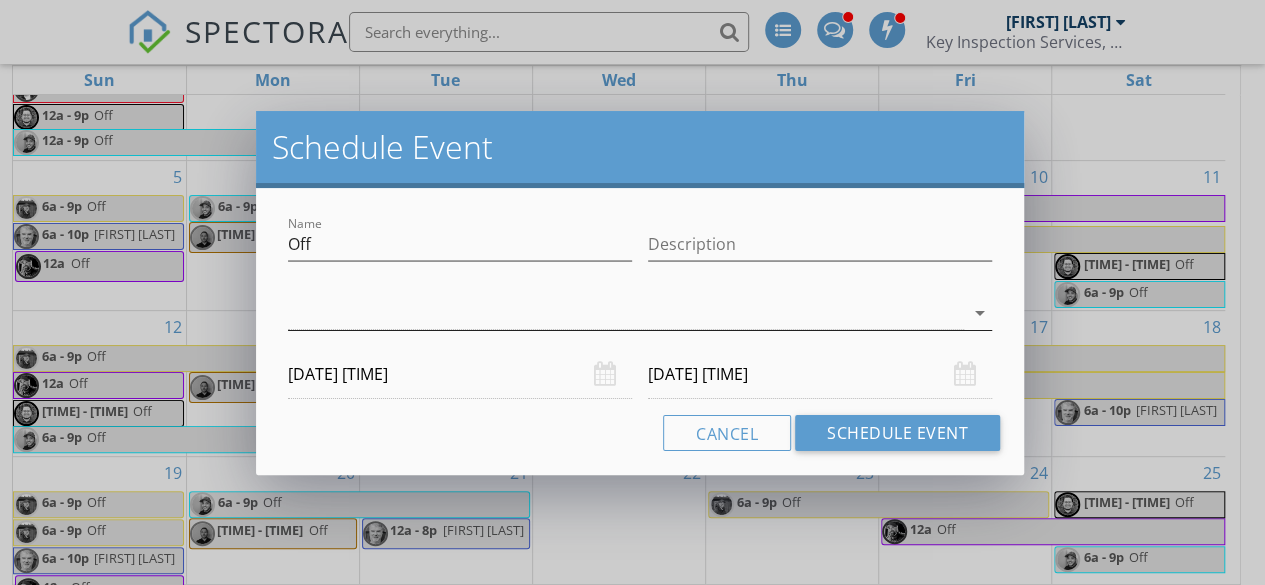 click at bounding box center (626, 313) 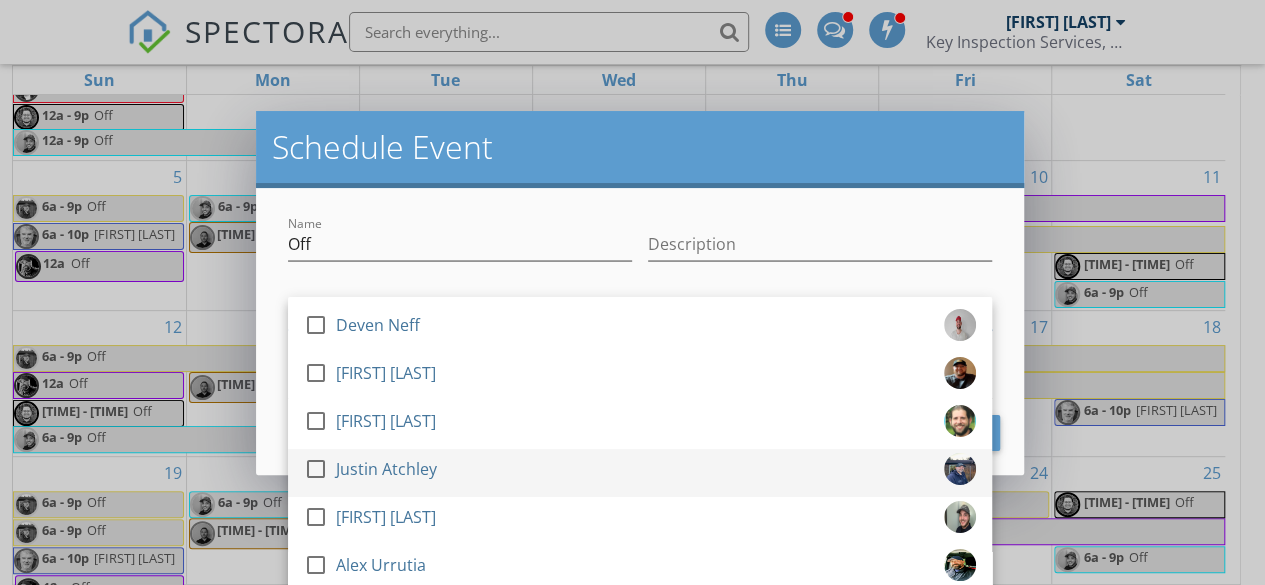 scroll, scrollTop: 96, scrollLeft: 0, axis: vertical 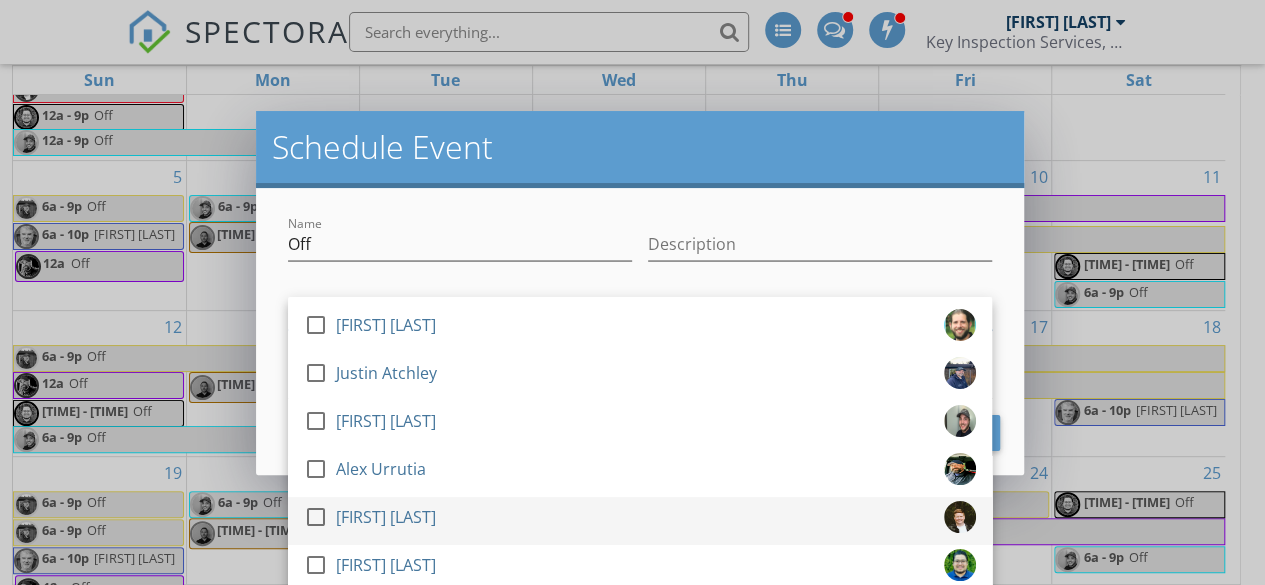 click on "Maribeth Hardwick" at bounding box center (386, 517) 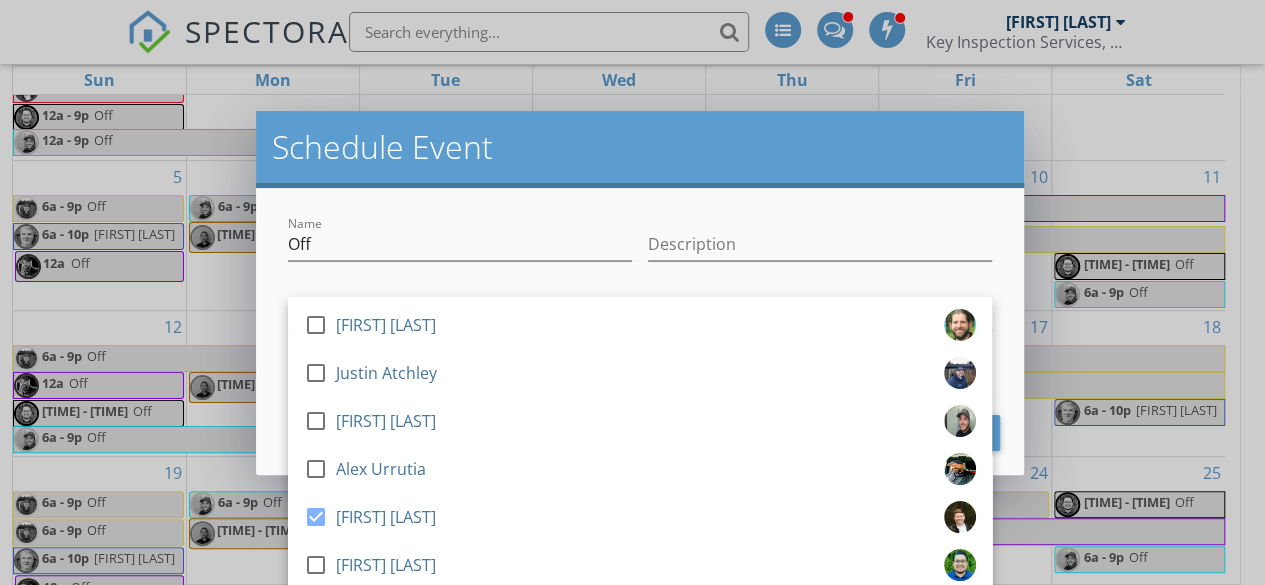 click on "Name Off" at bounding box center [460, 254] 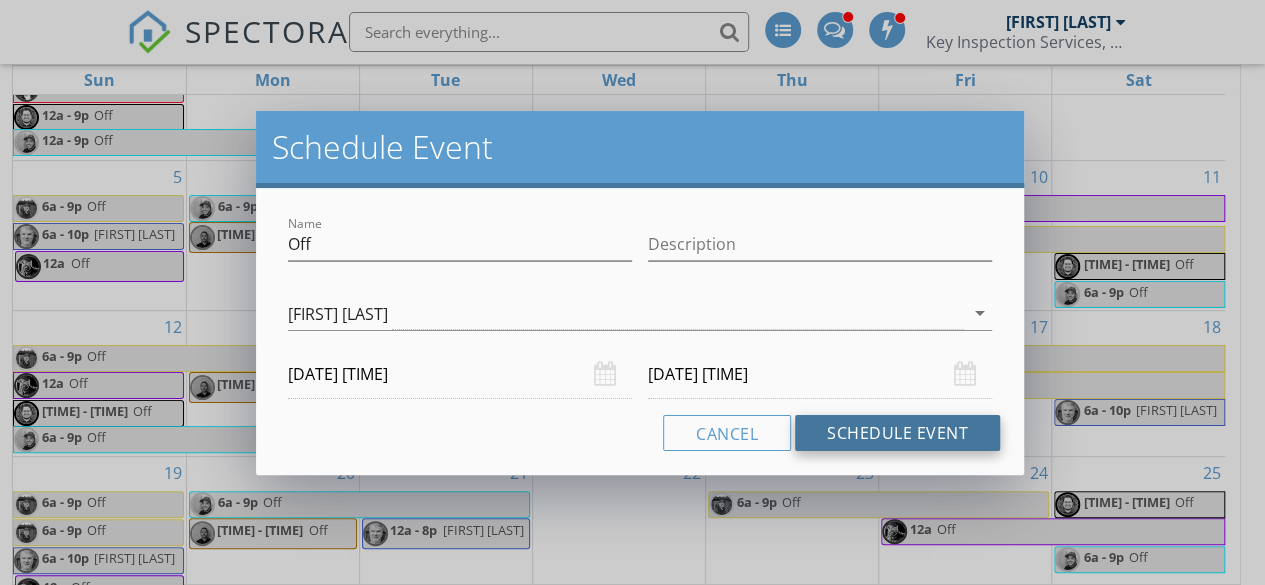 click on "Schedule Event" at bounding box center [897, 433] 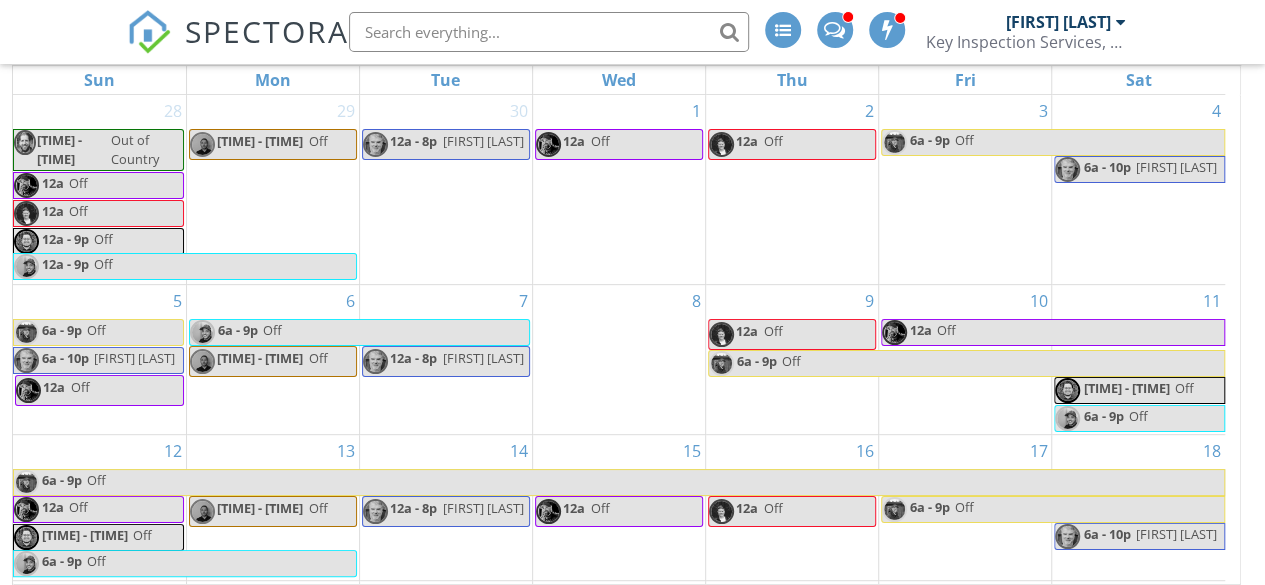 scroll, scrollTop: 254, scrollLeft: 0, axis: vertical 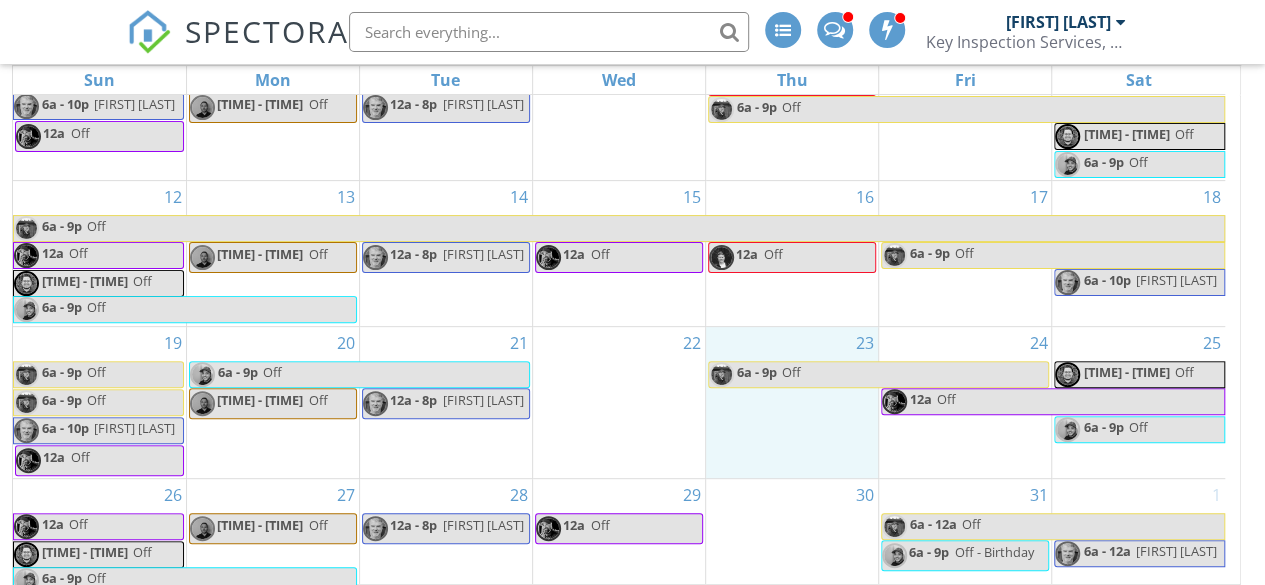 click on "23
6a - 9p
Off" at bounding box center [792, 402] 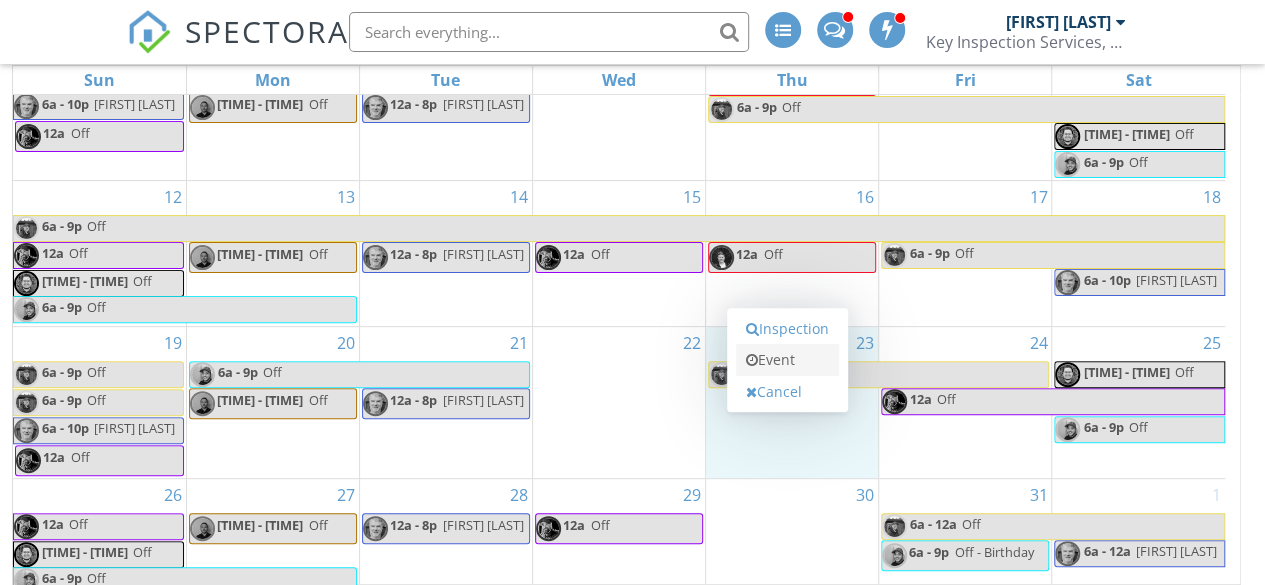 click on "Event" at bounding box center (787, 360) 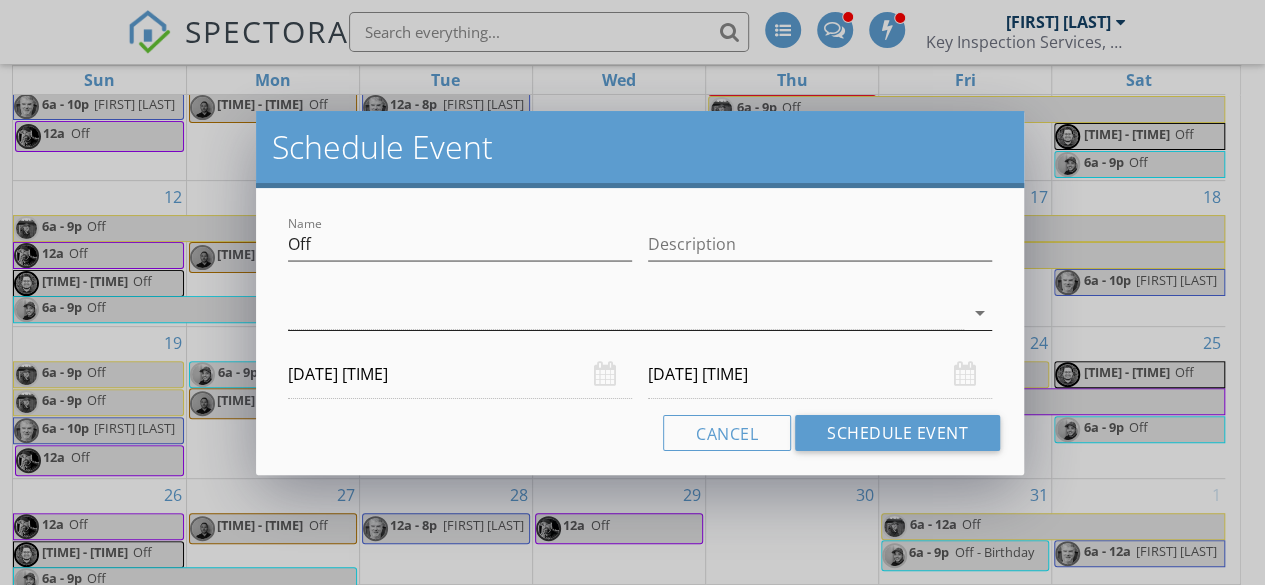 click at bounding box center (626, 313) 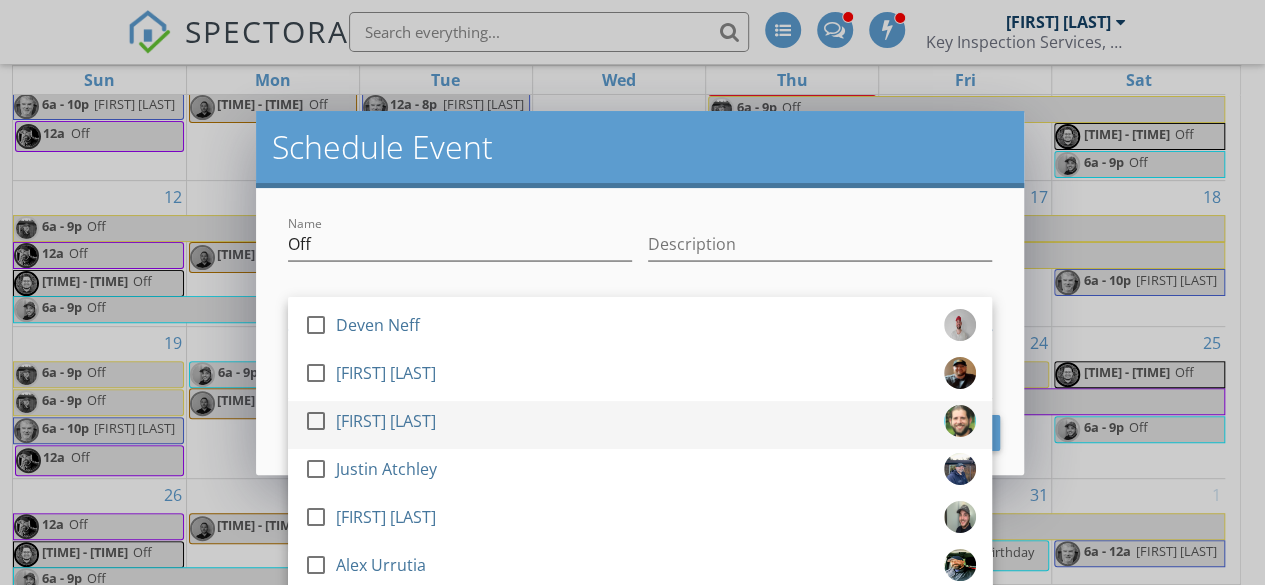 scroll, scrollTop: 96, scrollLeft: 0, axis: vertical 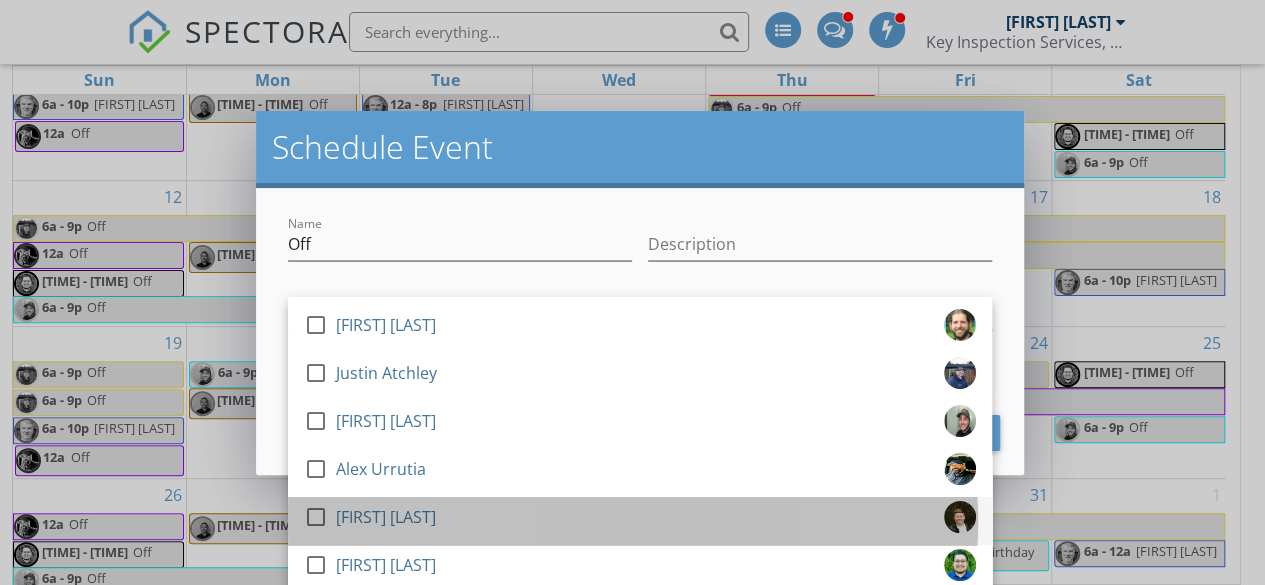 click on "Maribeth Hardwick" at bounding box center (386, 517) 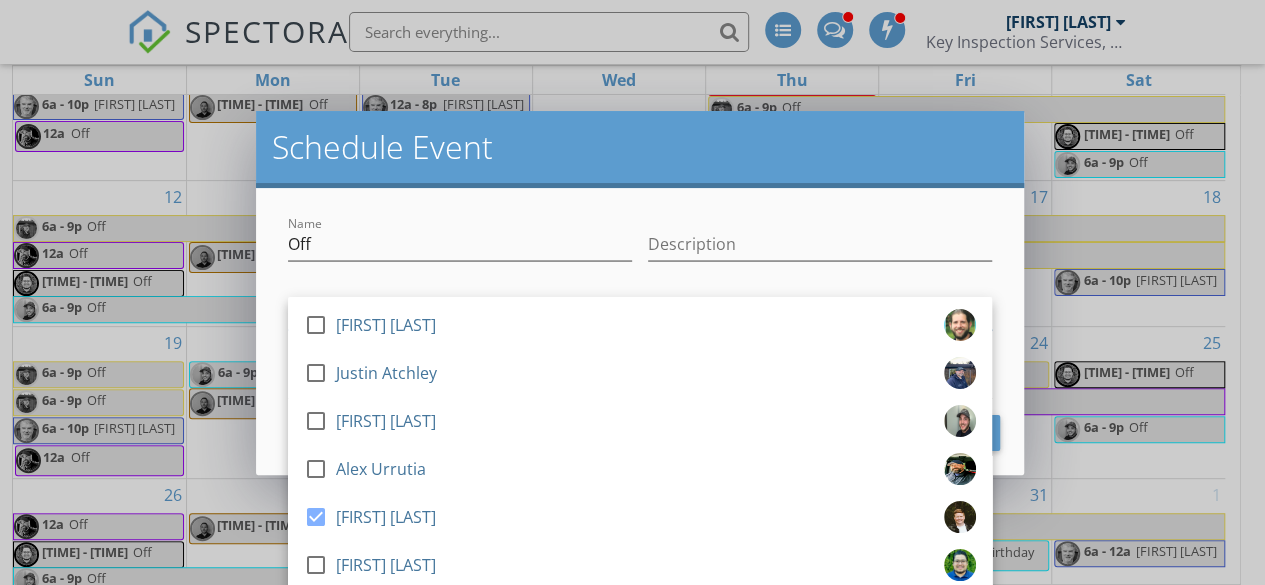click on "Description" at bounding box center [820, 248] 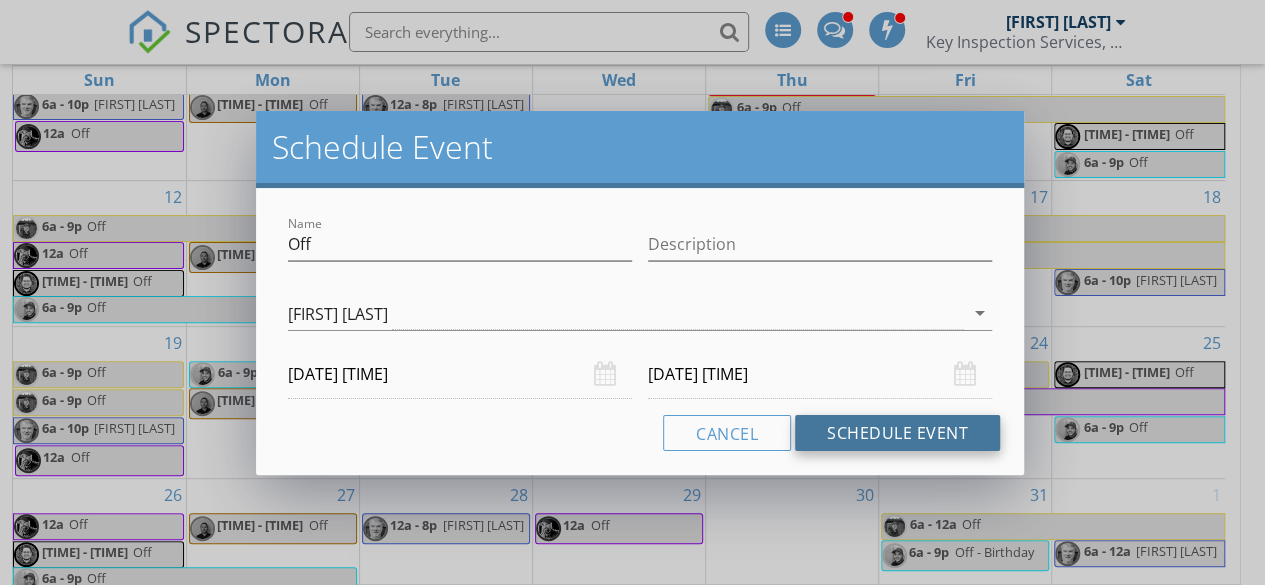 click on "Schedule Event" at bounding box center [897, 433] 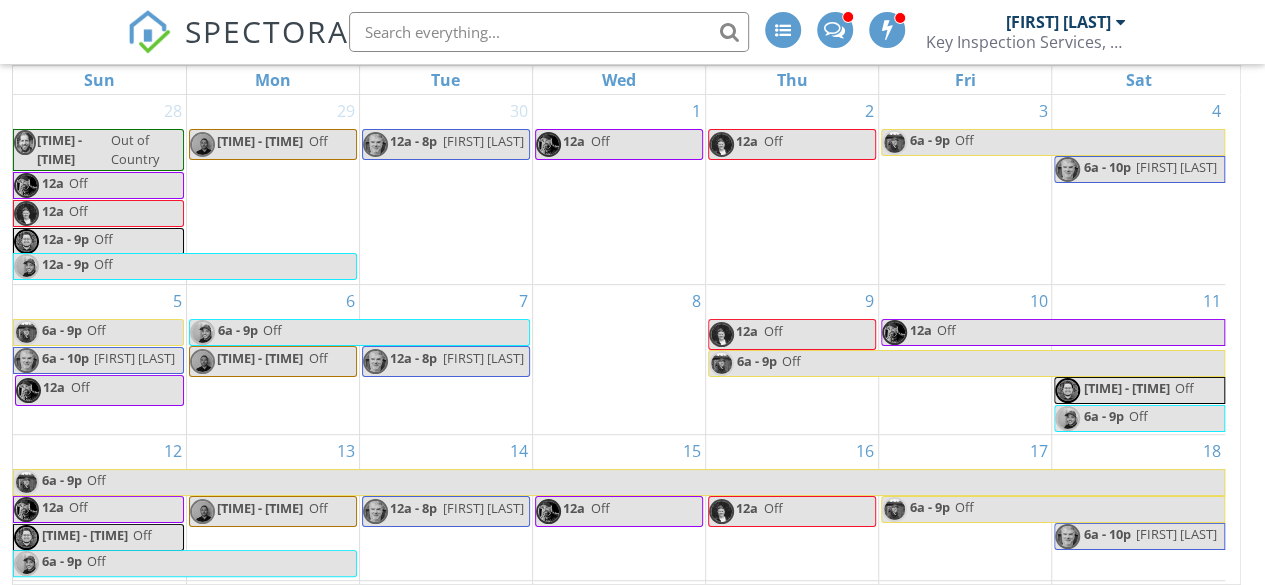 scroll, scrollTop: 254, scrollLeft: 0, axis: vertical 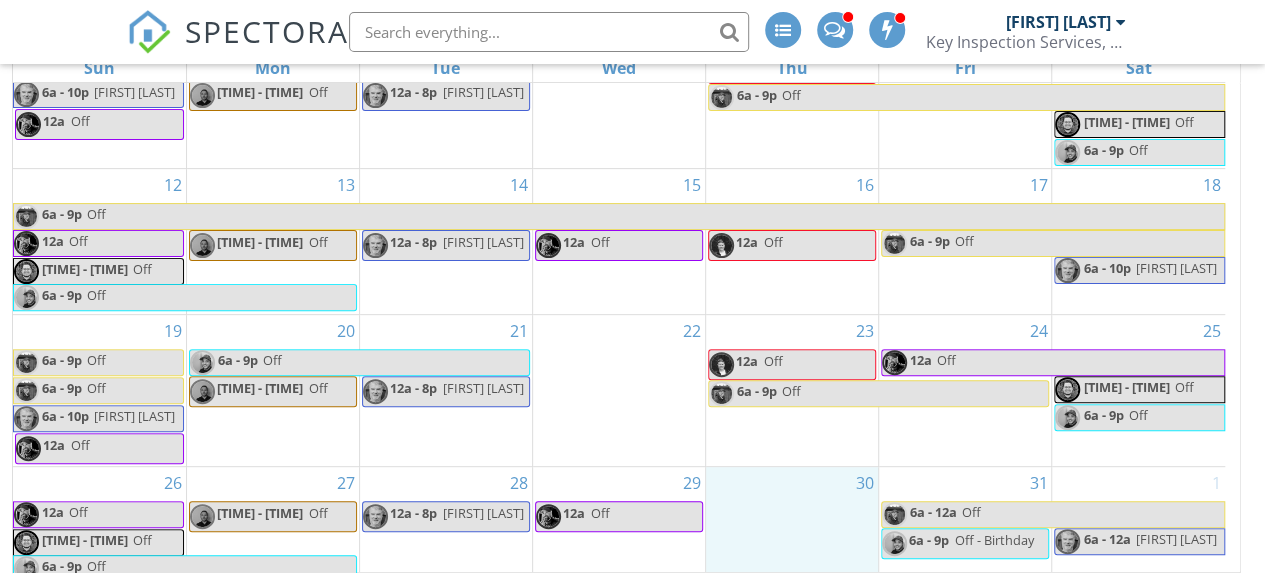 click on "30" at bounding box center [792, 526] 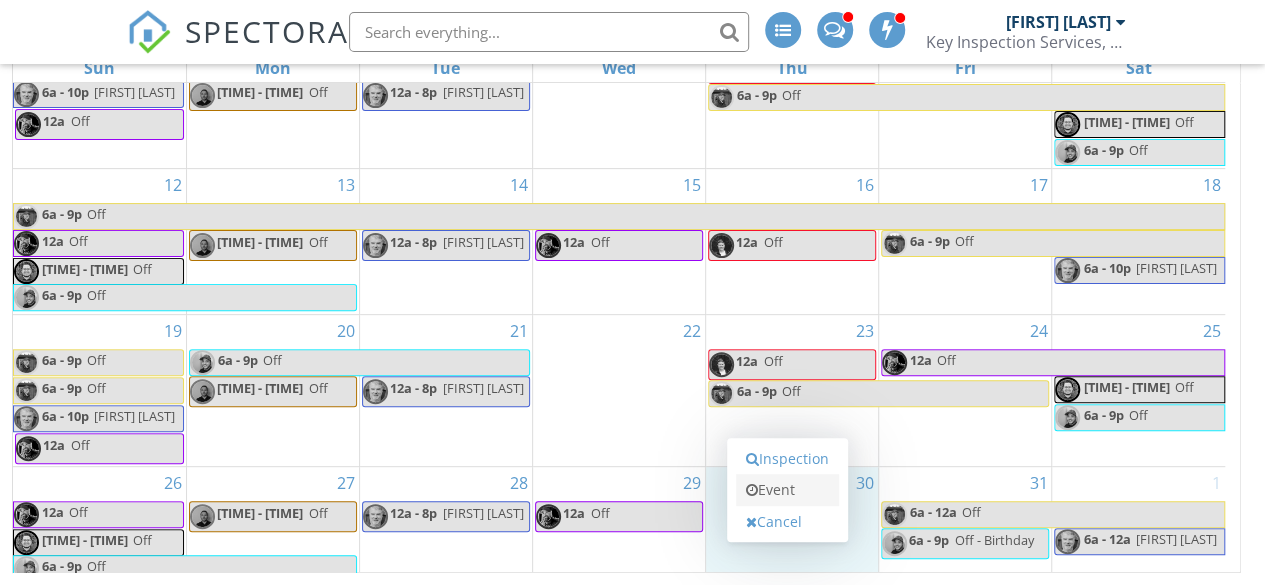 click on "Event" at bounding box center (787, 490) 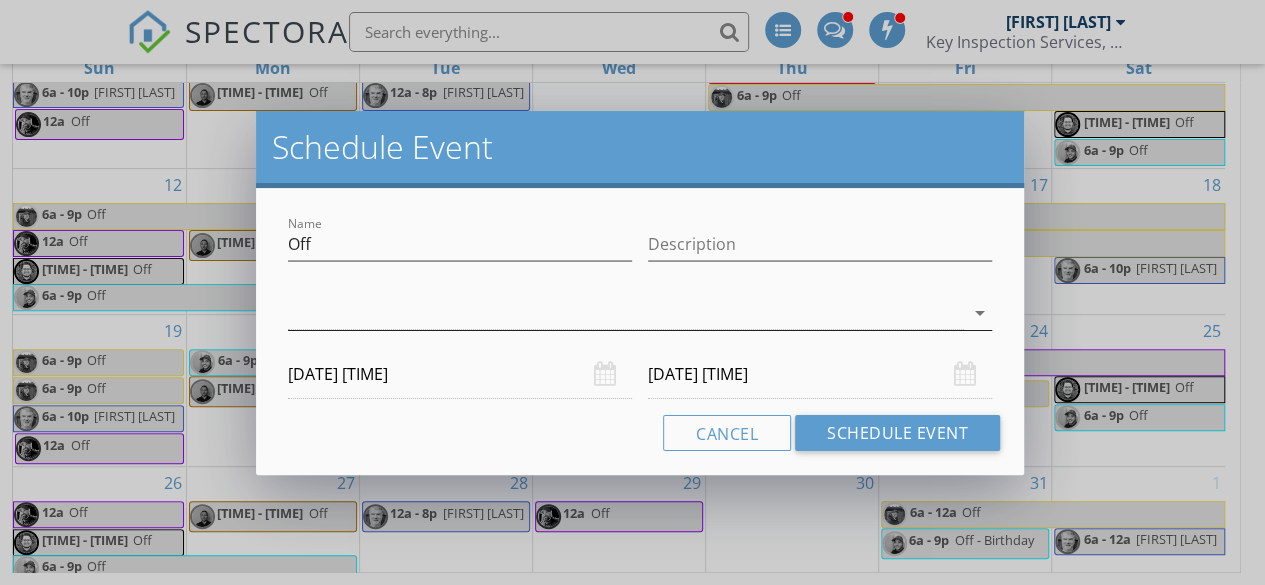 click at bounding box center [626, 313] 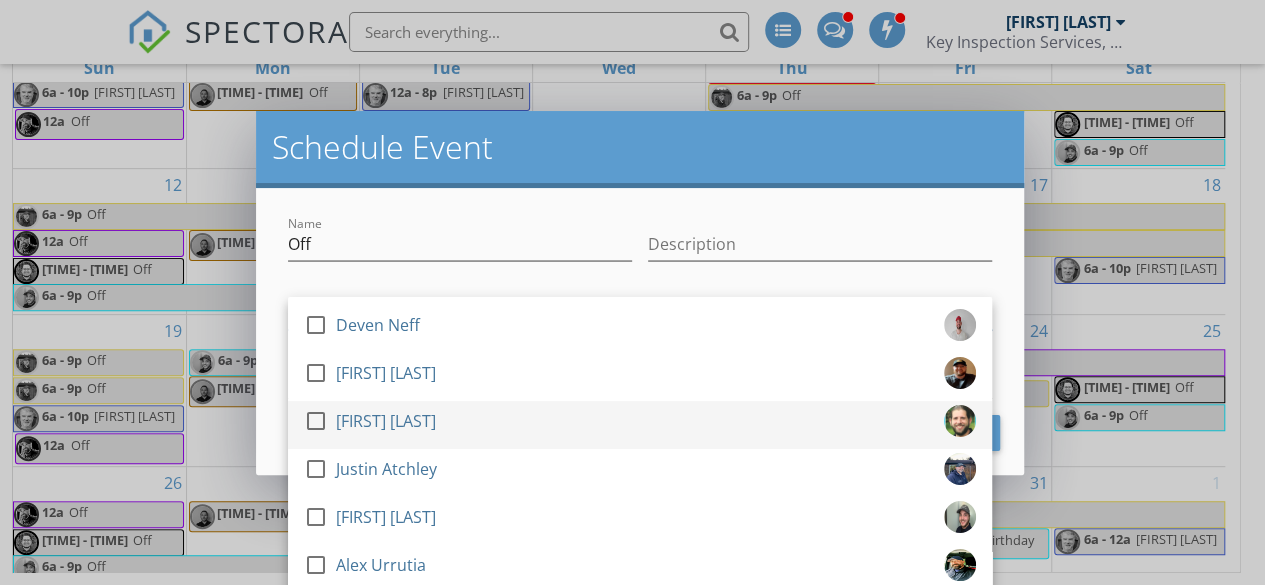 scroll, scrollTop: 96, scrollLeft: 0, axis: vertical 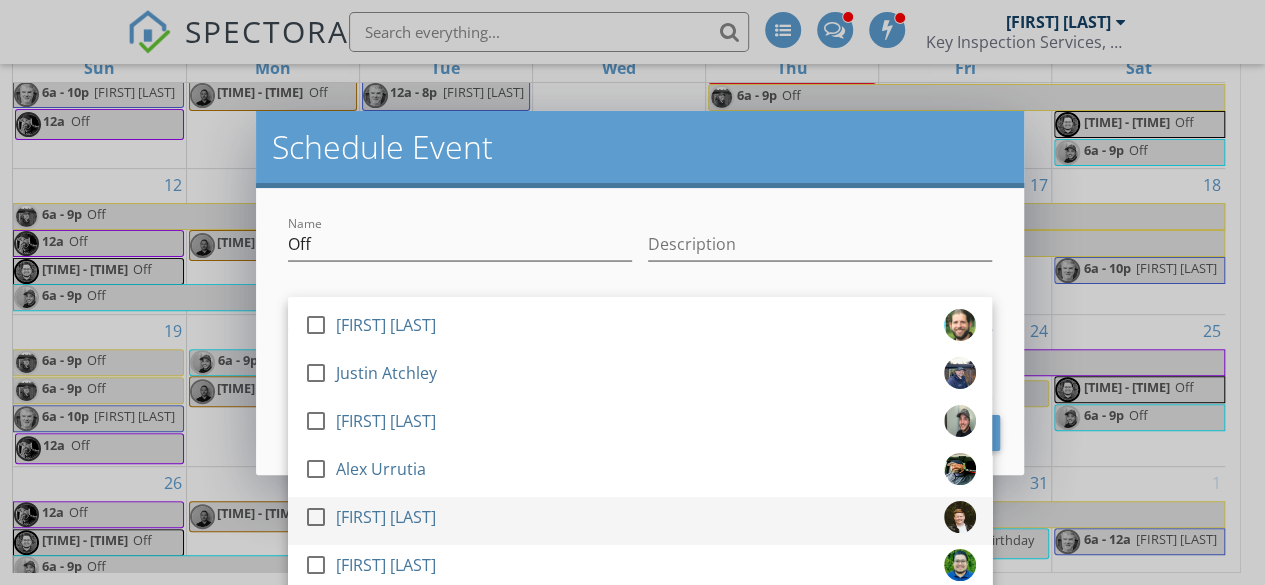click on "Maribeth Hardwick" at bounding box center (386, 517) 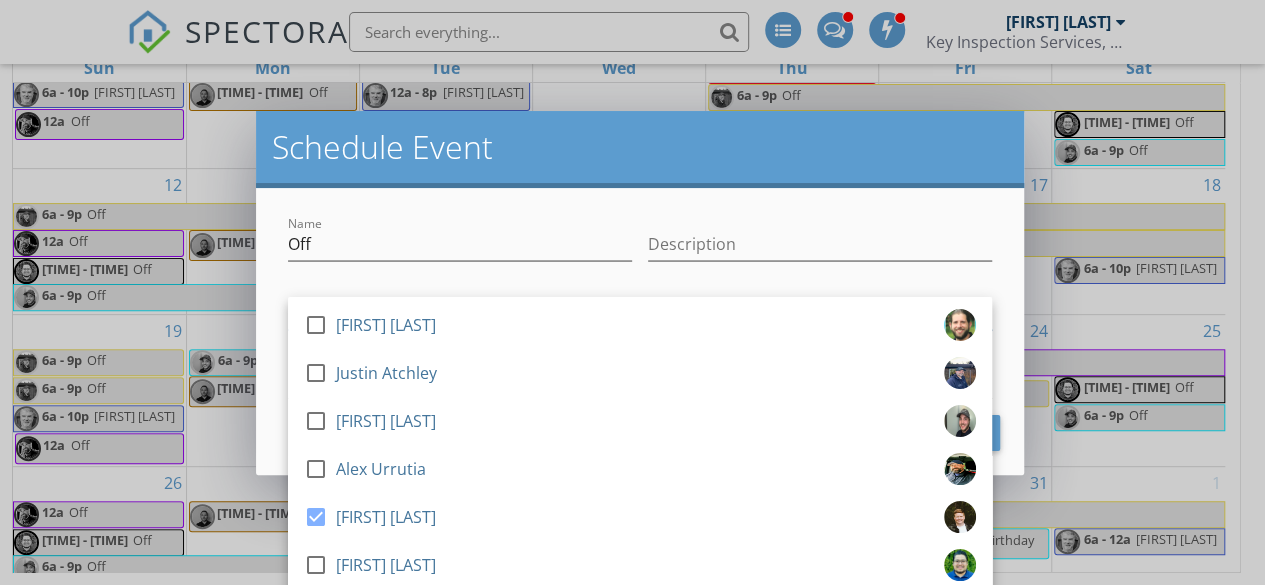 click on "Name Off" at bounding box center [460, 254] 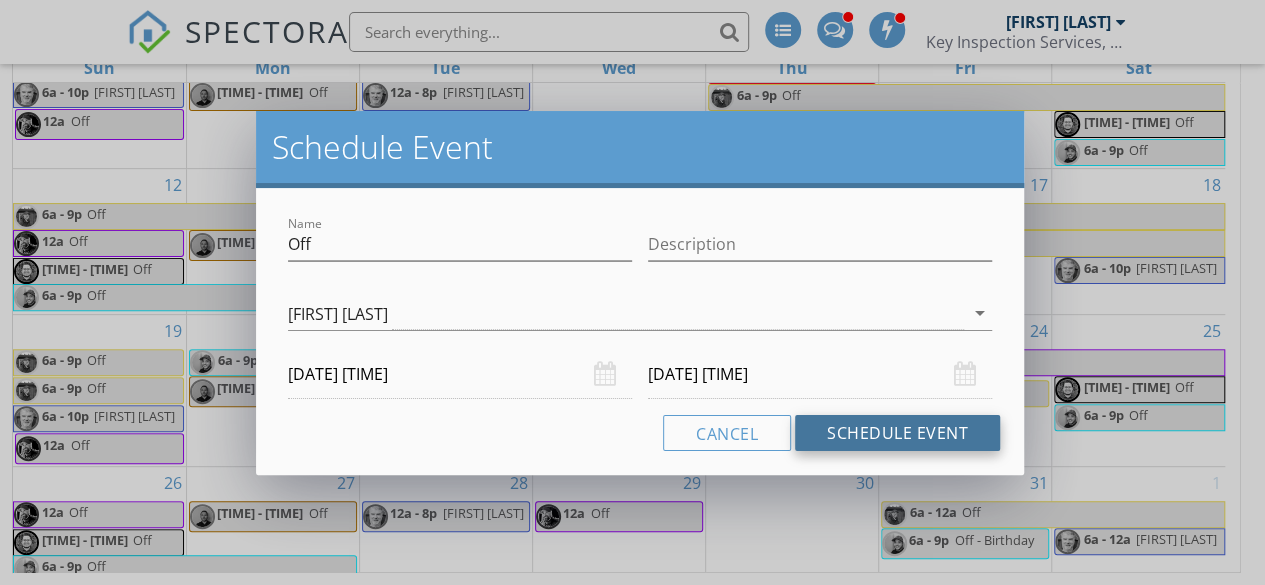 click on "Schedule Event" at bounding box center (897, 433) 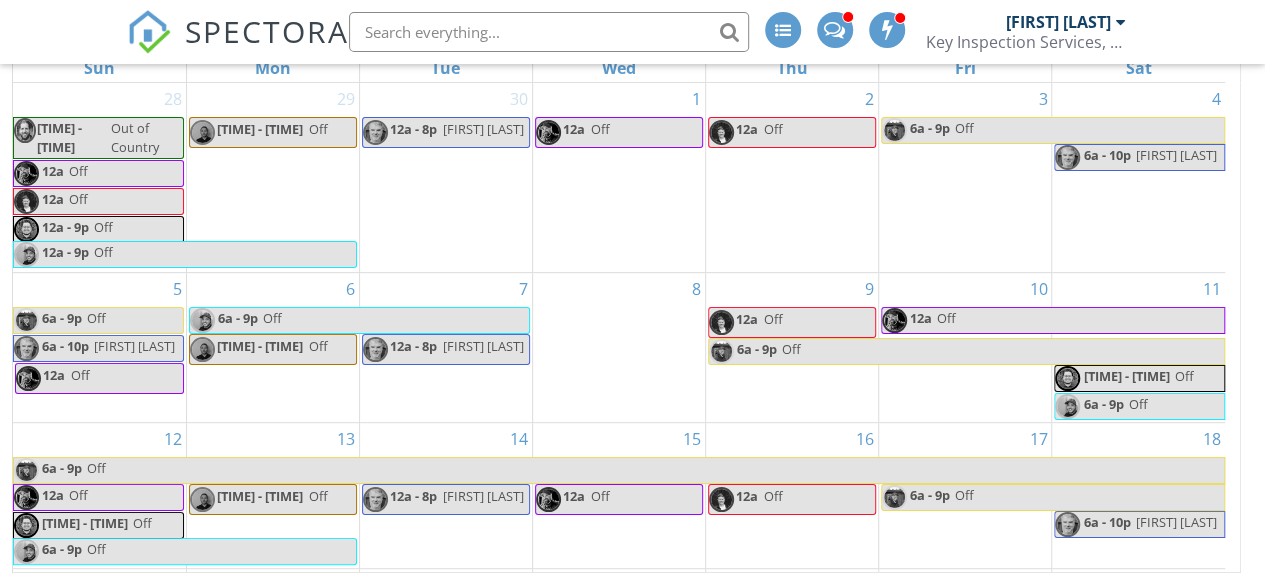 scroll, scrollTop: 254, scrollLeft: 0, axis: vertical 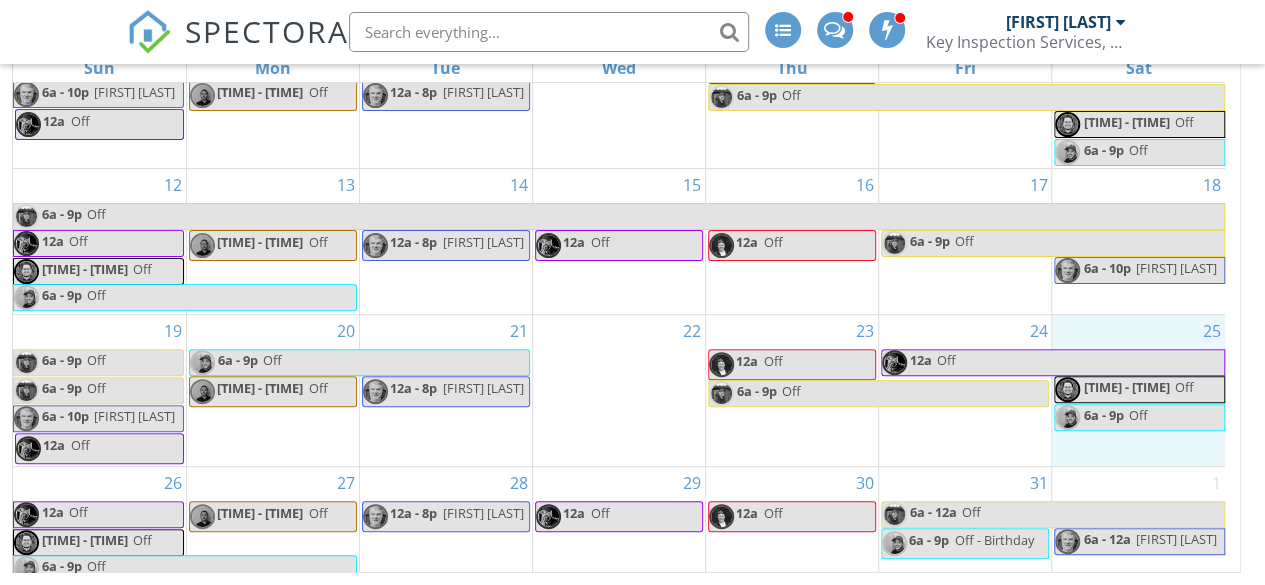 click on "25
5a - 9p
Off
6a - 9p
Off" at bounding box center (1138, 390) 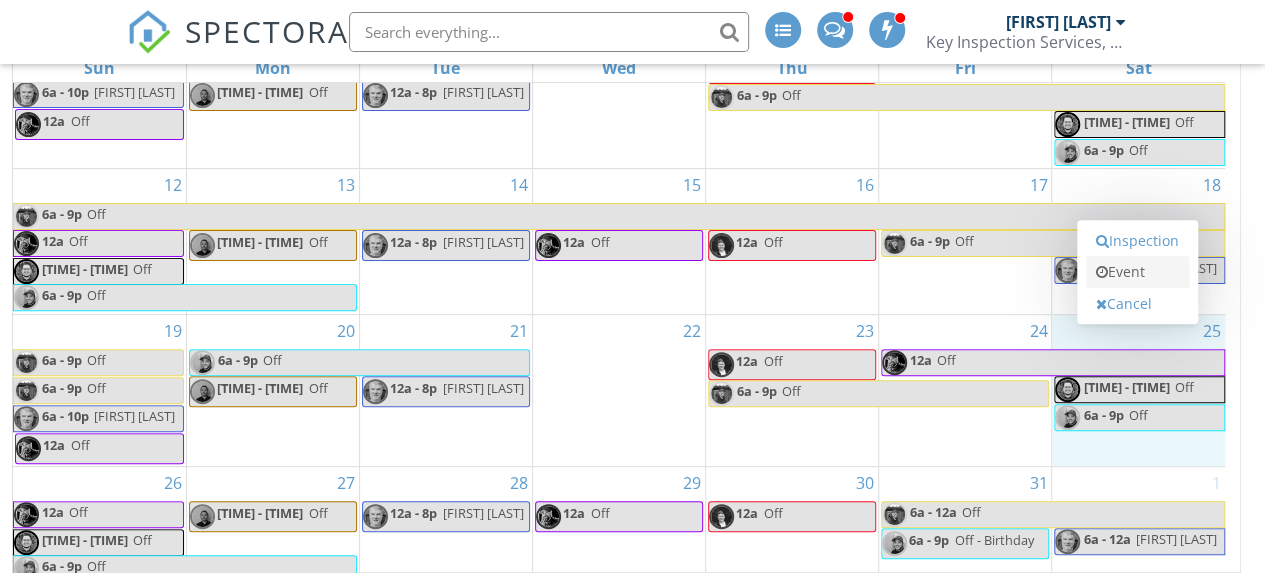 click on "Event" at bounding box center (1137, 272) 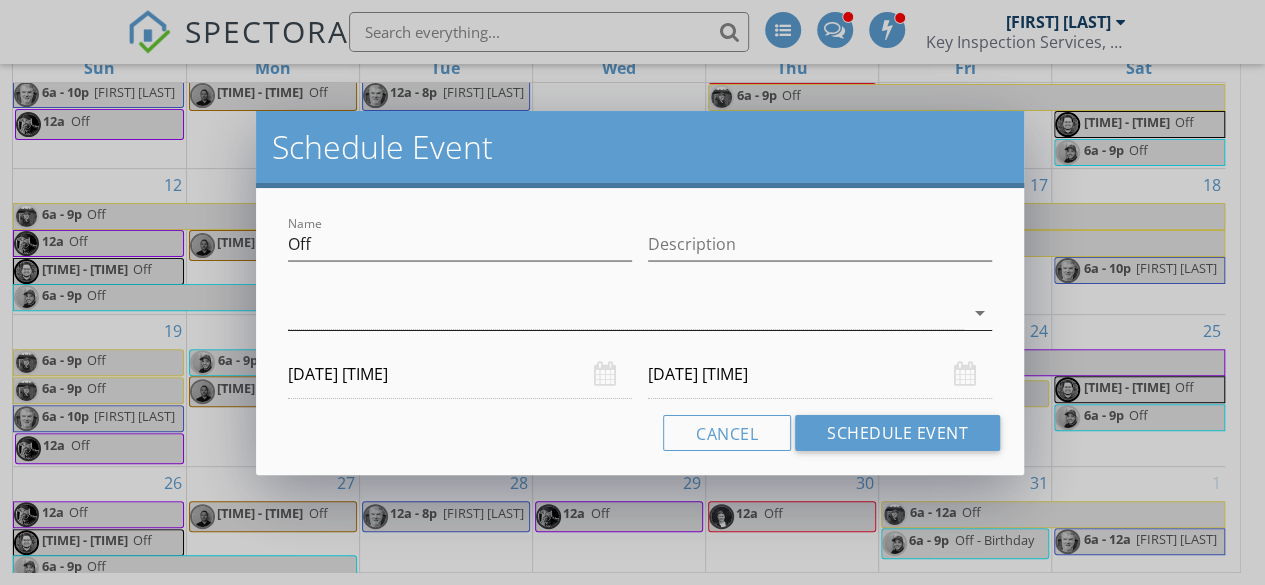 click at bounding box center [626, 313] 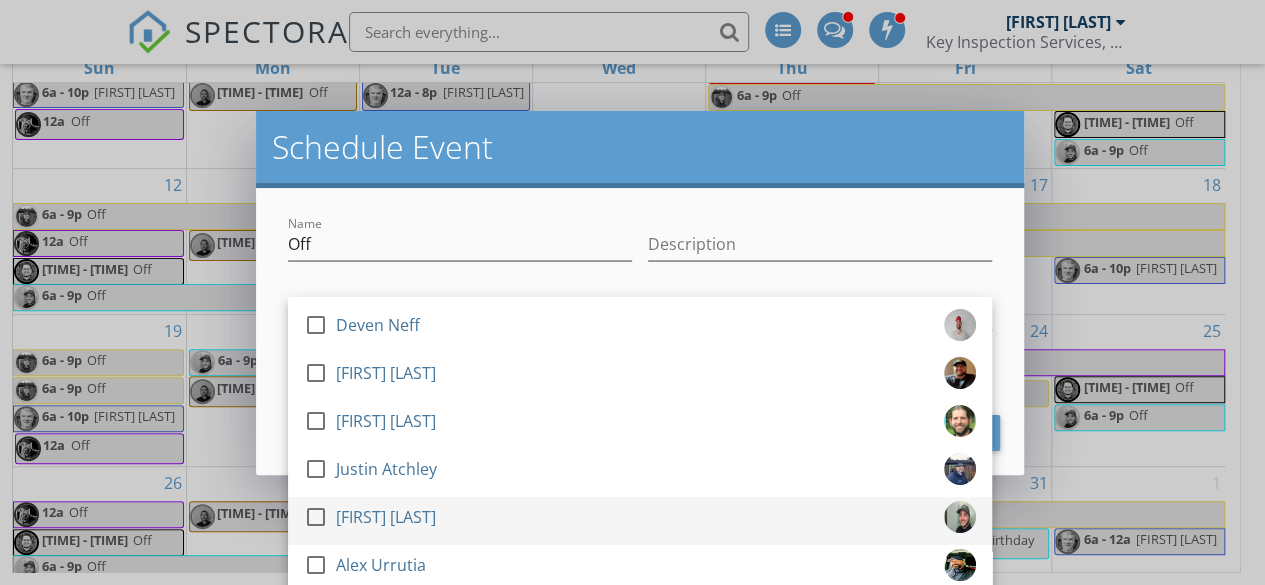 scroll, scrollTop: 96, scrollLeft: 0, axis: vertical 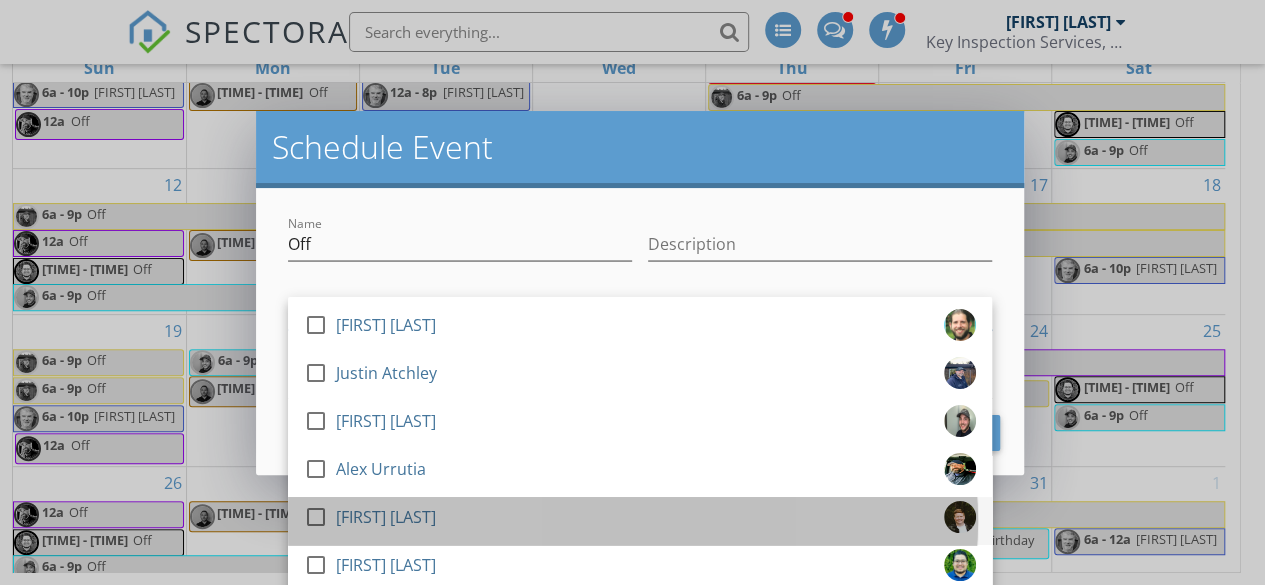 click on "Maribeth Hardwick" at bounding box center (386, 517) 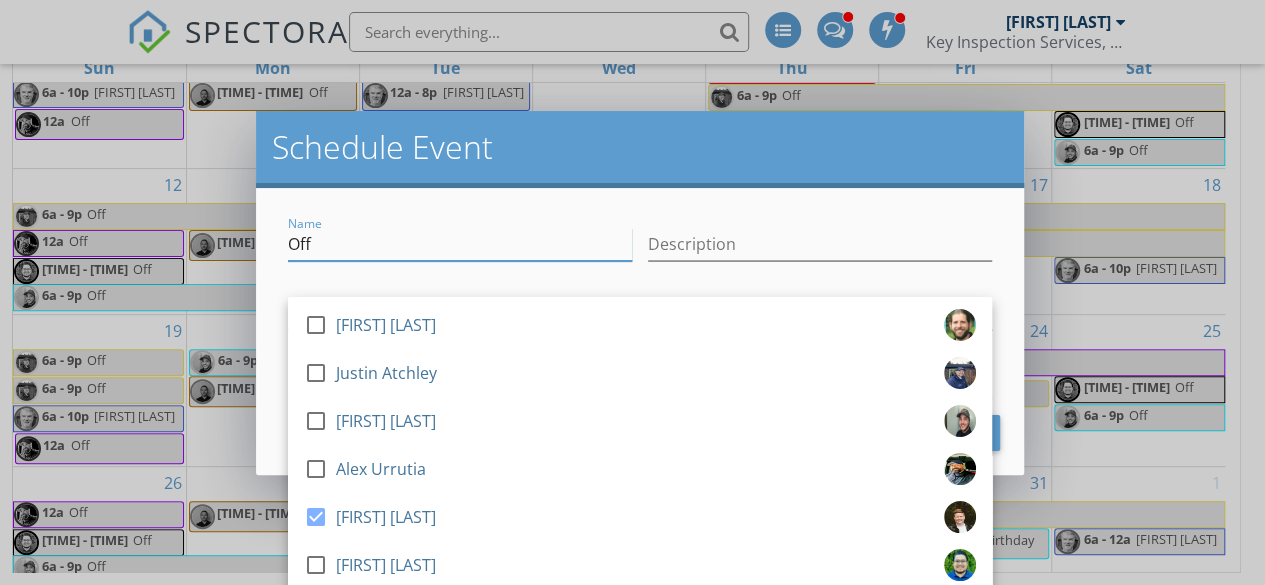 click on "Off" at bounding box center [460, 244] 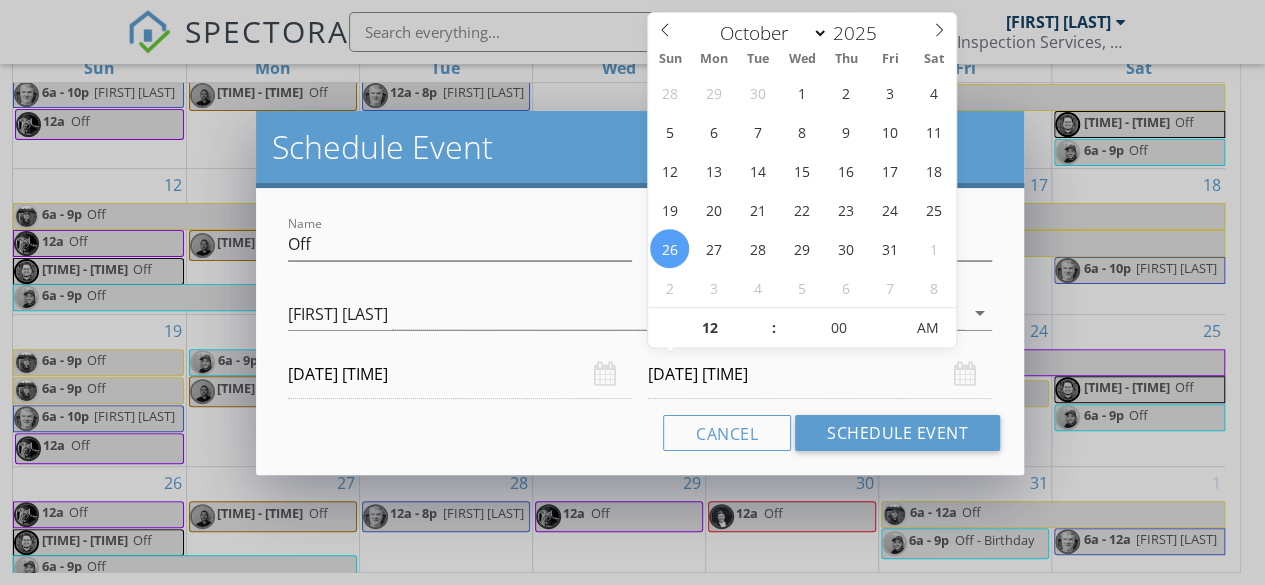 click on "10/26/2025 12:00 AM" at bounding box center [820, 374] 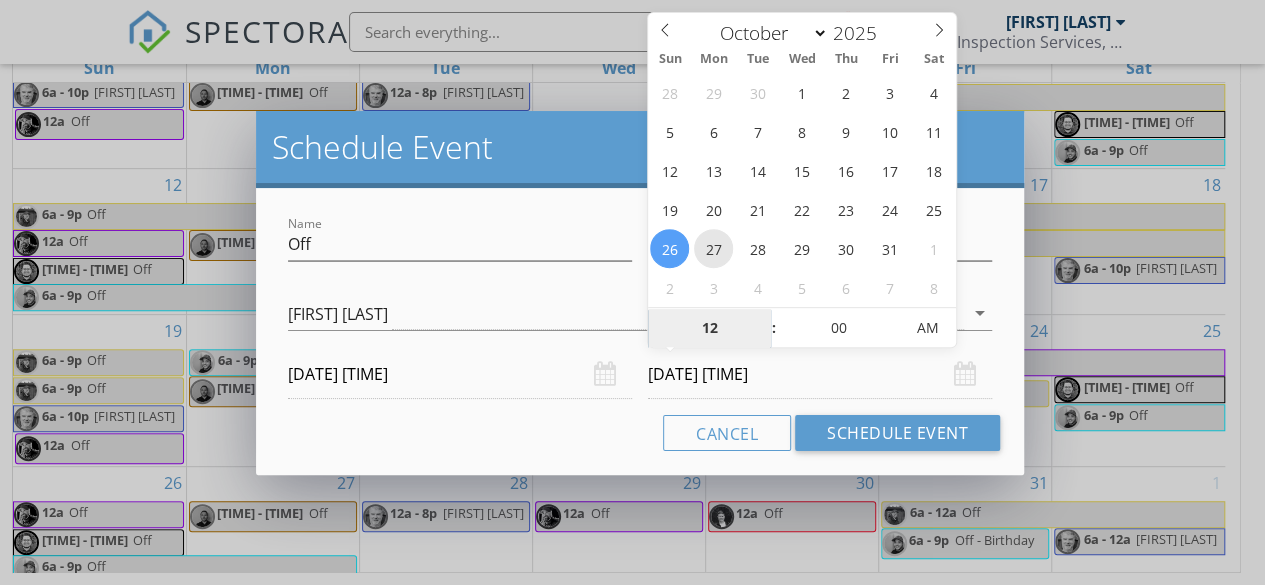 type on "10/27/2025 12:00 AM" 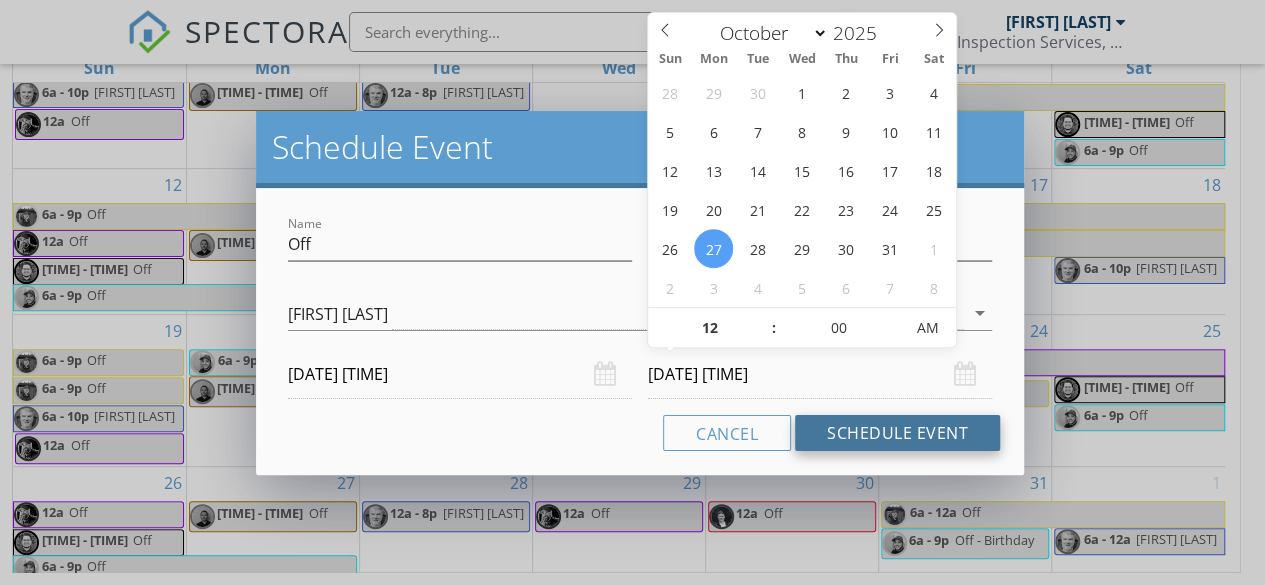 click on "Schedule Event" at bounding box center (897, 433) 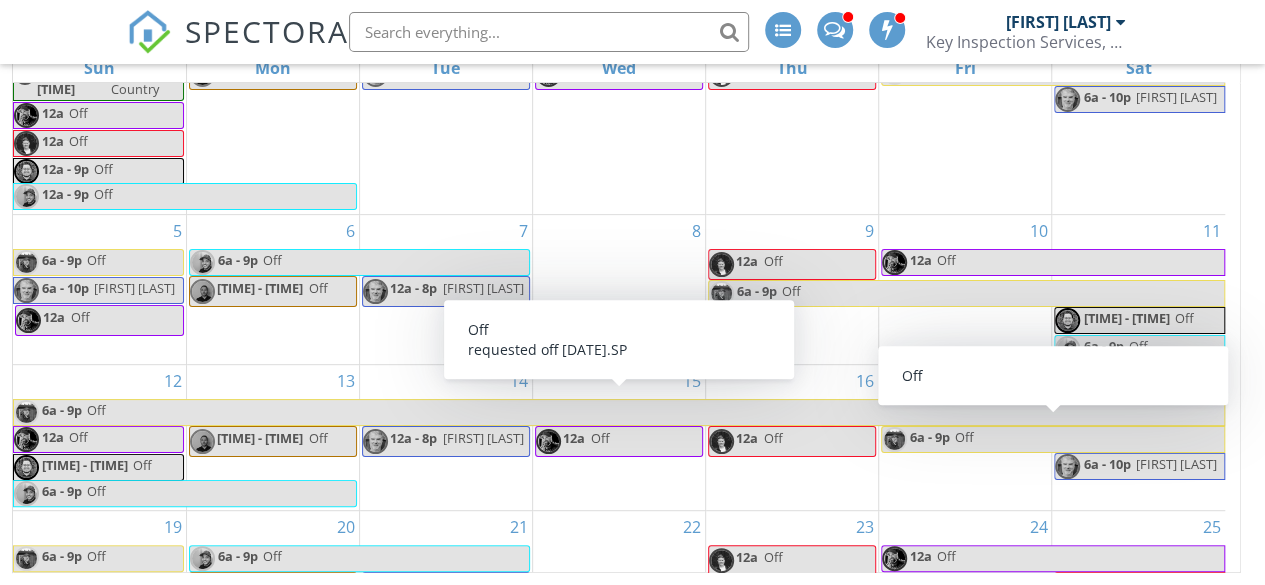 scroll, scrollTop: 56, scrollLeft: 0, axis: vertical 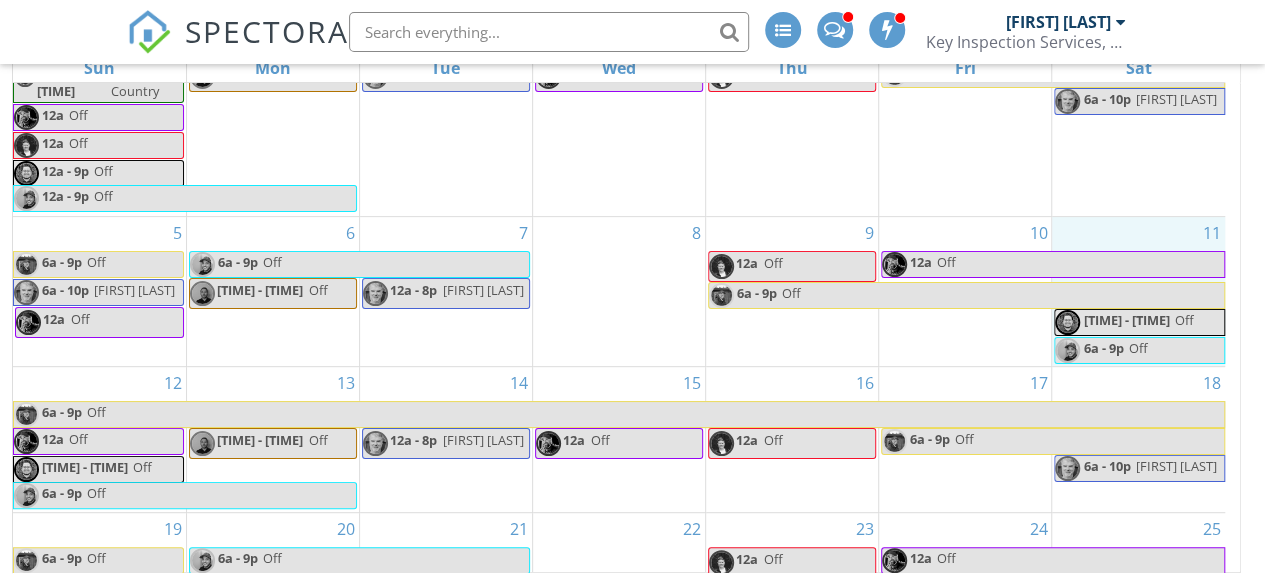 click on "11
5a - 9p
Off
6a - 9p
Off" at bounding box center (1138, 291) 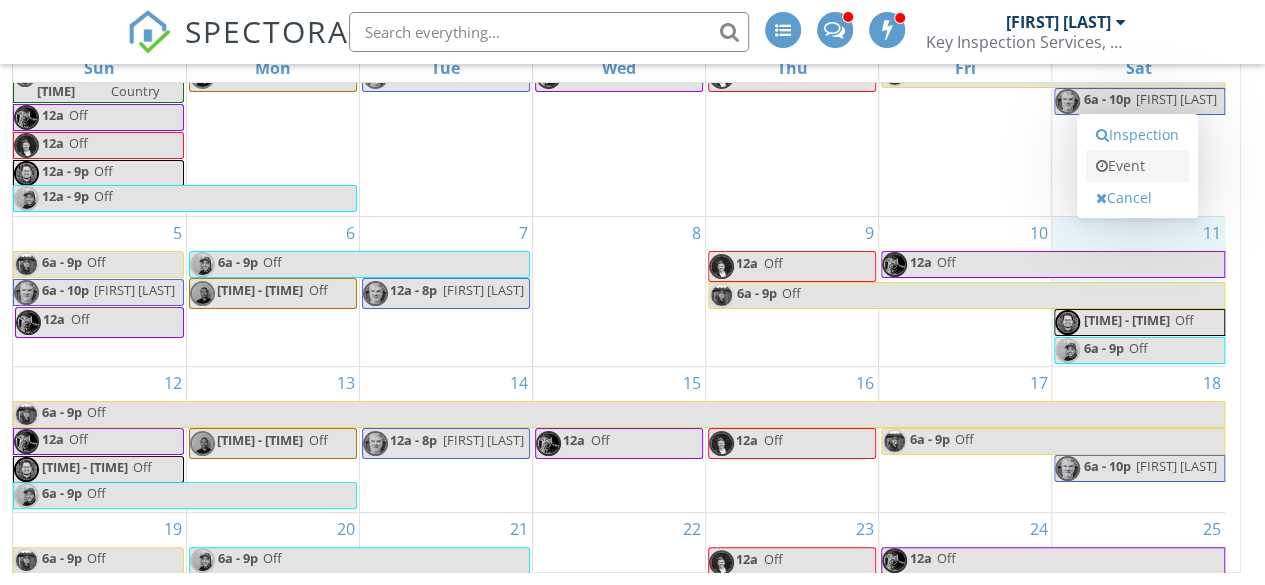 click on "Event" at bounding box center (1137, 166) 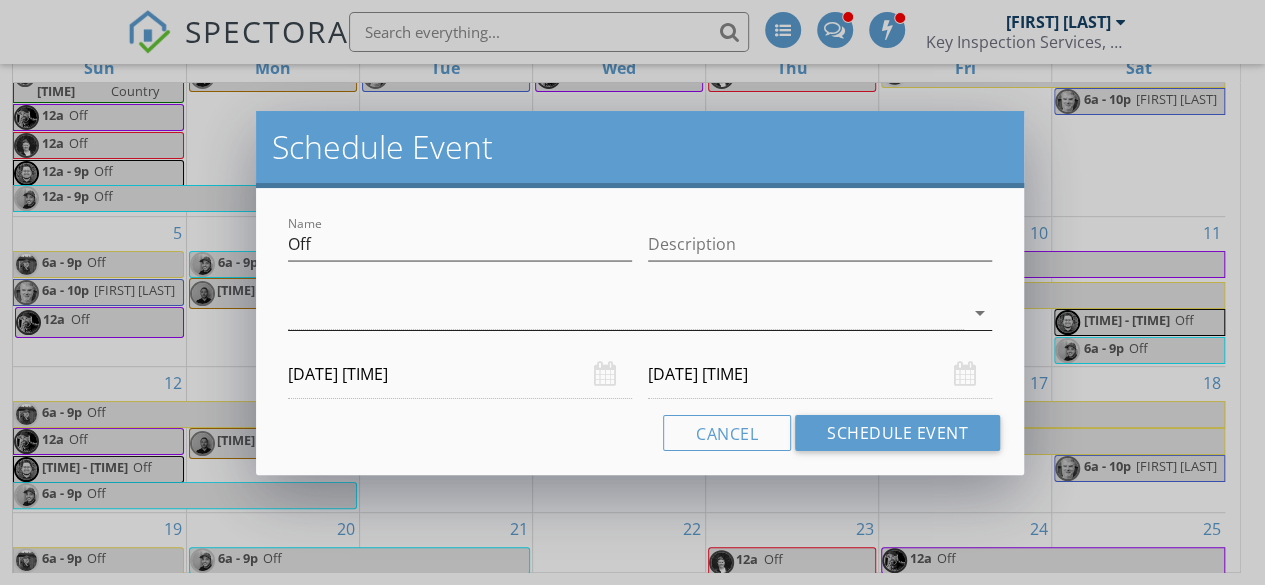 click at bounding box center [626, 313] 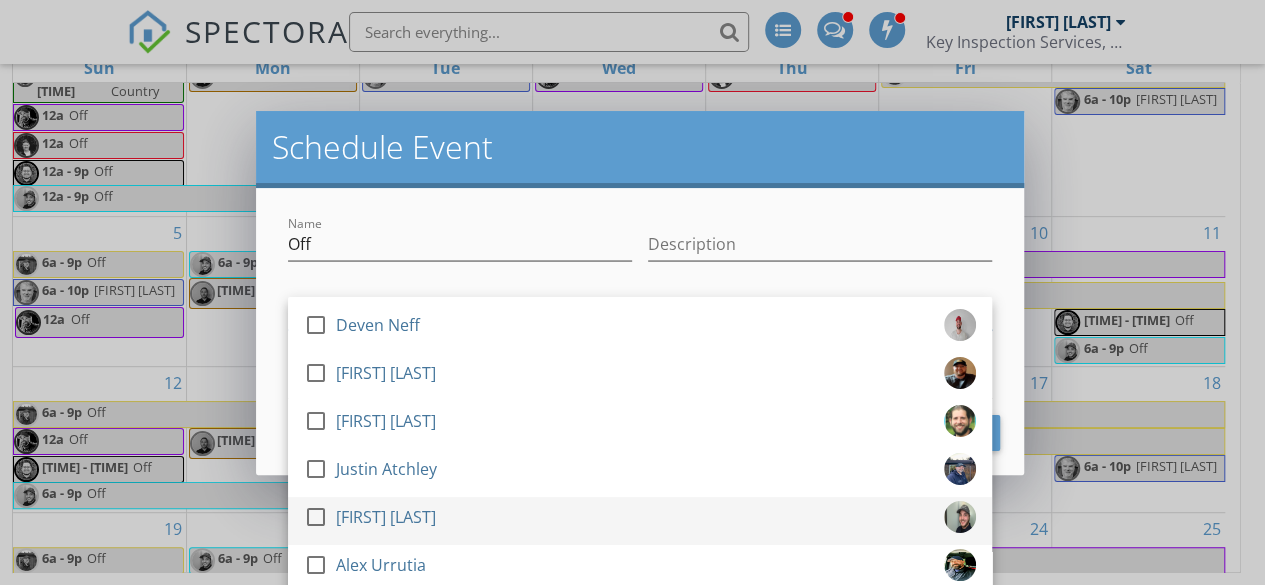 scroll, scrollTop: 96, scrollLeft: 0, axis: vertical 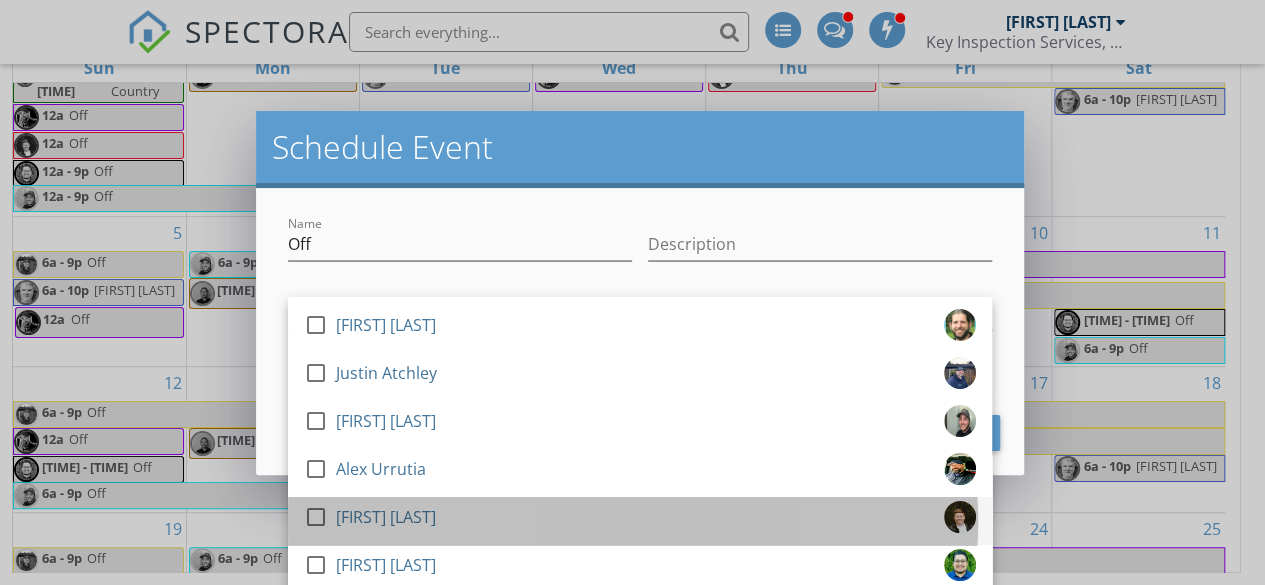 click on "Maribeth Hardwick" at bounding box center (386, 517) 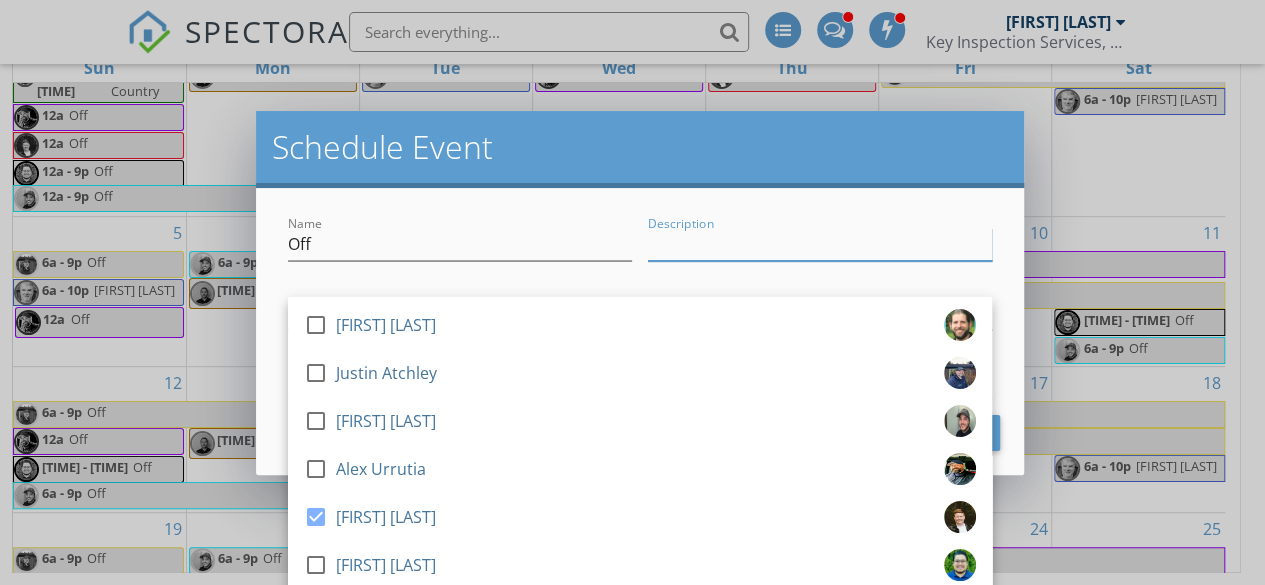 click on "Description" at bounding box center (820, 244) 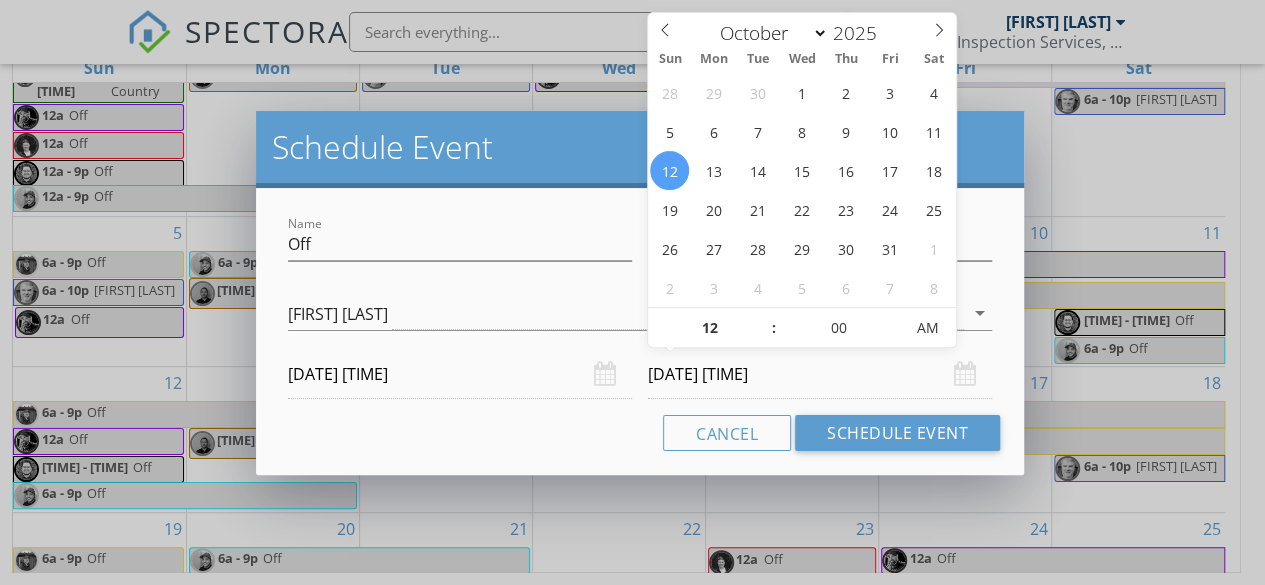 click on "10/12/2025 12:00 AM" at bounding box center (820, 374) 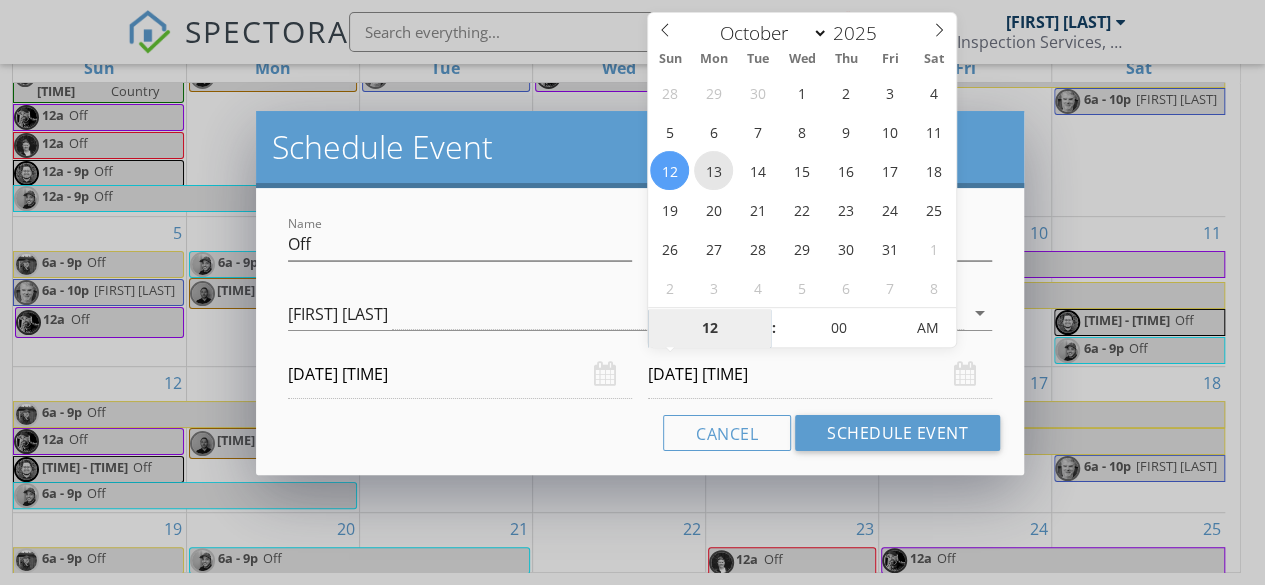 type on "10/13/2025 12:00 AM" 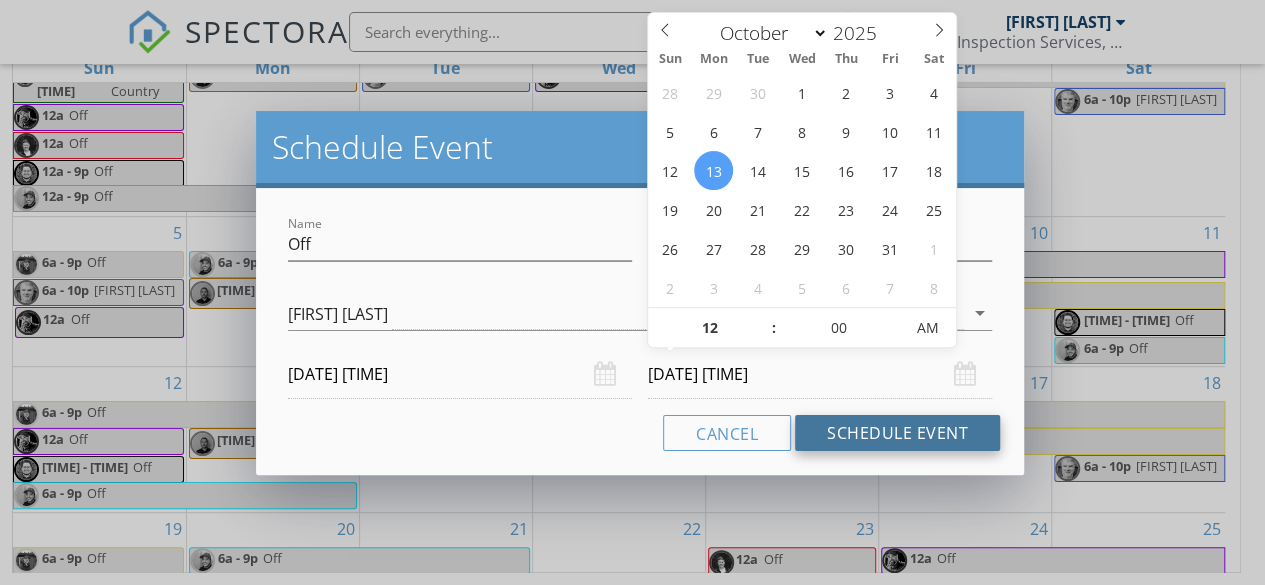 click on "Schedule Event" at bounding box center (897, 433) 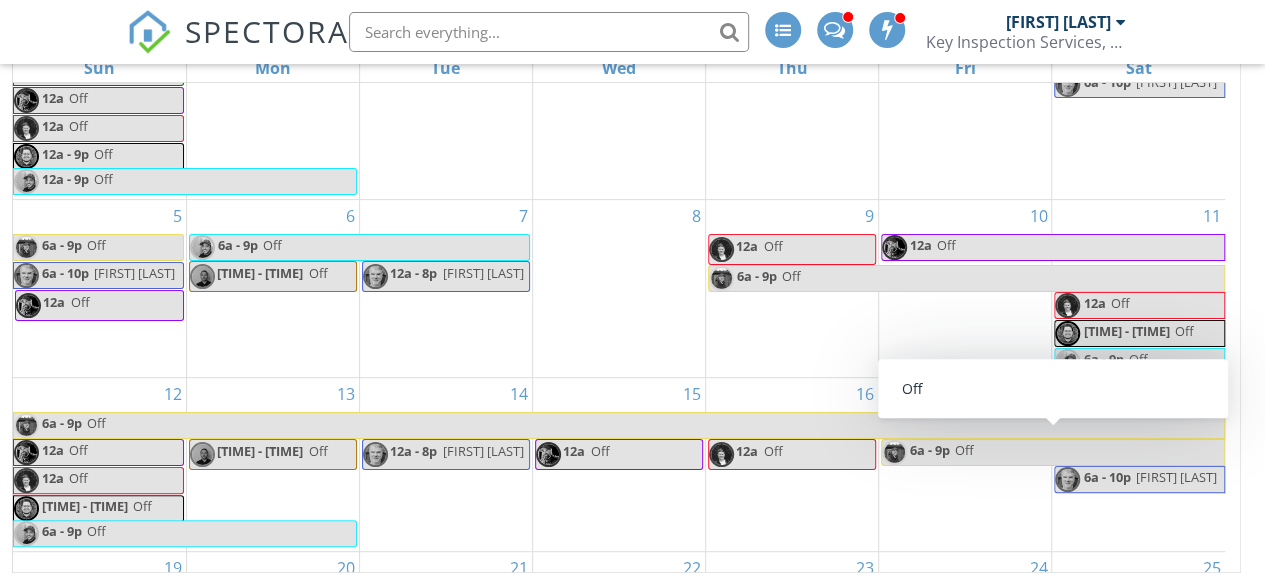 scroll, scrollTop: 0, scrollLeft: 0, axis: both 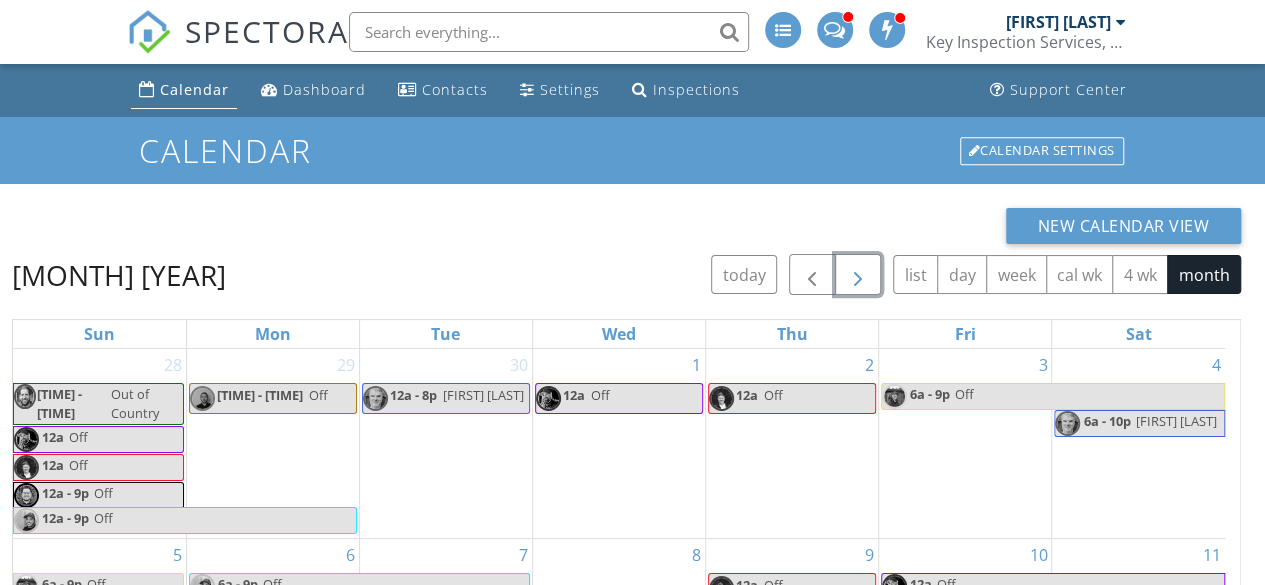 click at bounding box center [858, 275] 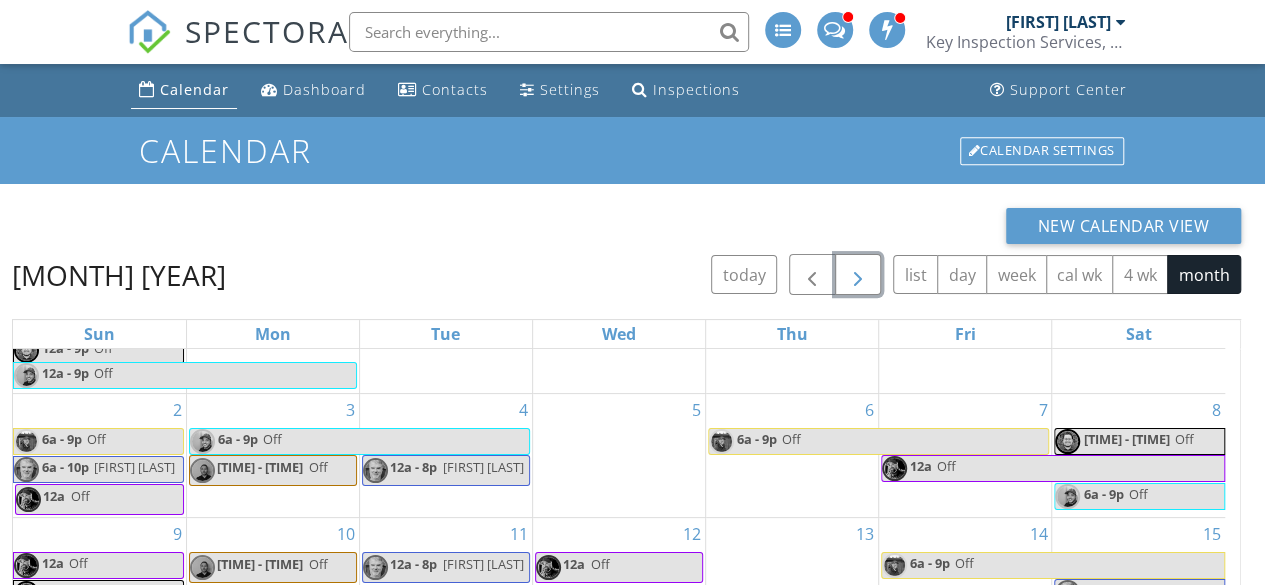 scroll, scrollTop: 98, scrollLeft: 0, axis: vertical 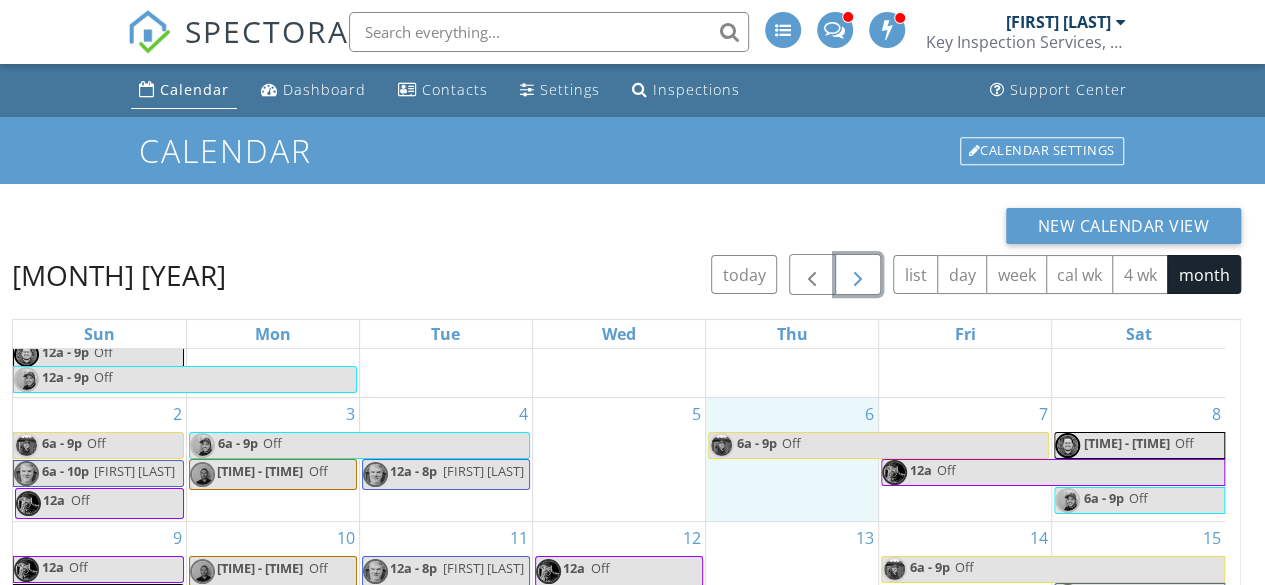 click on "6
6a - 9p
Off" at bounding box center [792, 459] 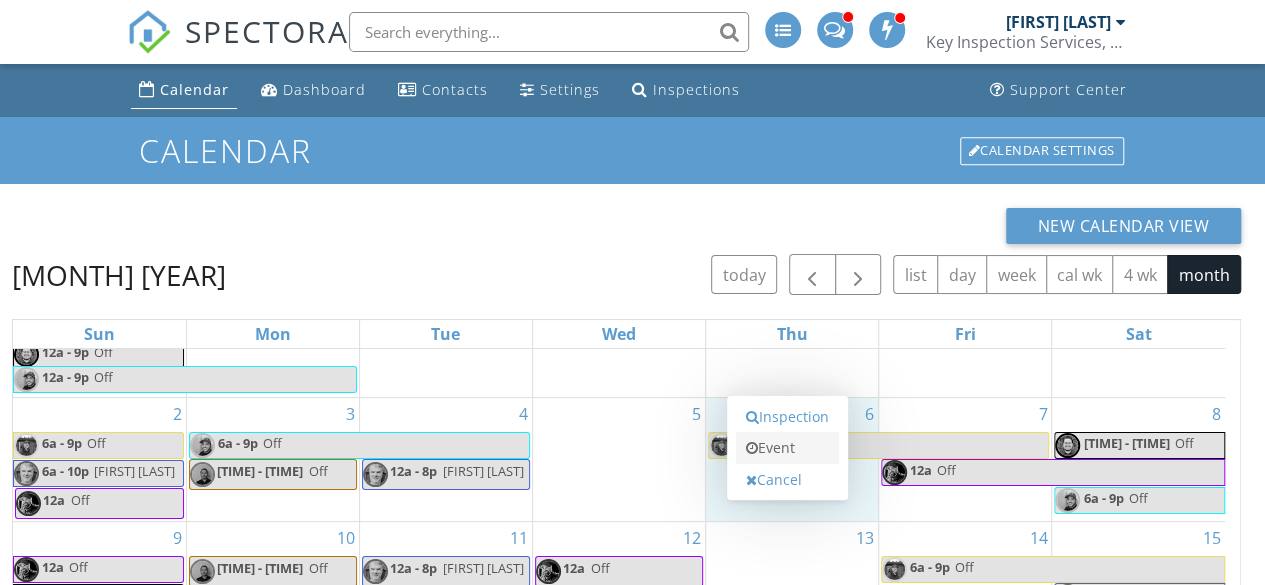 click on "Event" at bounding box center [787, 448] 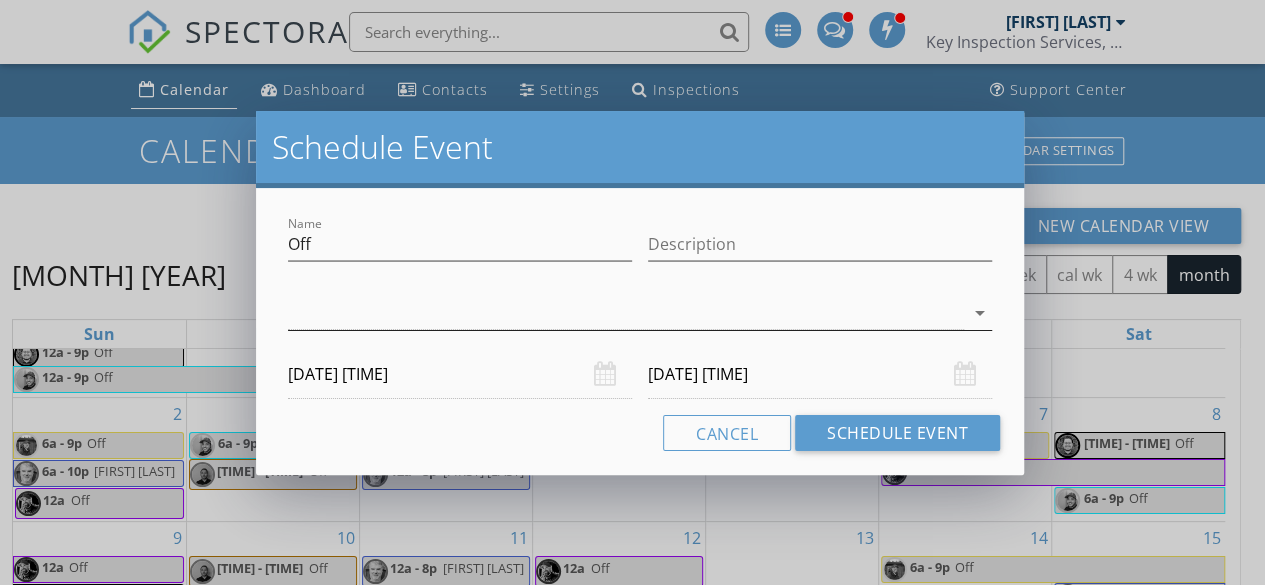 click at bounding box center (626, 313) 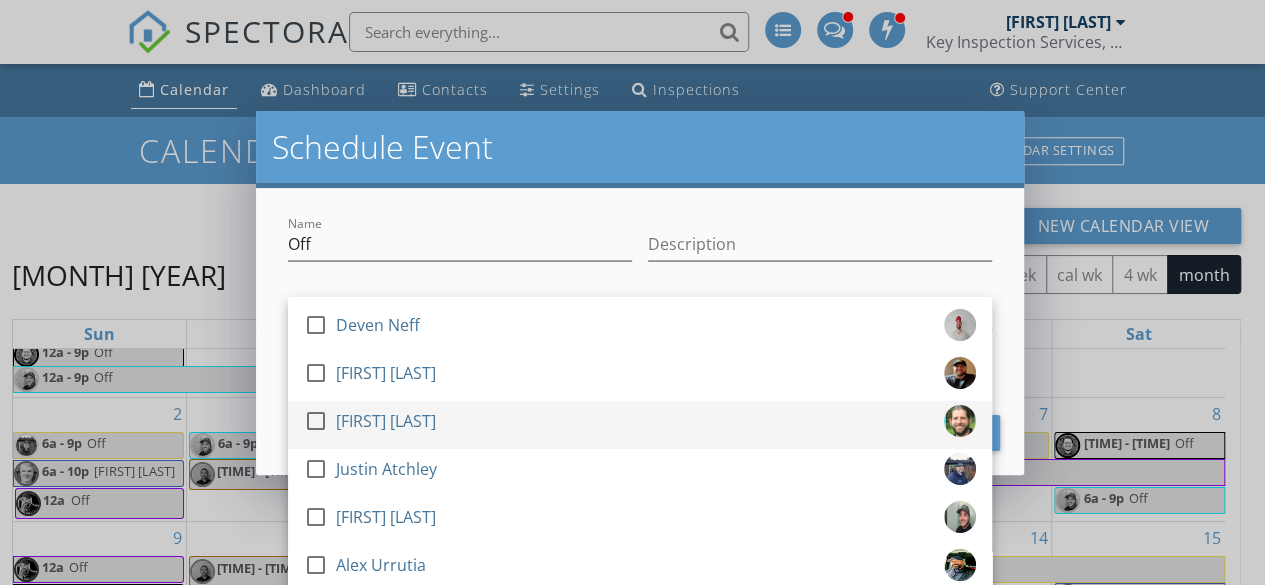 scroll, scrollTop: 96, scrollLeft: 0, axis: vertical 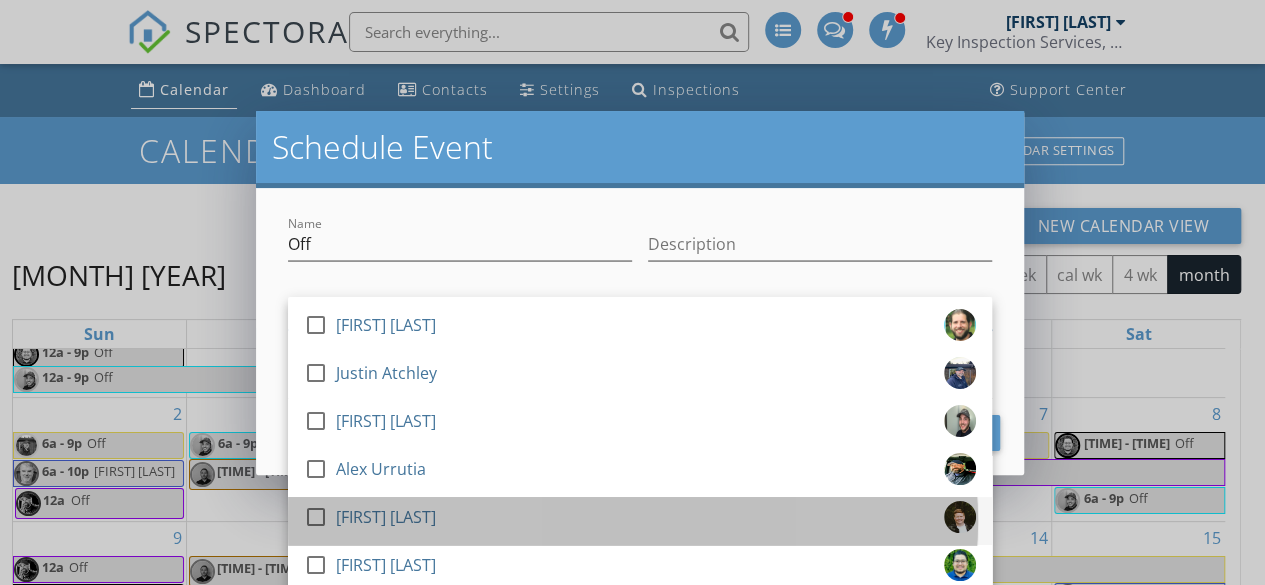 click on "check_box_outline_blank   Maribeth Hardwick" at bounding box center (640, 521) 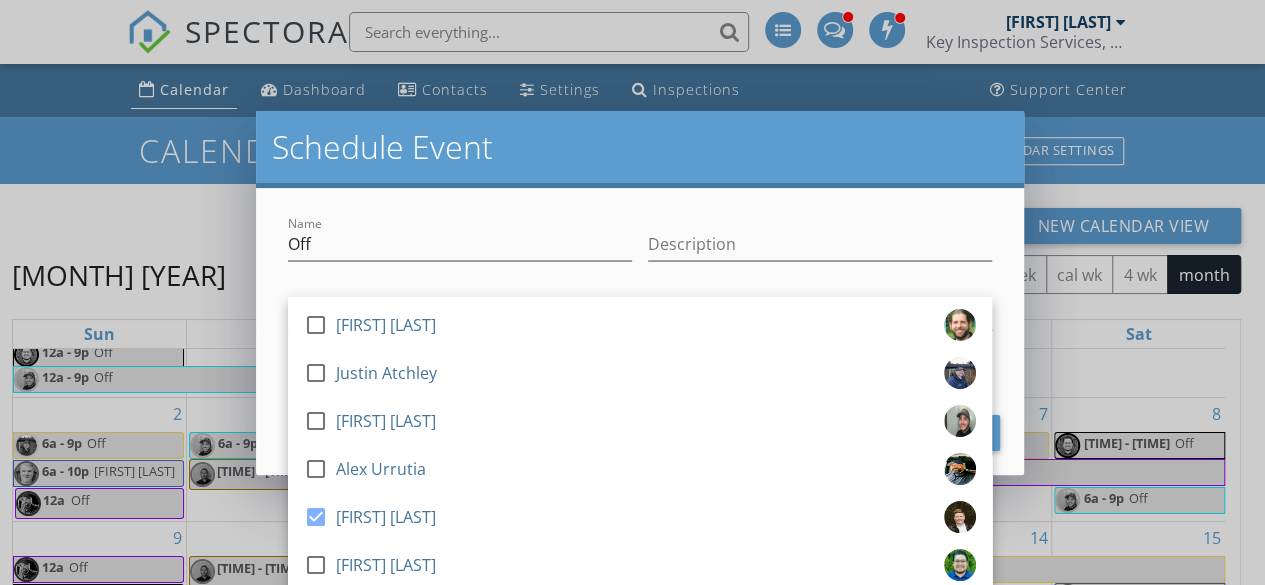 scroll, scrollTop: 266, scrollLeft: 0, axis: vertical 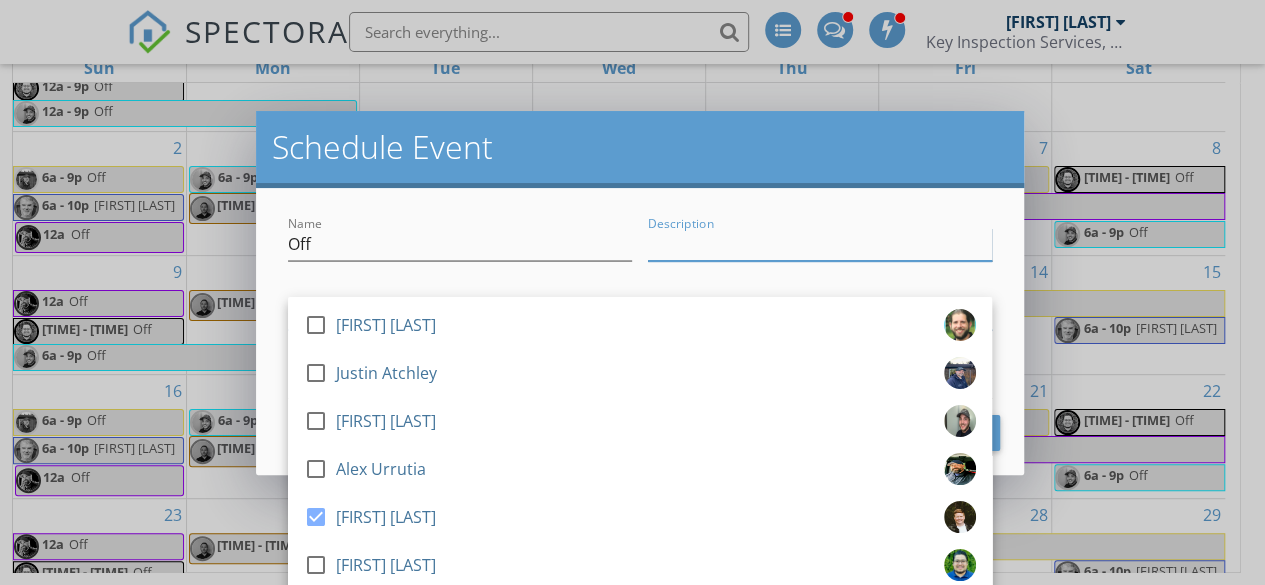 click on "Description" at bounding box center (820, 244) 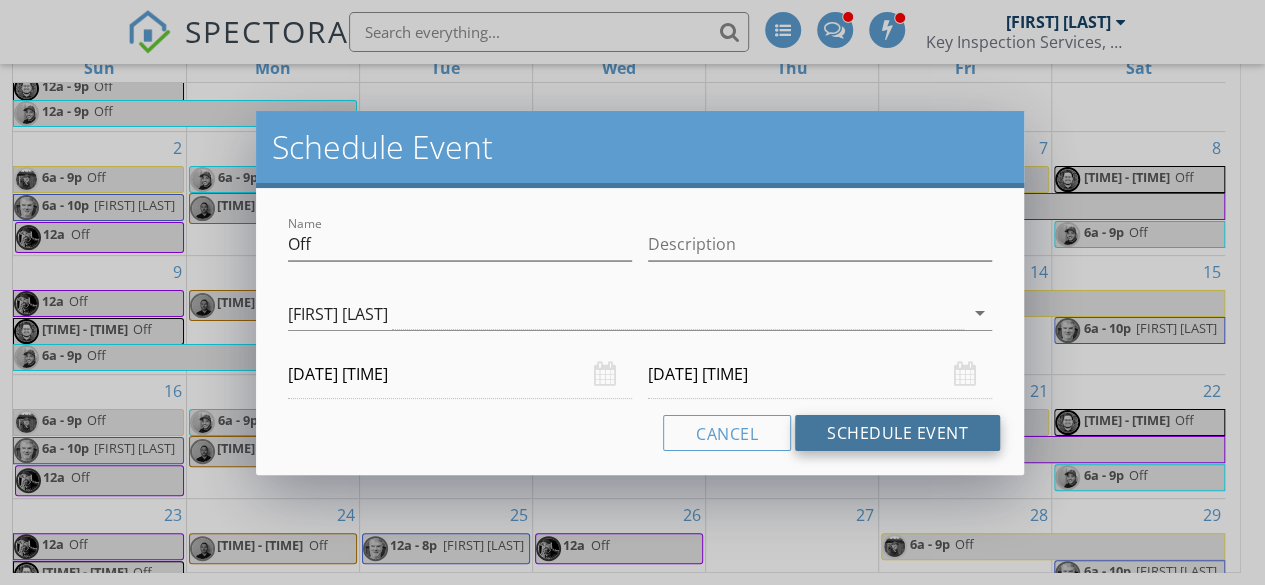 click on "Schedule Event" at bounding box center (897, 433) 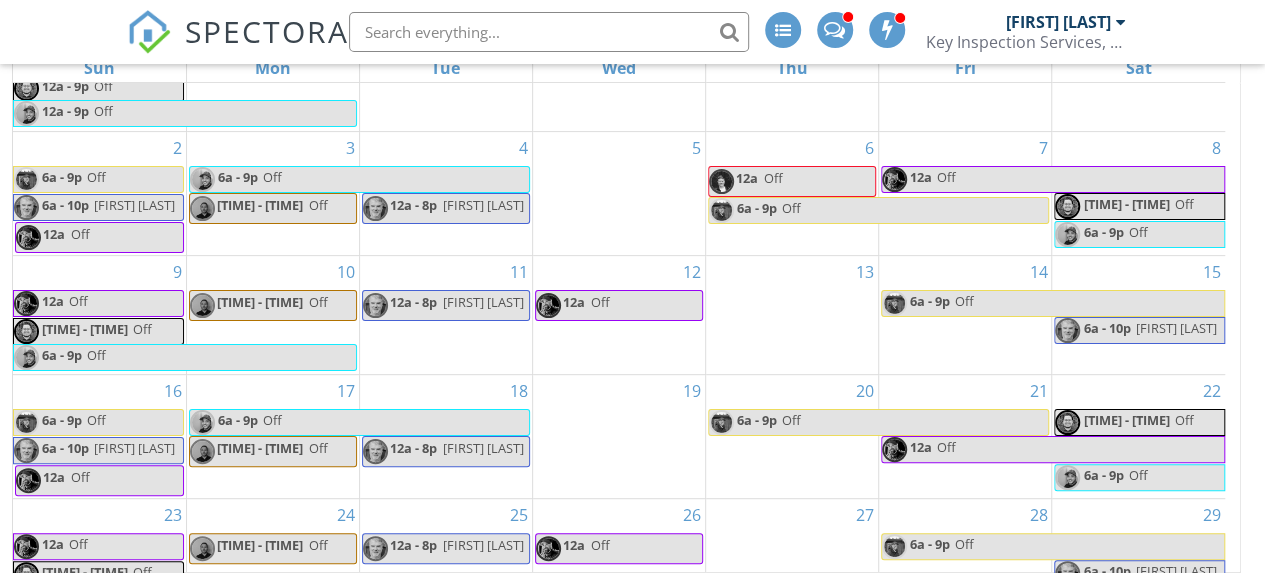 scroll, scrollTop: 0, scrollLeft: 0, axis: both 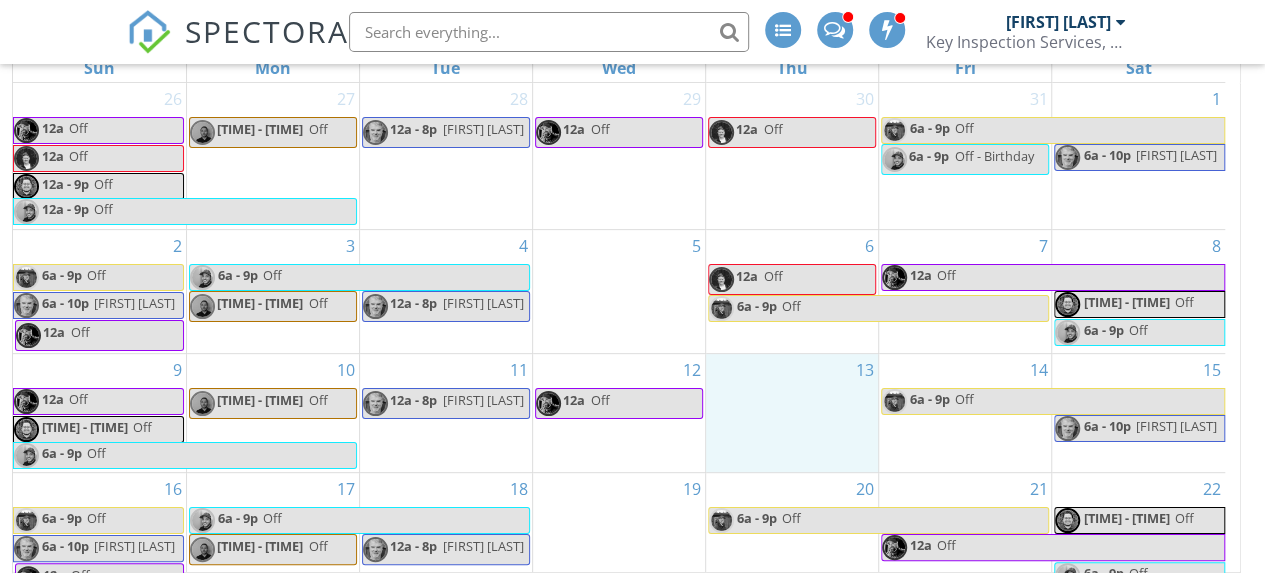 click on "13" at bounding box center (792, 413) 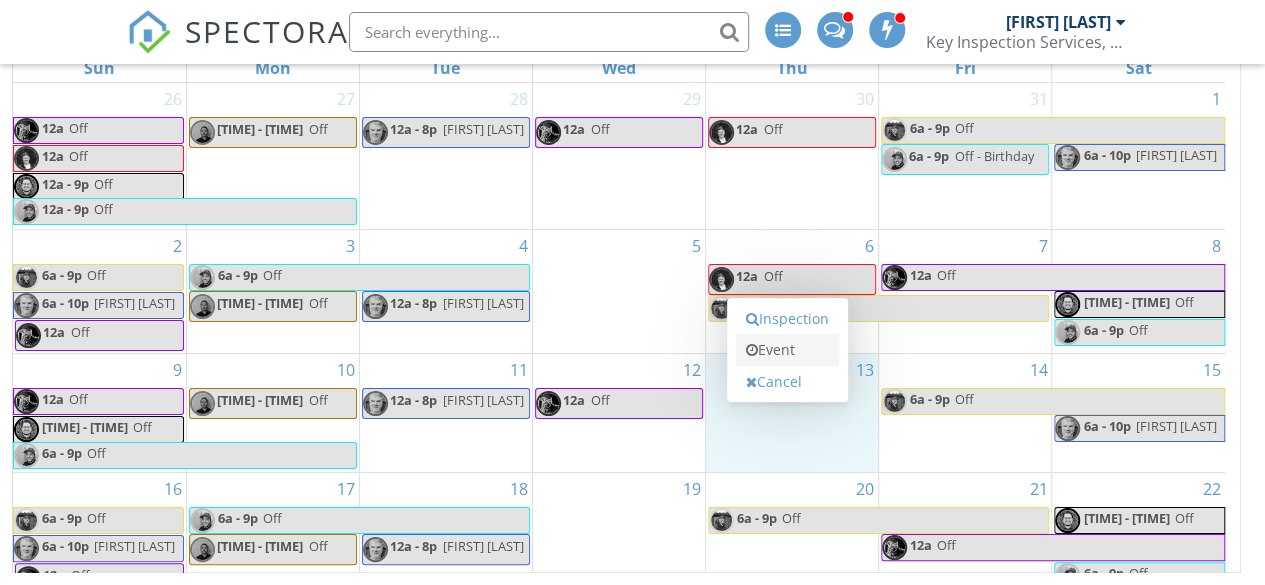 click on "Event" at bounding box center (787, 350) 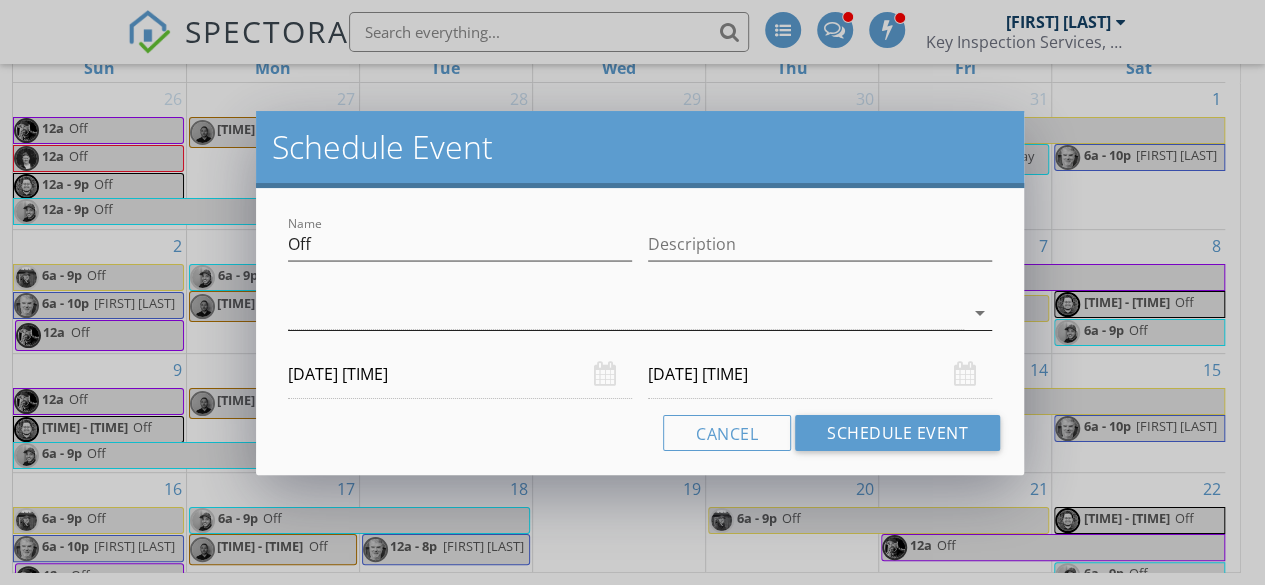 click at bounding box center (626, 313) 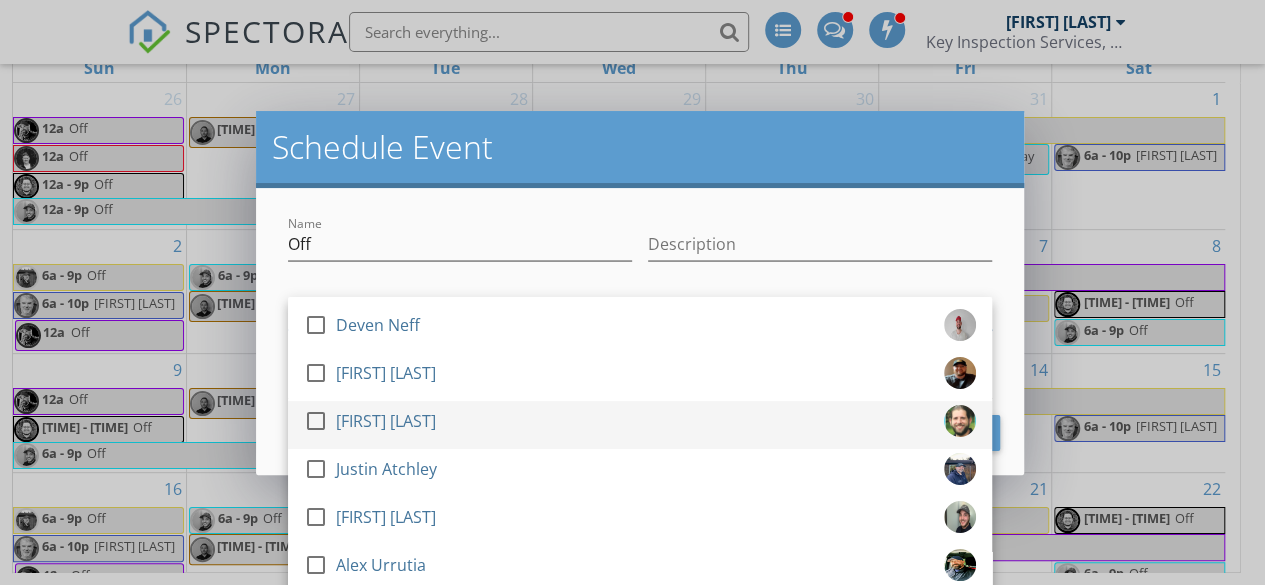 scroll, scrollTop: 96, scrollLeft: 0, axis: vertical 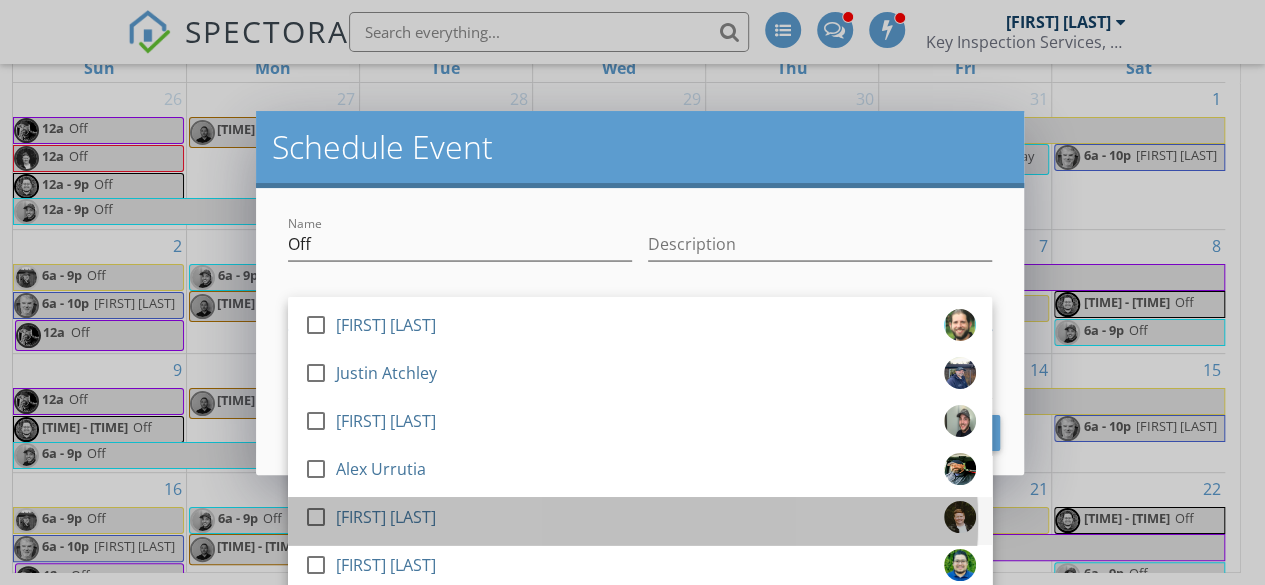 click on "Maribeth Hardwick" at bounding box center [386, 517] 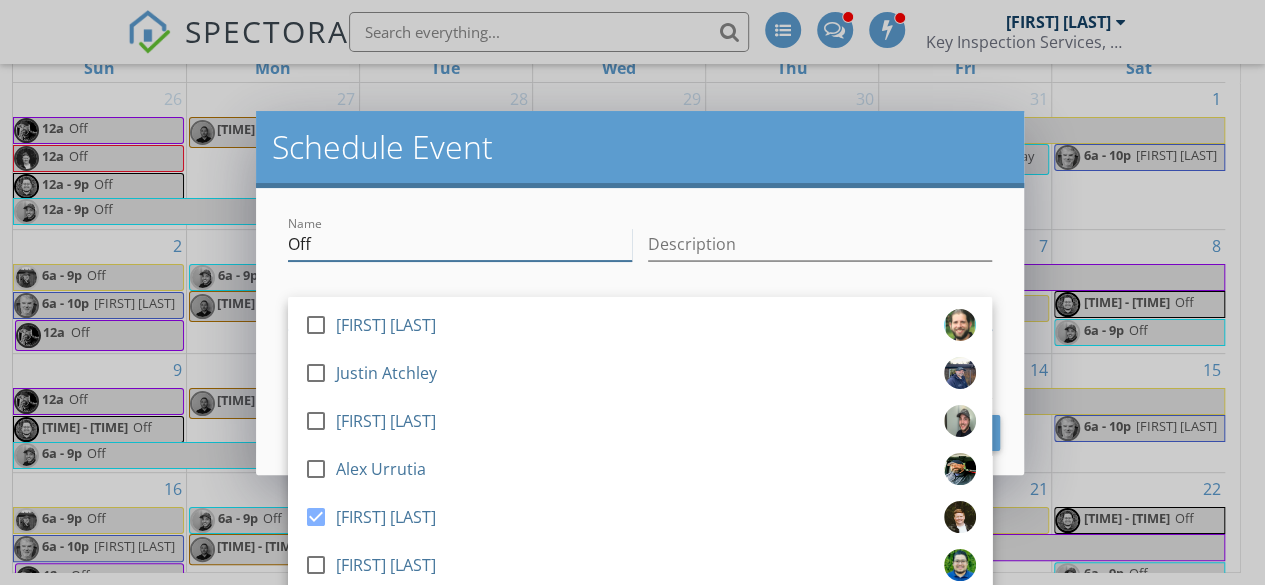 click on "Off" at bounding box center [460, 244] 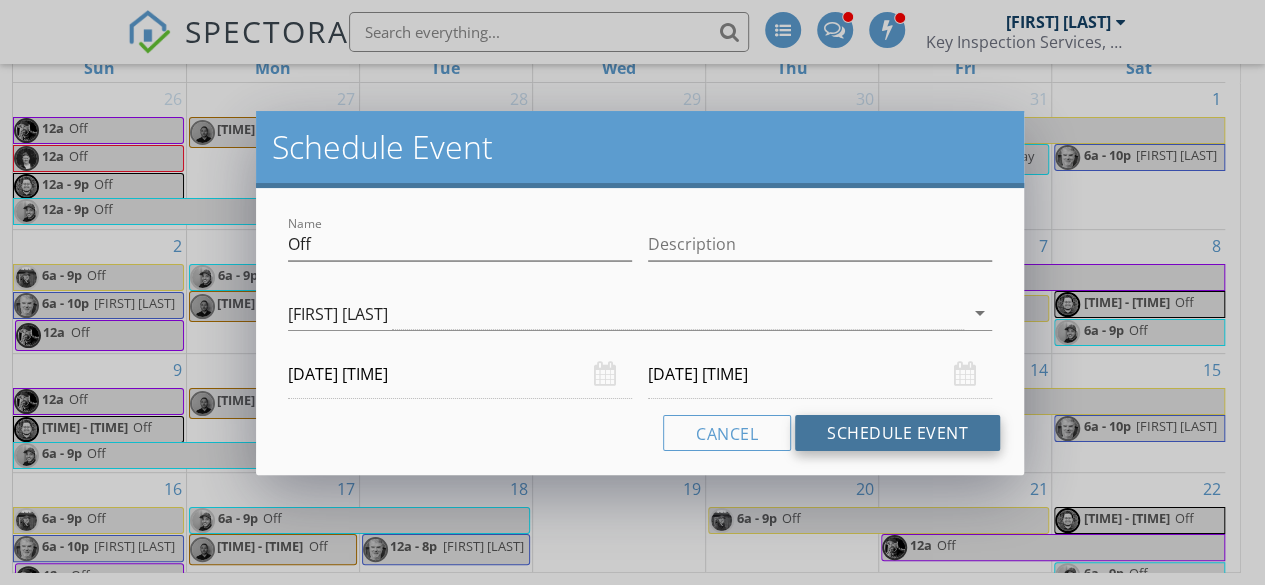 click on "Schedule Event" at bounding box center (897, 433) 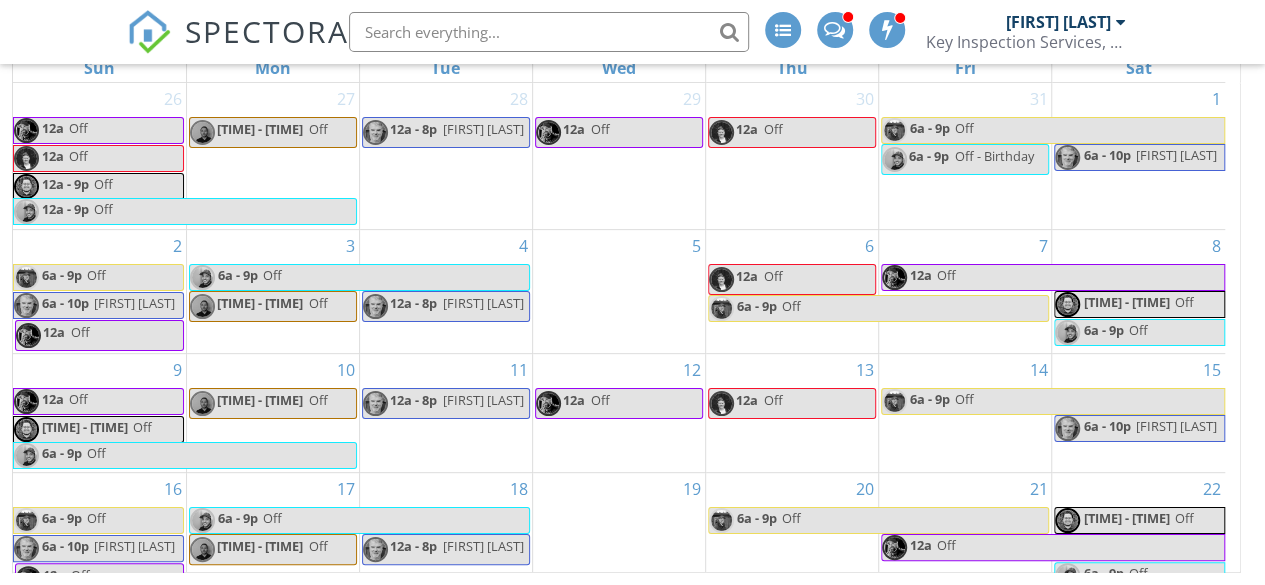 scroll, scrollTop: 285, scrollLeft: 0, axis: vertical 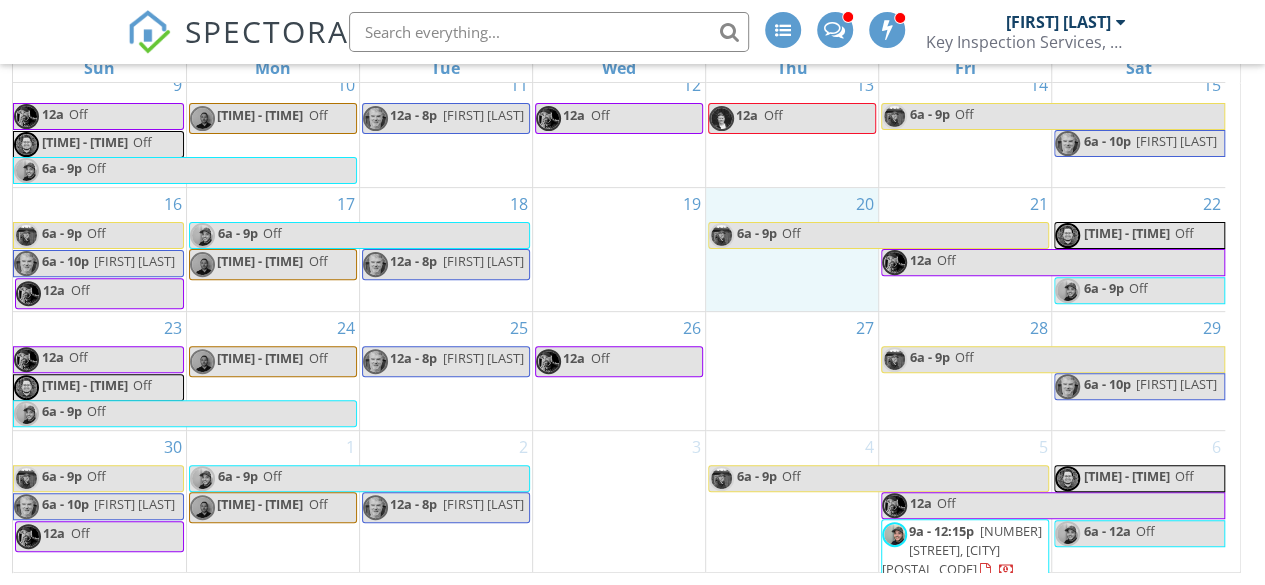 click on "20
6a - 9p
Off" at bounding box center (792, 249) 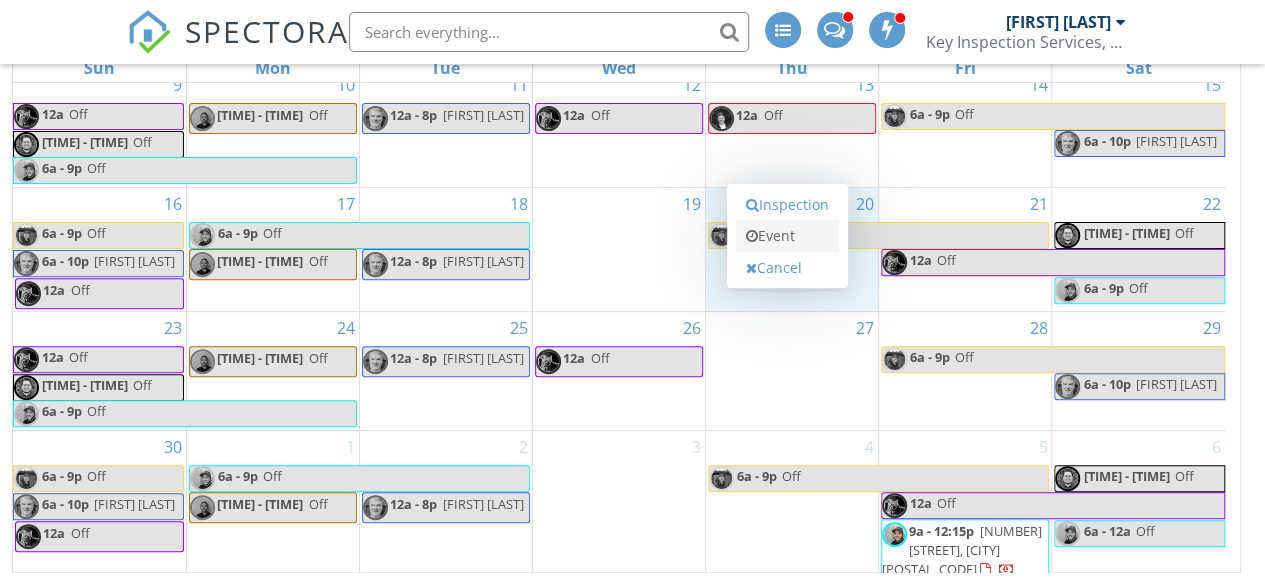 click on "Event" at bounding box center [787, 236] 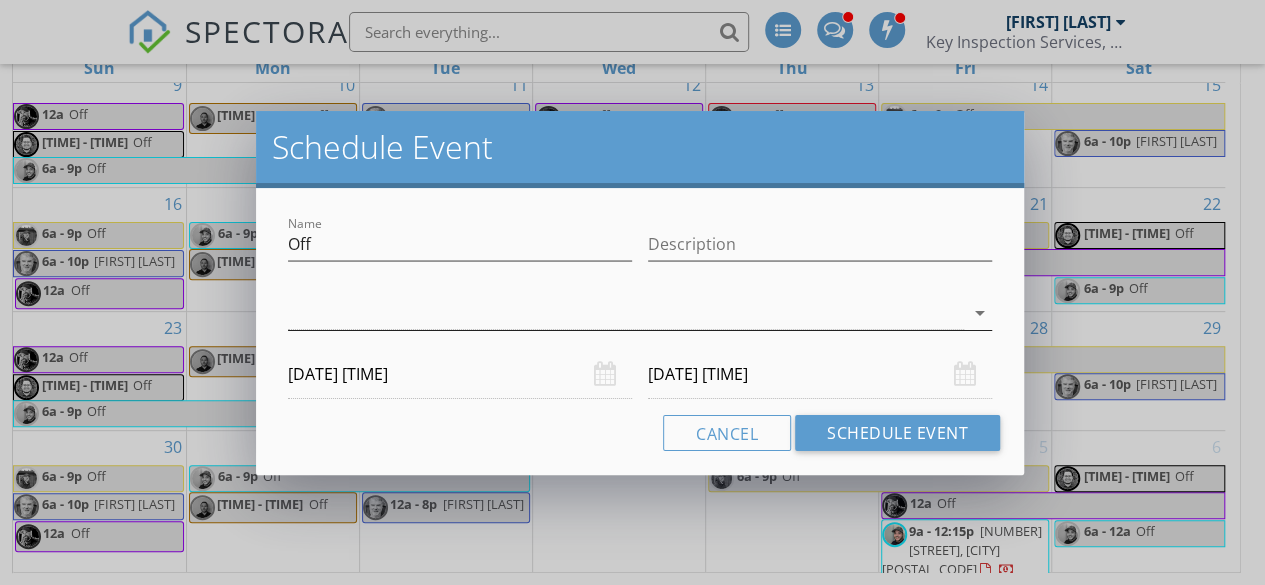 click at bounding box center [626, 313] 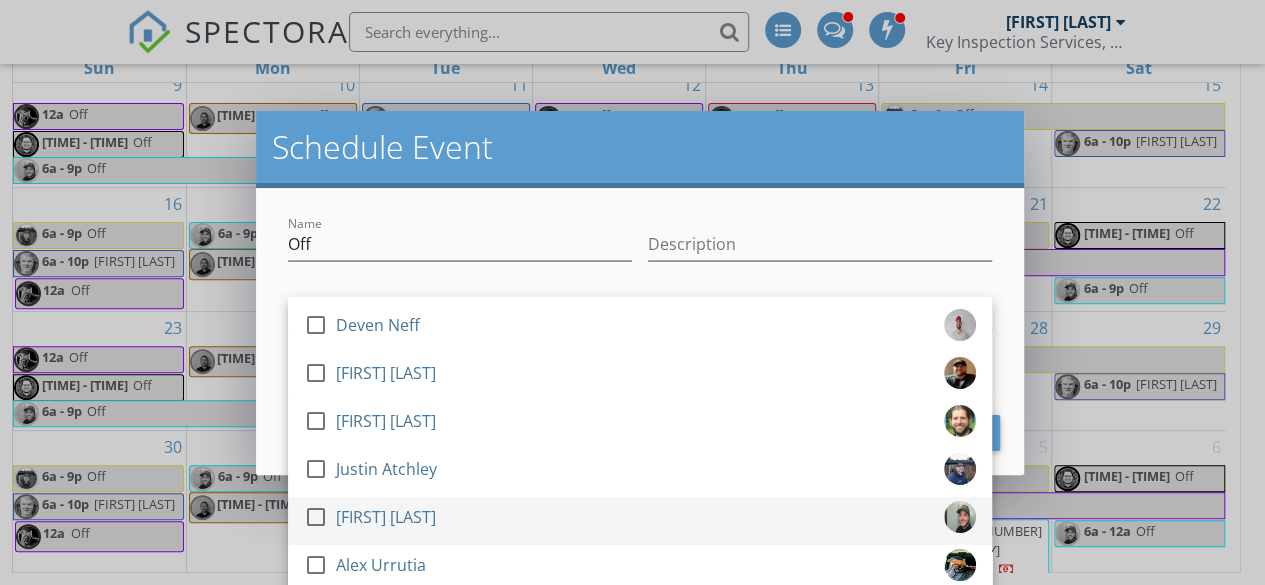 scroll, scrollTop: 96, scrollLeft: 0, axis: vertical 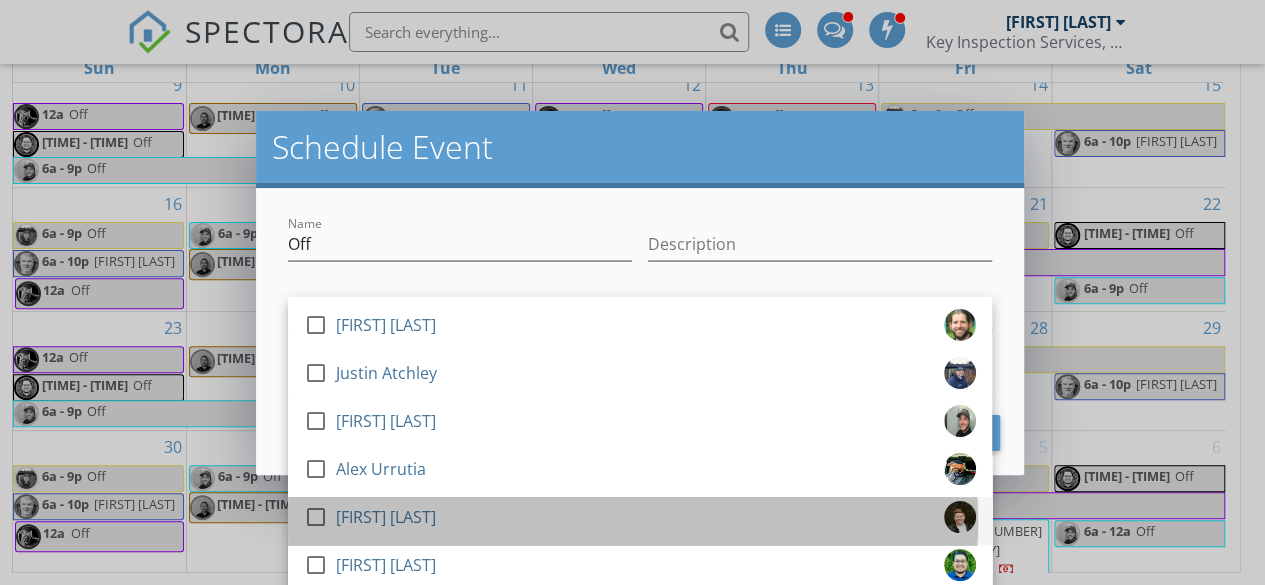 click on "check_box_outline_blank   Maribeth Hardwick" at bounding box center (640, 521) 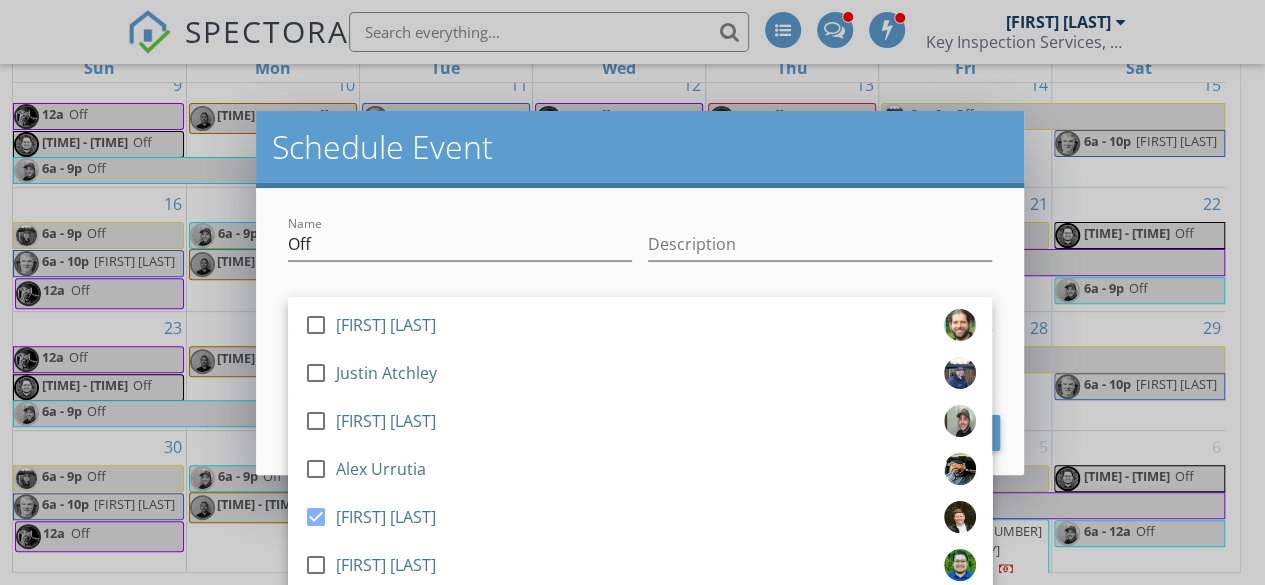 click on "check_box_outline_blank   Deven Neff   check_box_outline_blank   Shawn Cushman   check_box_outline_blank   Brandon Brockway-Ring   check_box_outline_blank   Justin Atchley   check_box_outline_blank   Gordon Papik   check_box_outline_blank   Alex Urrutia   check_box   Maribeth Hardwick   check_box_outline_blank   Jose Rendon   check_box_outline_blank   David McPhee   check_box_outline_blank   Roberto Mendoza-Guzman   Maribeth Hardwick arrow_drop_down" at bounding box center [640, 317] 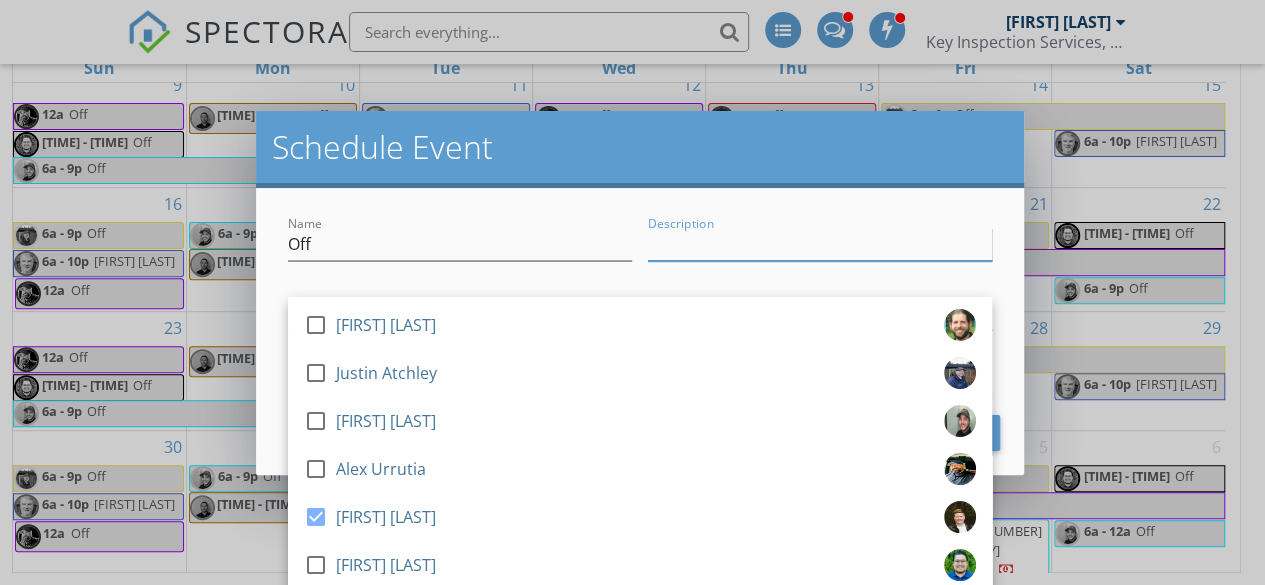 click on "Description" at bounding box center (820, 244) 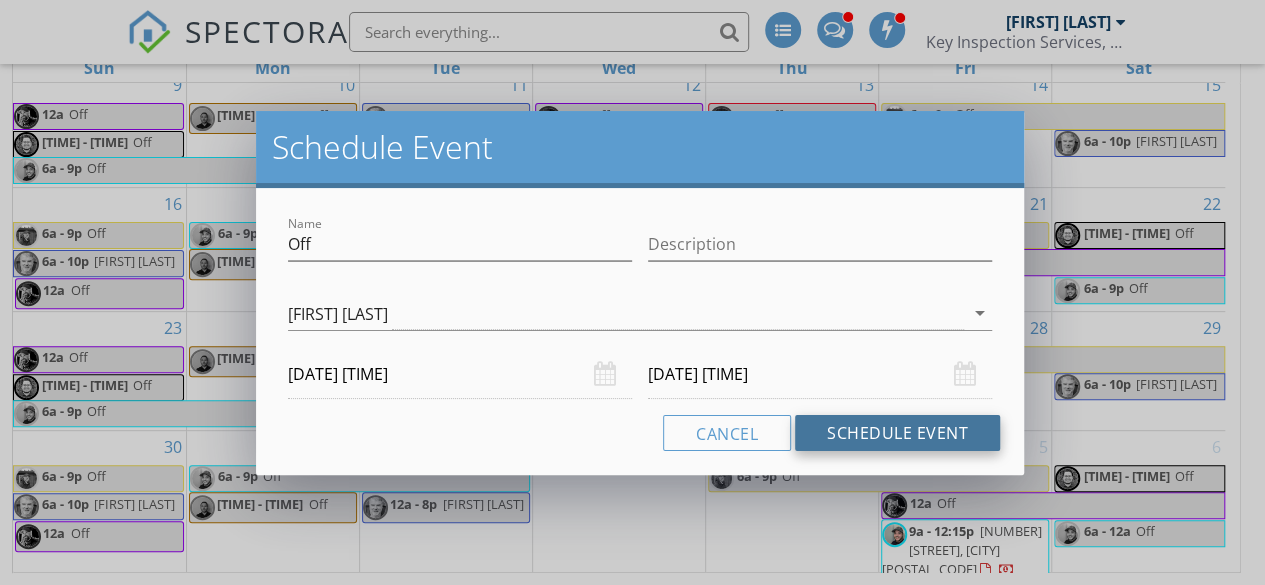 click on "Schedule Event" at bounding box center [897, 433] 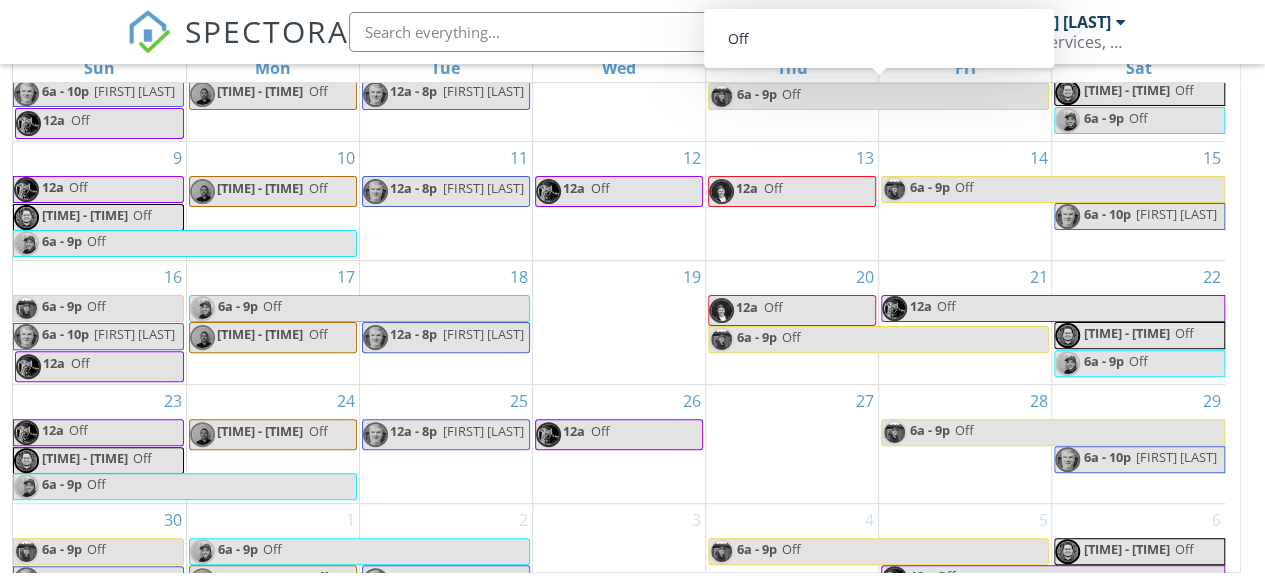scroll, scrollTop: 285, scrollLeft: 0, axis: vertical 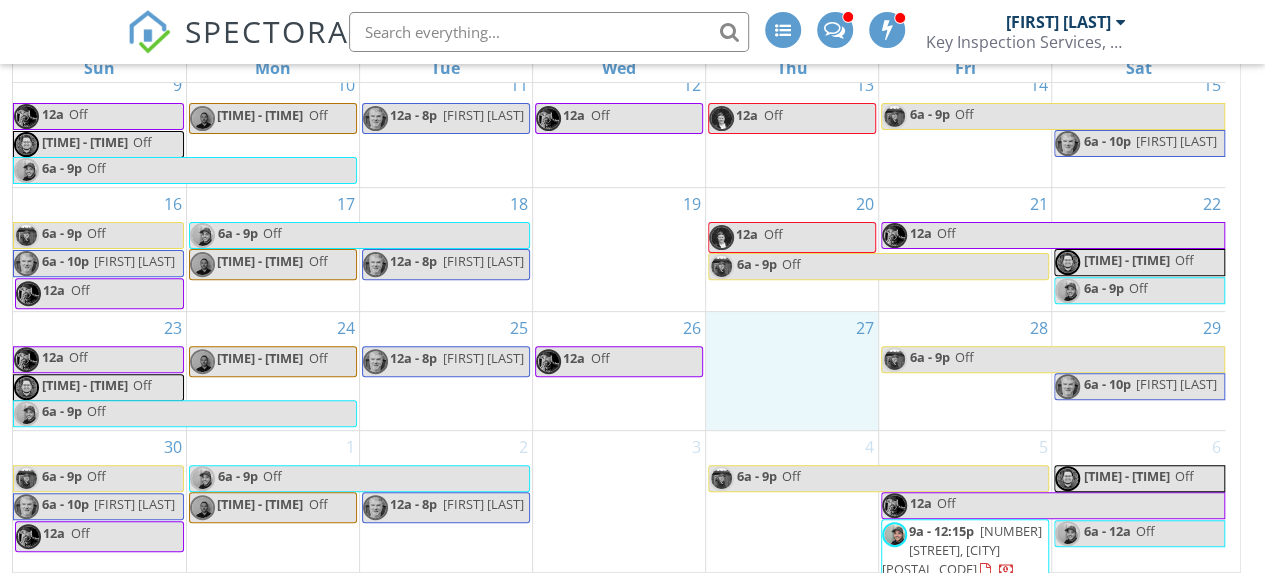 click on "27" at bounding box center [792, 371] 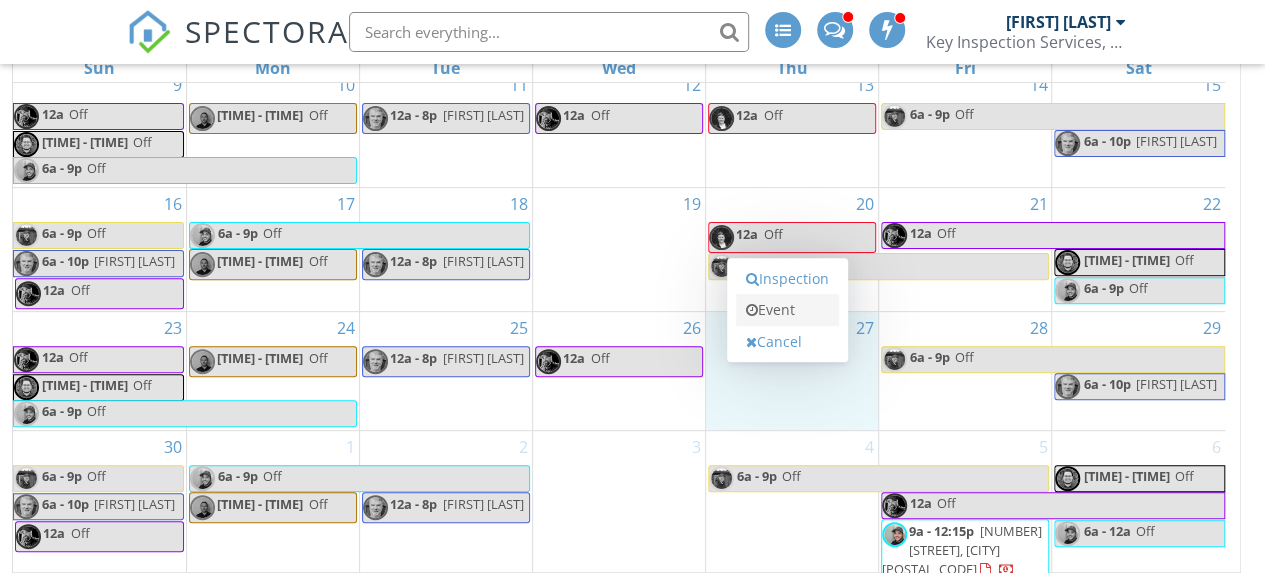 click on "Event" at bounding box center [787, 310] 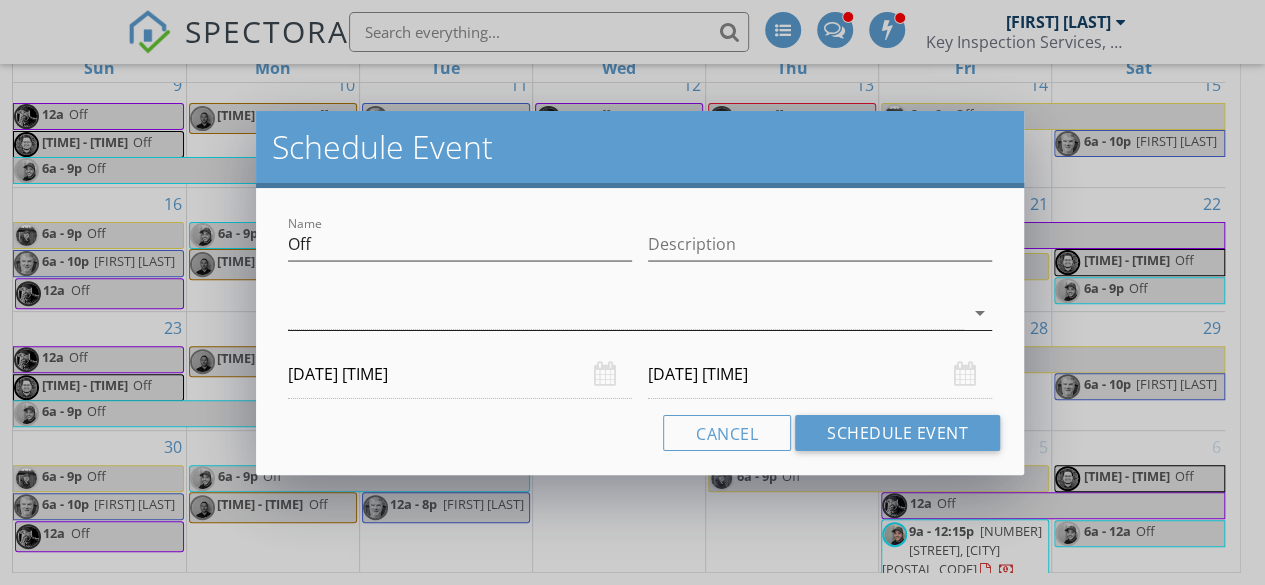 click at bounding box center (626, 313) 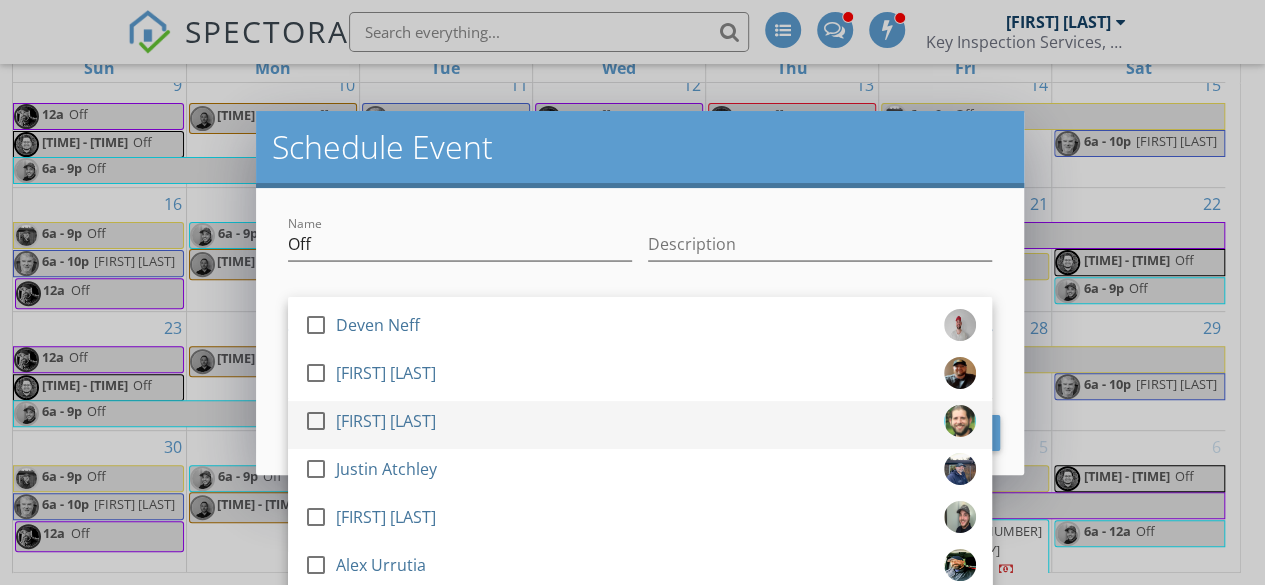 scroll, scrollTop: 96, scrollLeft: 0, axis: vertical 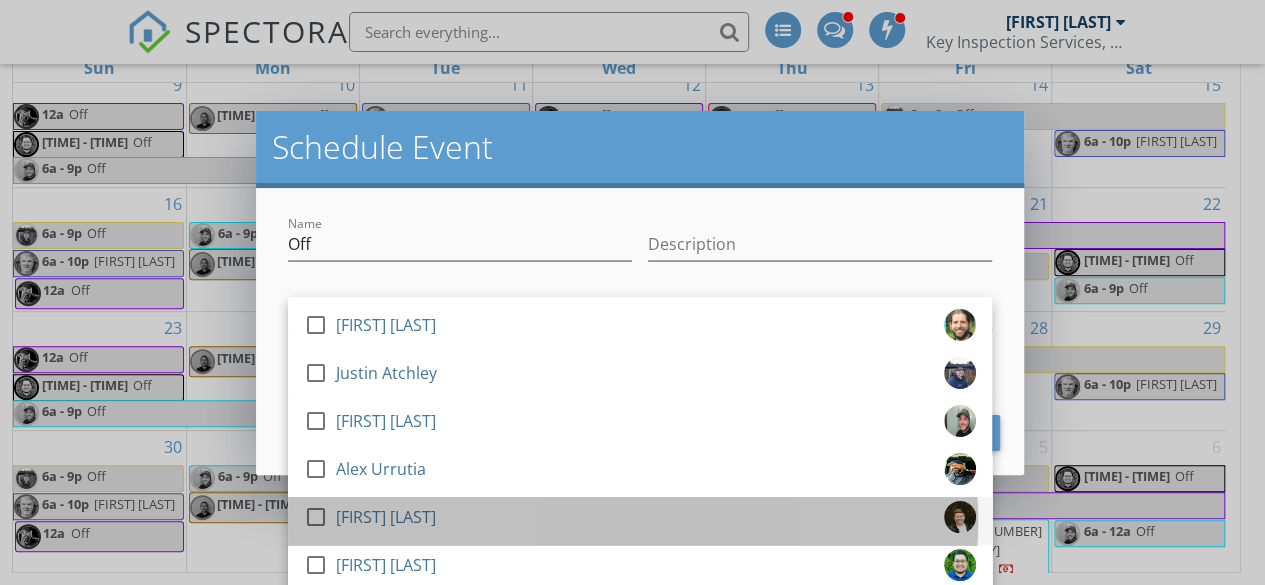 click on "Maribeth Hardwick" at bounding box center [386, 517] 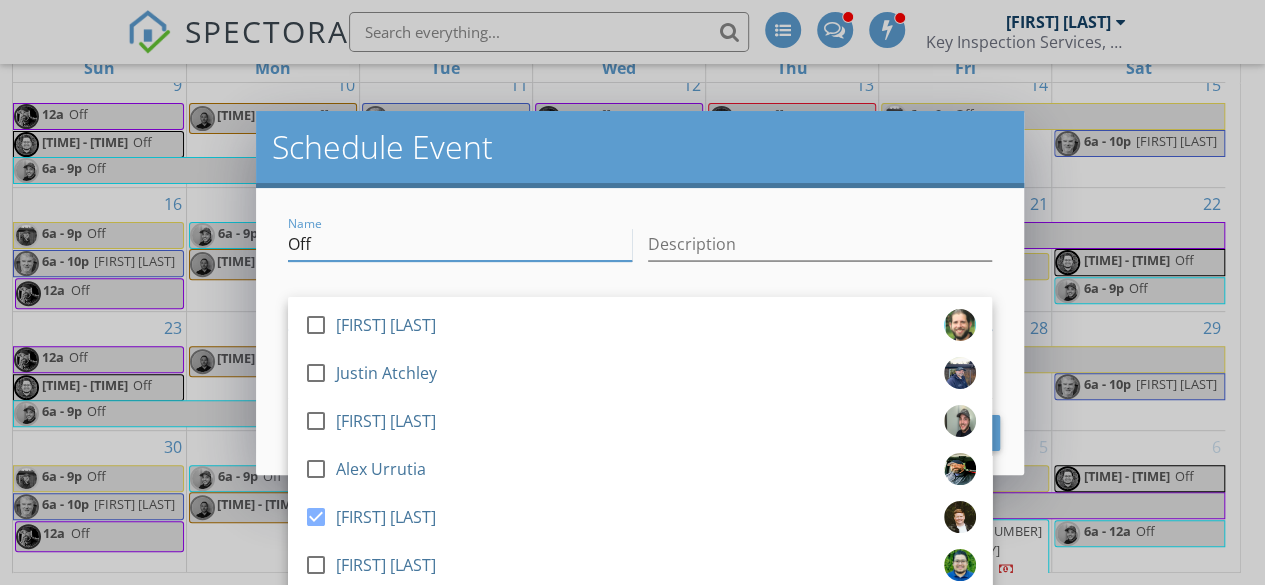 click on "Off" at bounding box center [460, 244] 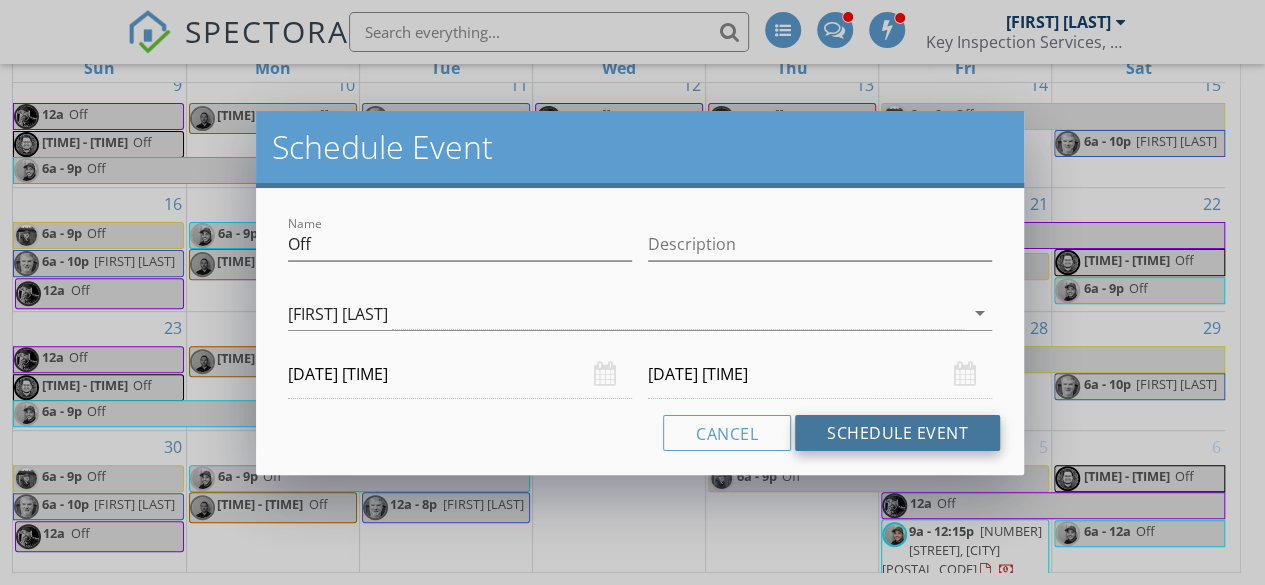 click on "Schedule Event" at bounding box center [897, 433] 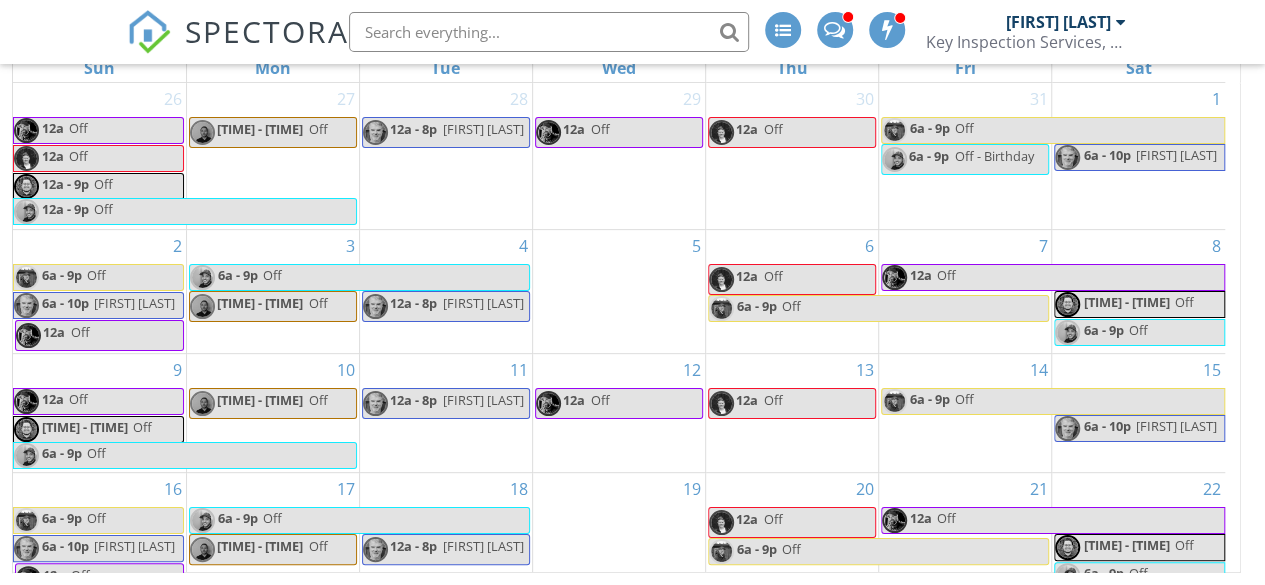 scroll, scrollTop: 285, scrollLeft: 0, axis: vertical 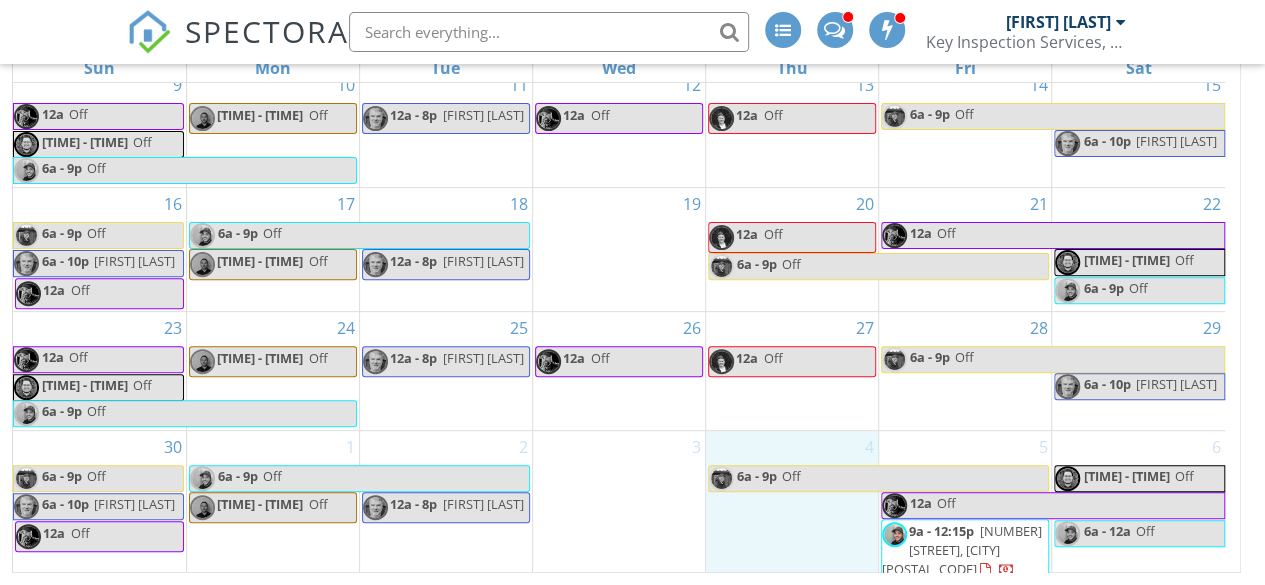 click on "4
6a - 9p
Off" at bounding box center [792, 508] 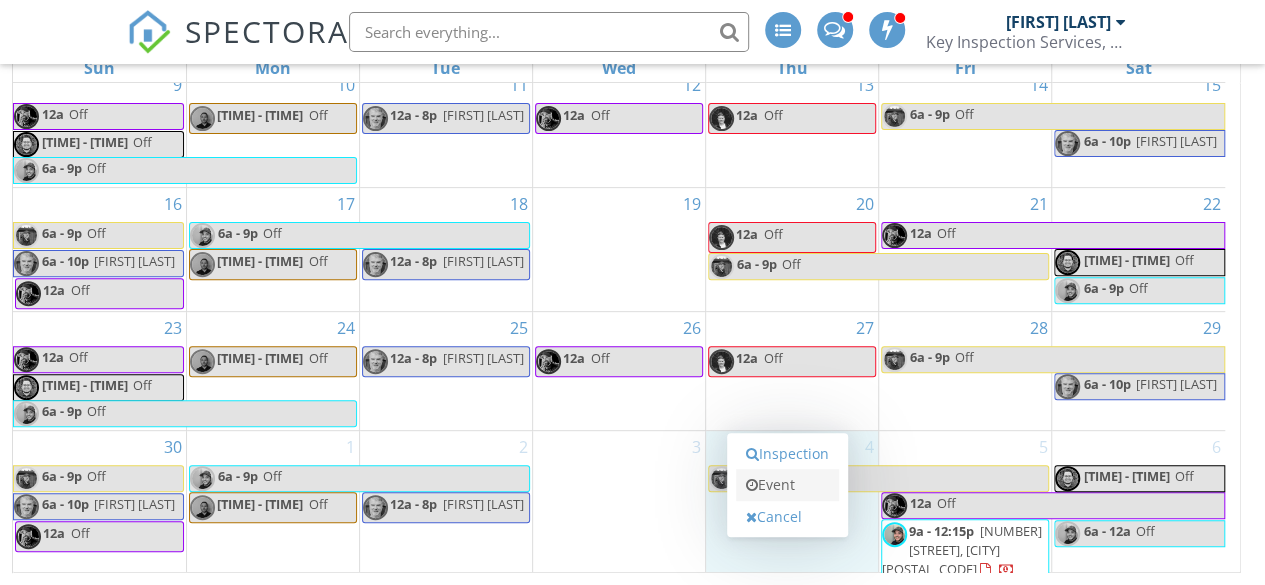 click on "Event" at bounding box center (787, 485) 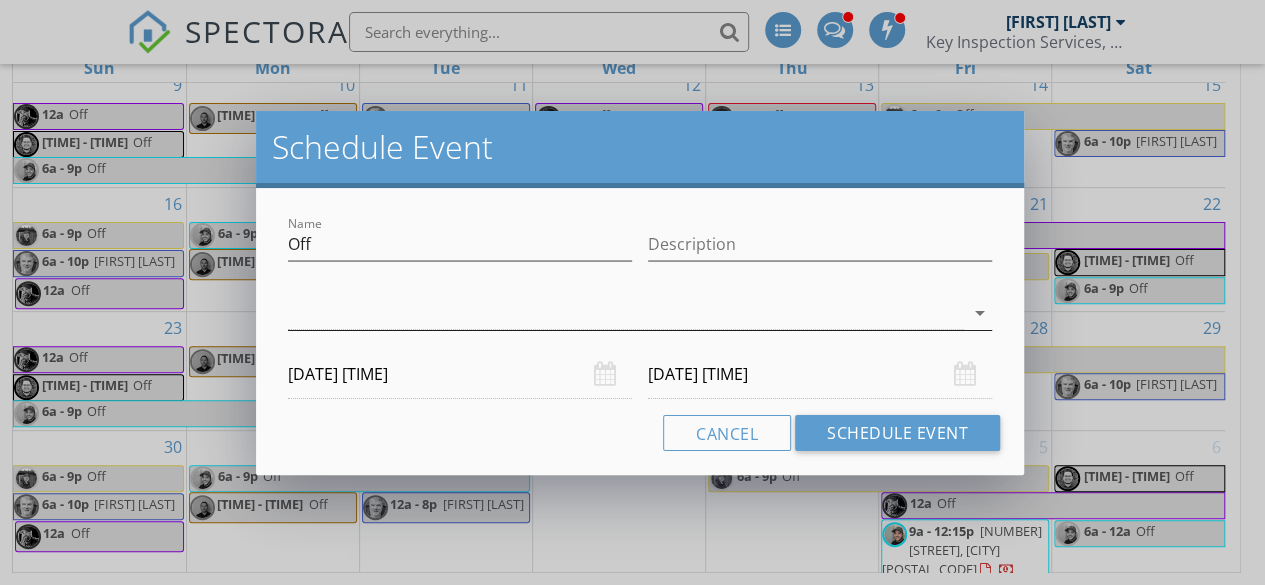 click at bounding box center (626, 313) 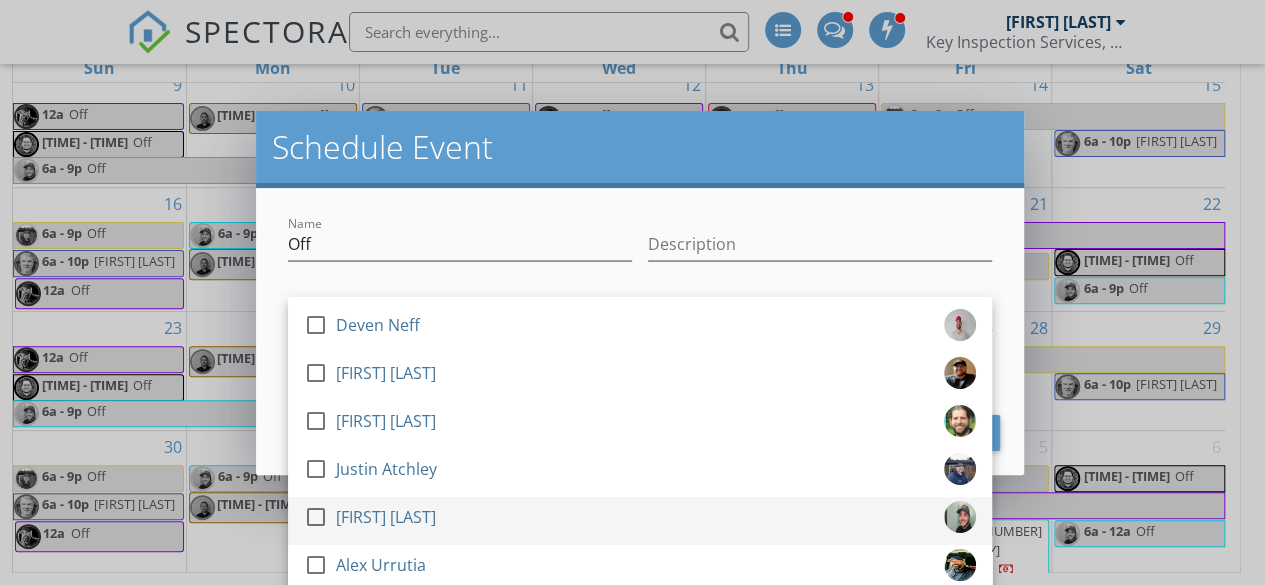 scroll, scrollTop: 96, scrollLeft: 0, axis: vertical 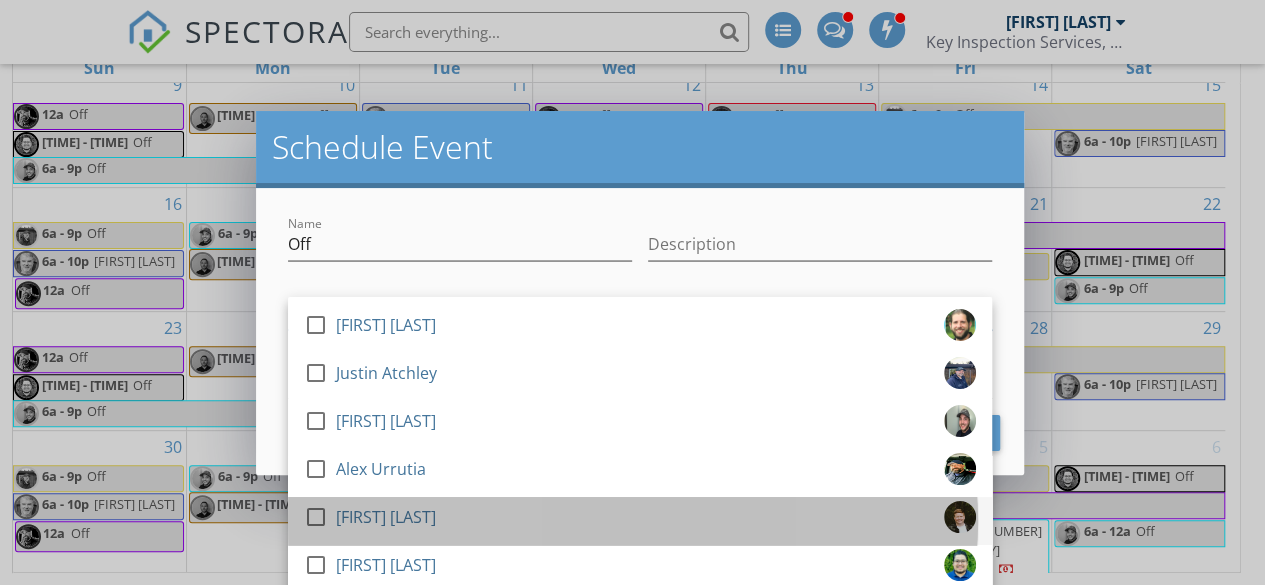 click on "Maribeth Hardwick" at bounding box center (386, 517) 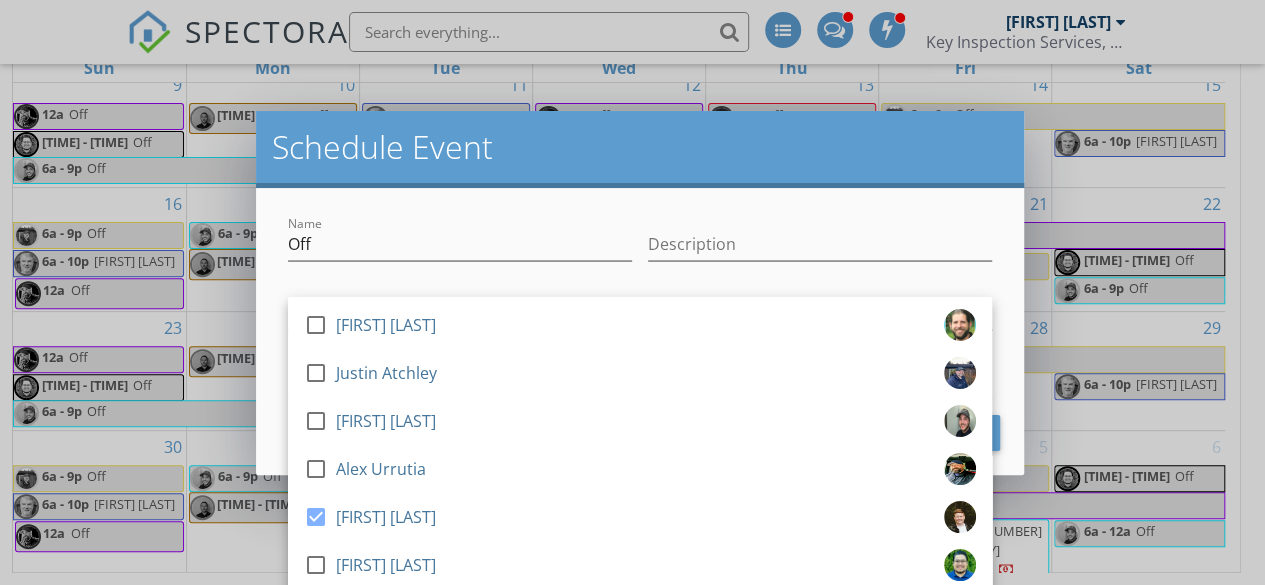 click on "check_box_outline_blank   Deven Neff   check_box_outline_blank   Shawn Cushman   check_box_outline_blank   Brandon Brockway-Ring   check_box_outline_blank   Justin Atchley   check_box_outline_blank   Gordon Papik   check_box_outline_blank   Alex Urrutia   check_box   Maribeth Hardwick   check_box_outline_blank   Jose Rendon   check_box_outline_blank   David McPhee   check_box_outline_blank   Roberto Mendoza-Guzman   Maribeth Hardwick arrow_drop_down" at bounding box center [640, 317] 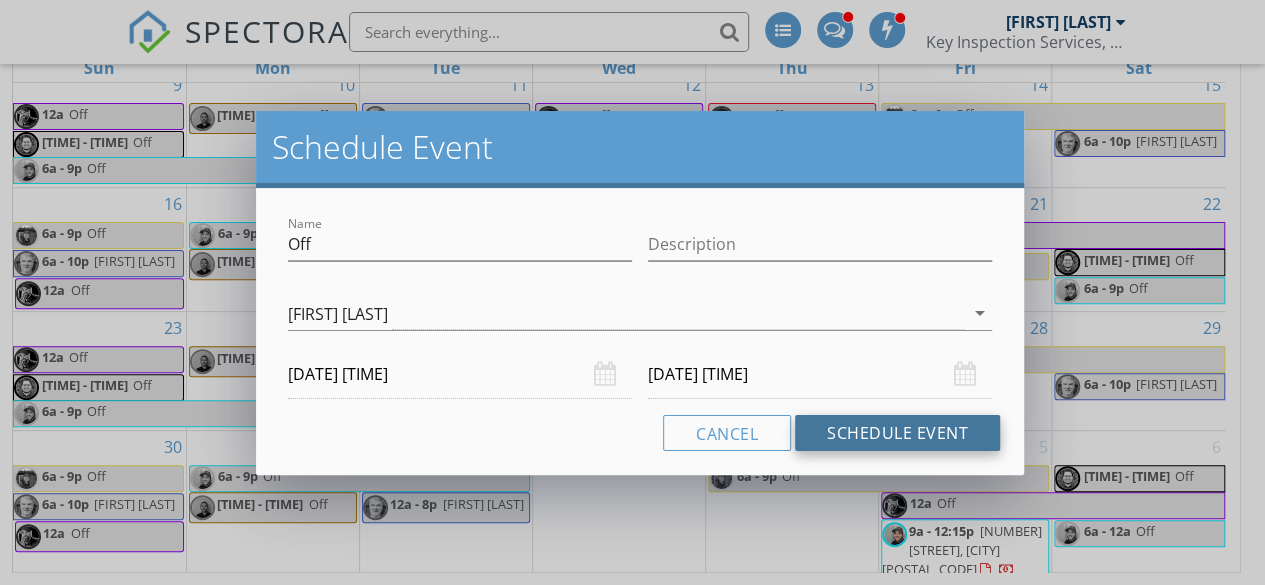 click on "Schedule Event" at bounding box center [897, 433] 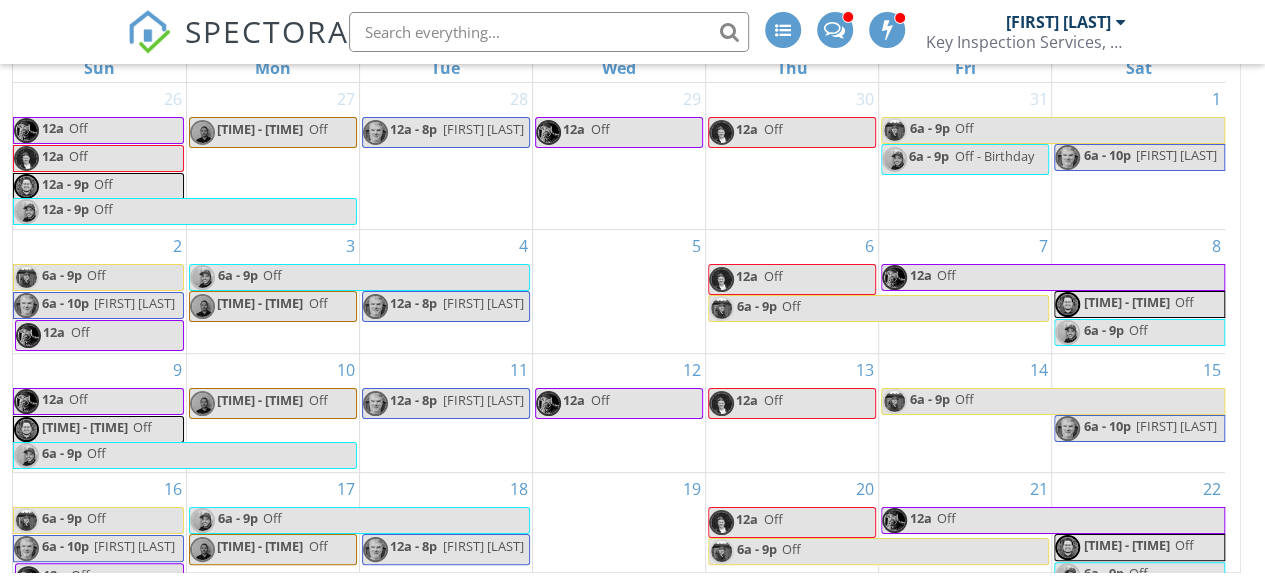 scroll, scrollTop: 289, scrollLeft: 0, axis: vertical 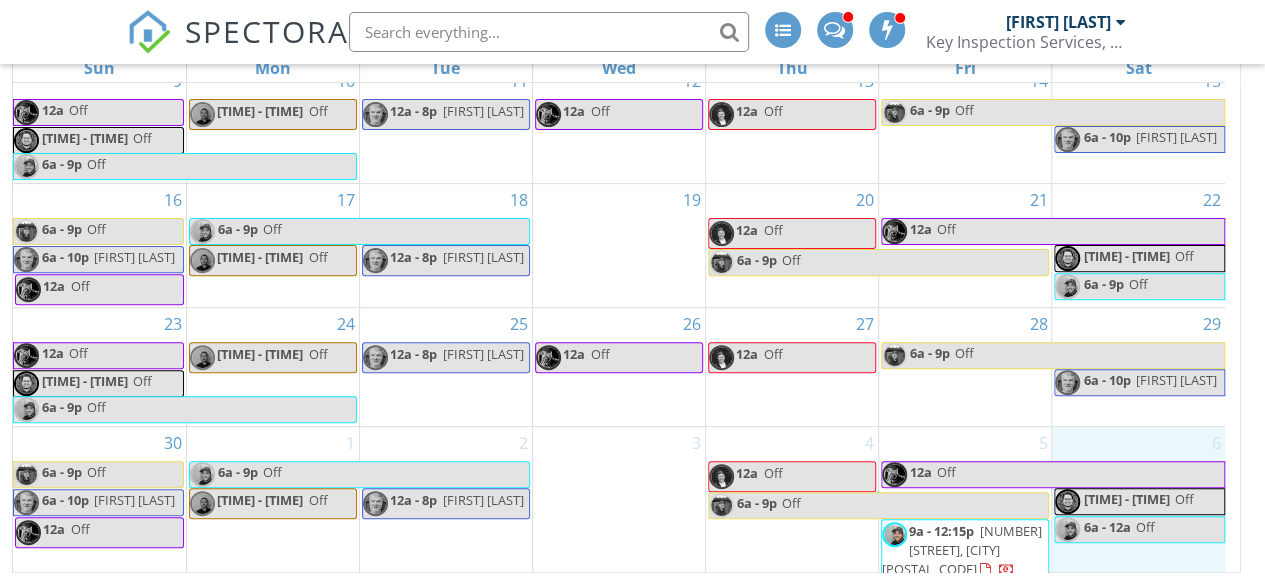 click on "6
5a - 12a
Off
6a - 12a
Off" at bounding box center [1138, 506] 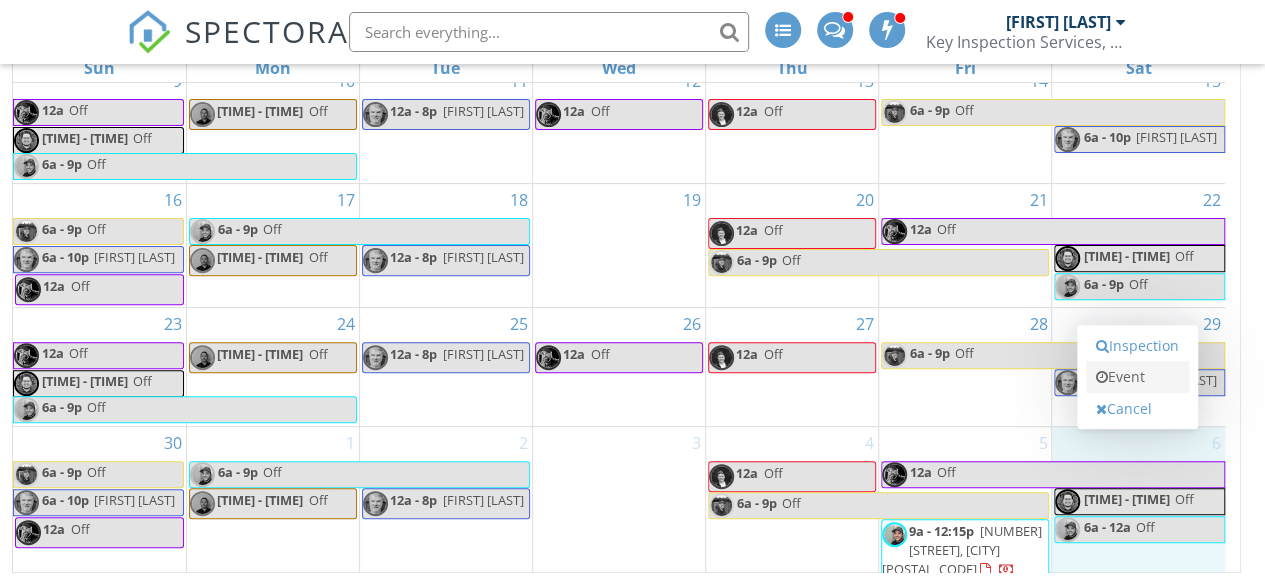click on "Event" at bounding box center (1137, 377) 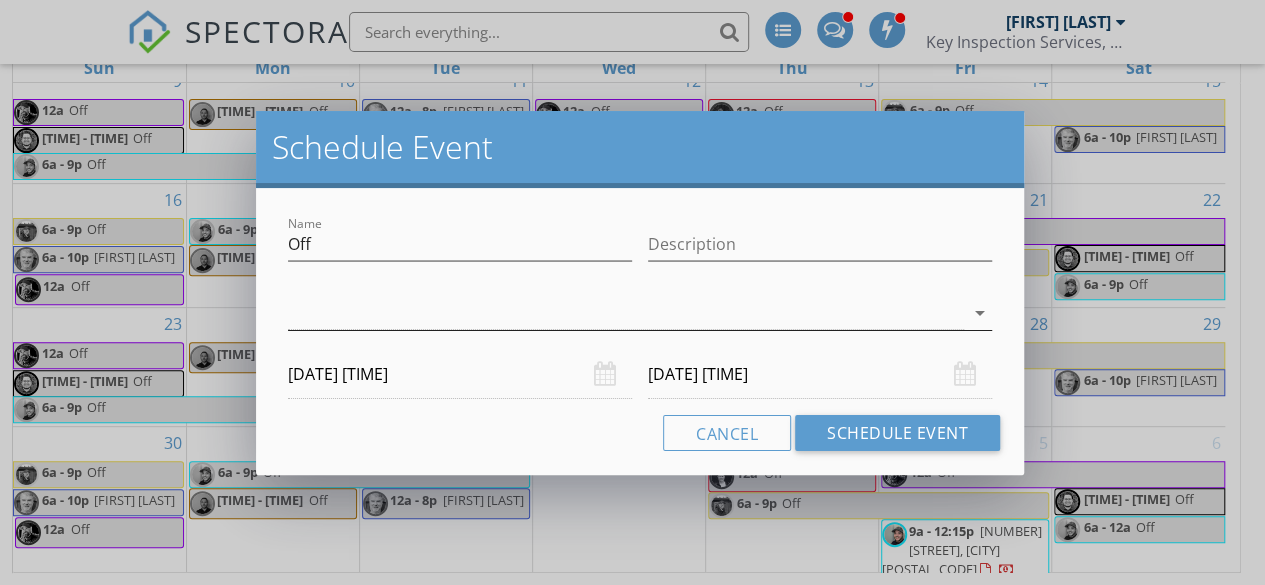 click at bounding box center [626, 313] 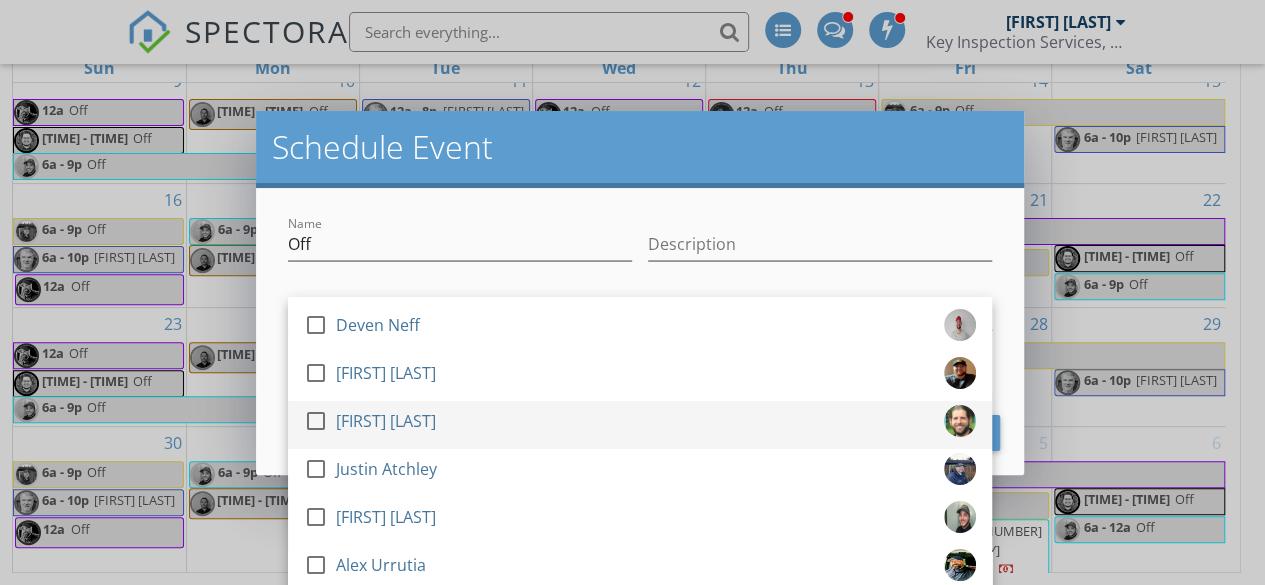 scroll, scrollTop: 96, scrollLeft: 0, axis: vertical 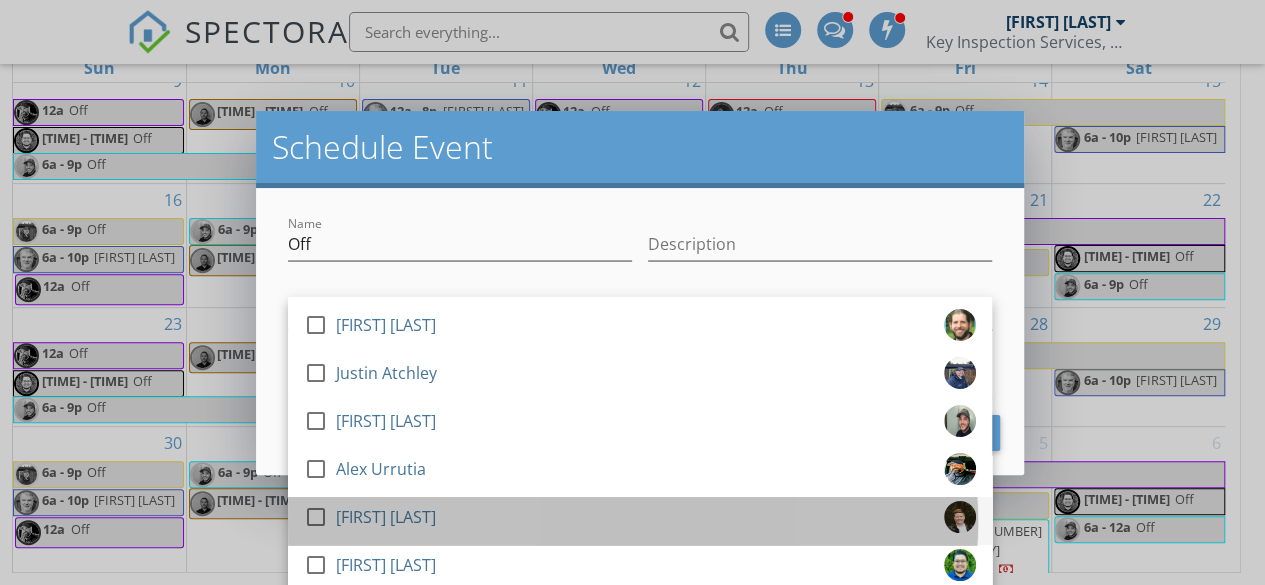 click on "Maribeth Hardwick" at bounding box center [386, 517] 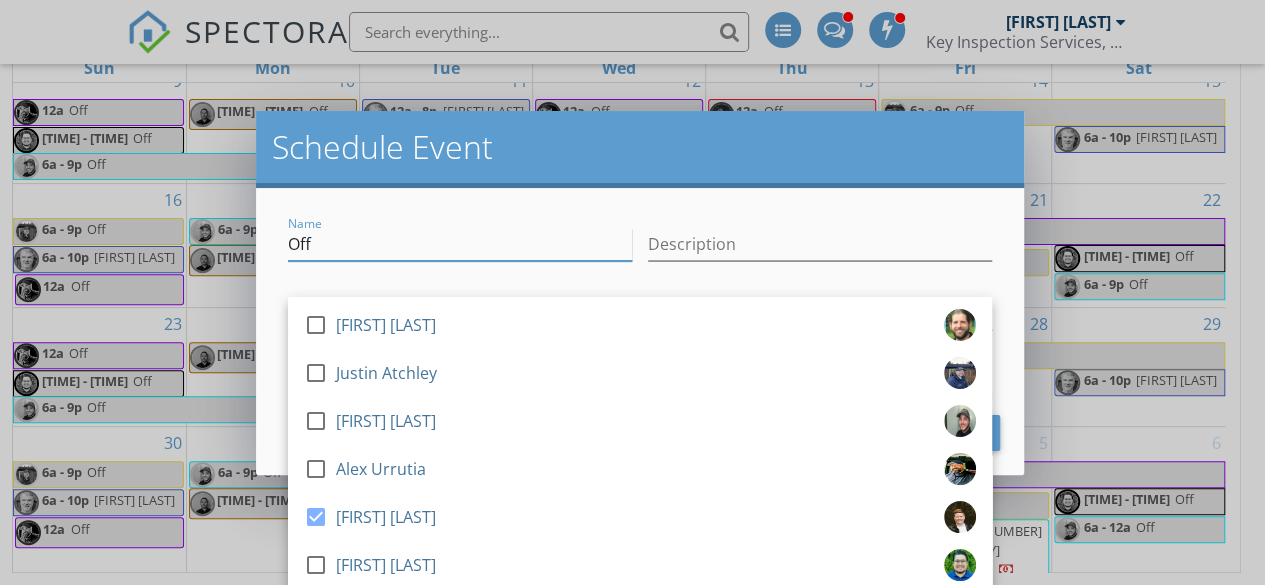 click on "Off" at bounding box center (460, 244) 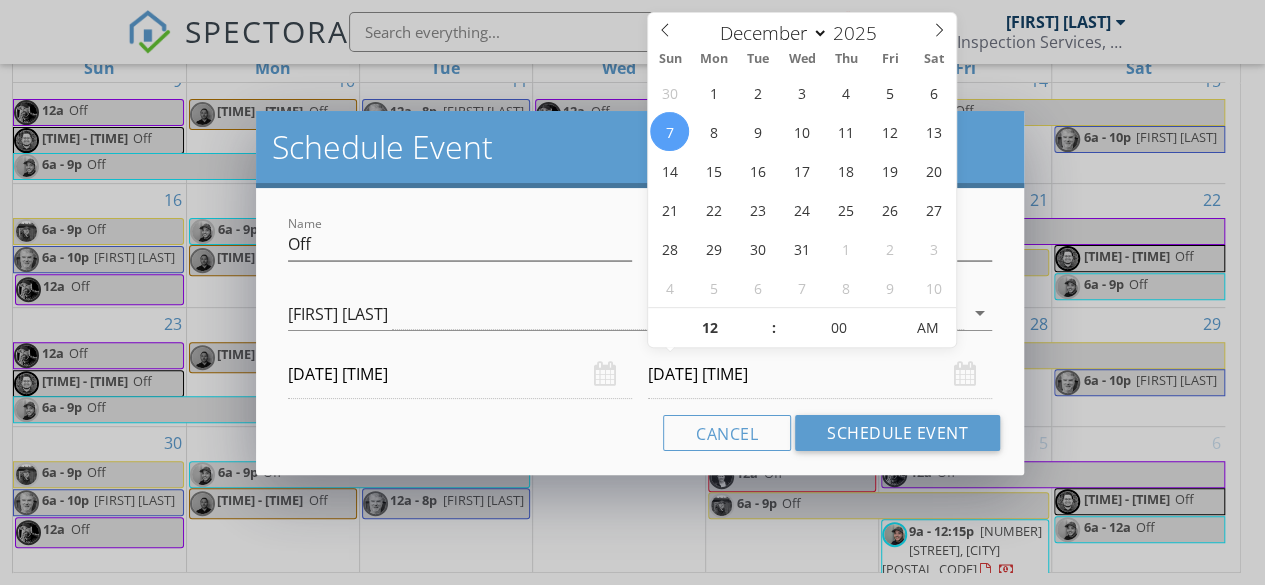 click on "12/07/2025 12:00 AM" at bounding box center (820, 374) 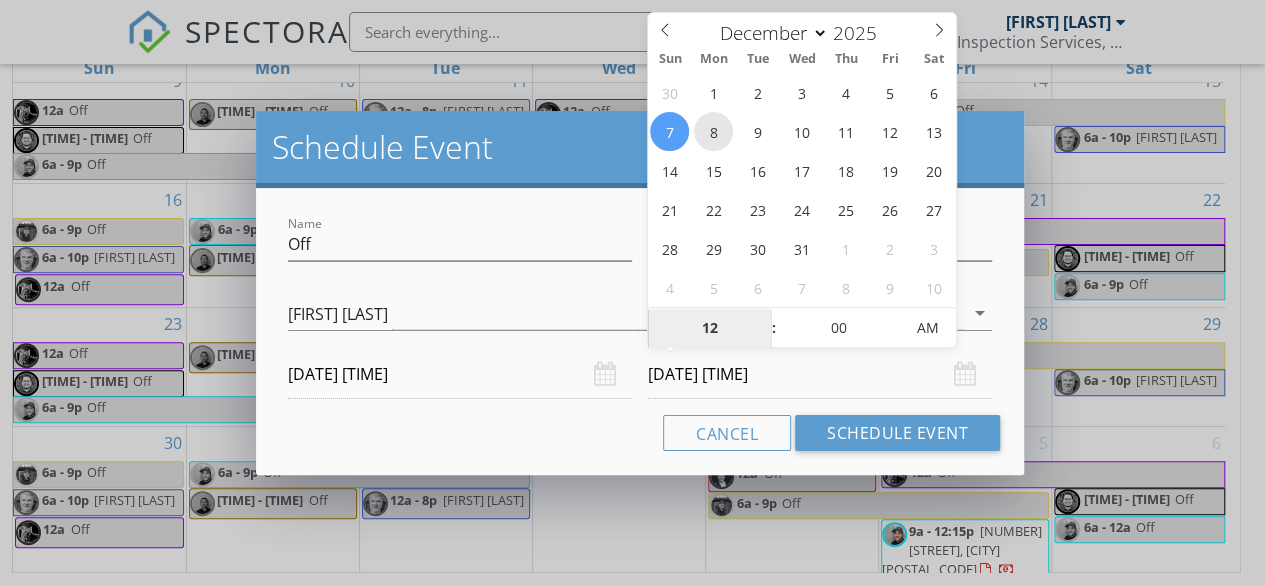 type on "12/08/2025 12:00 AM" 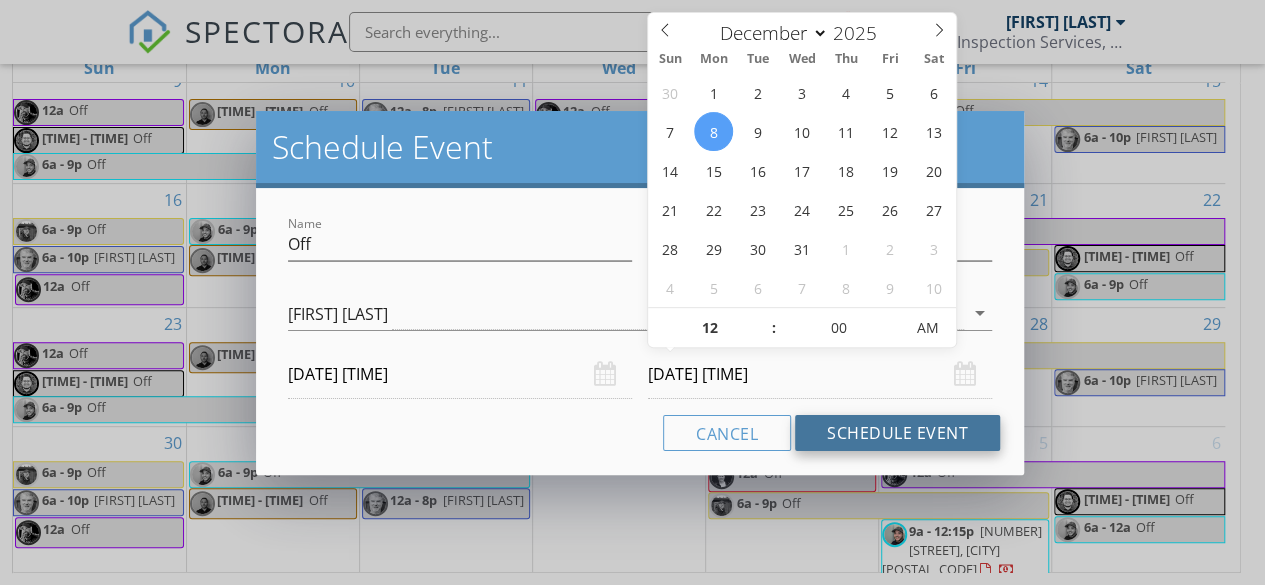 click on "Schedule Event" at bounding box center (897, 433) 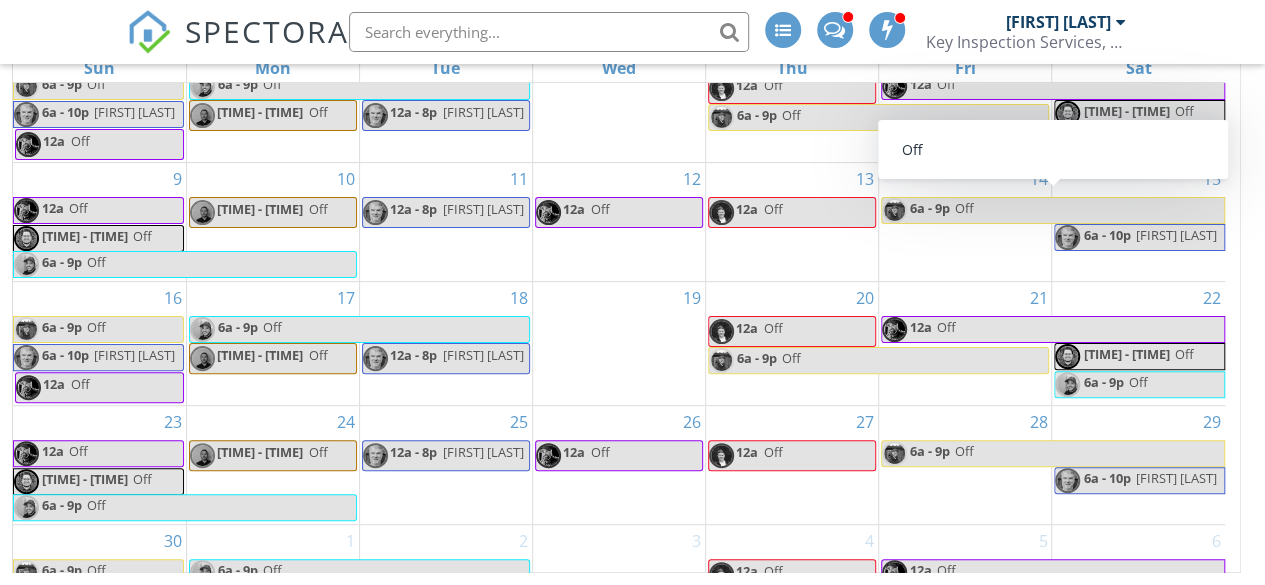 scroll, scrollTop: 190, scrollLeft: 0, axis: vertical 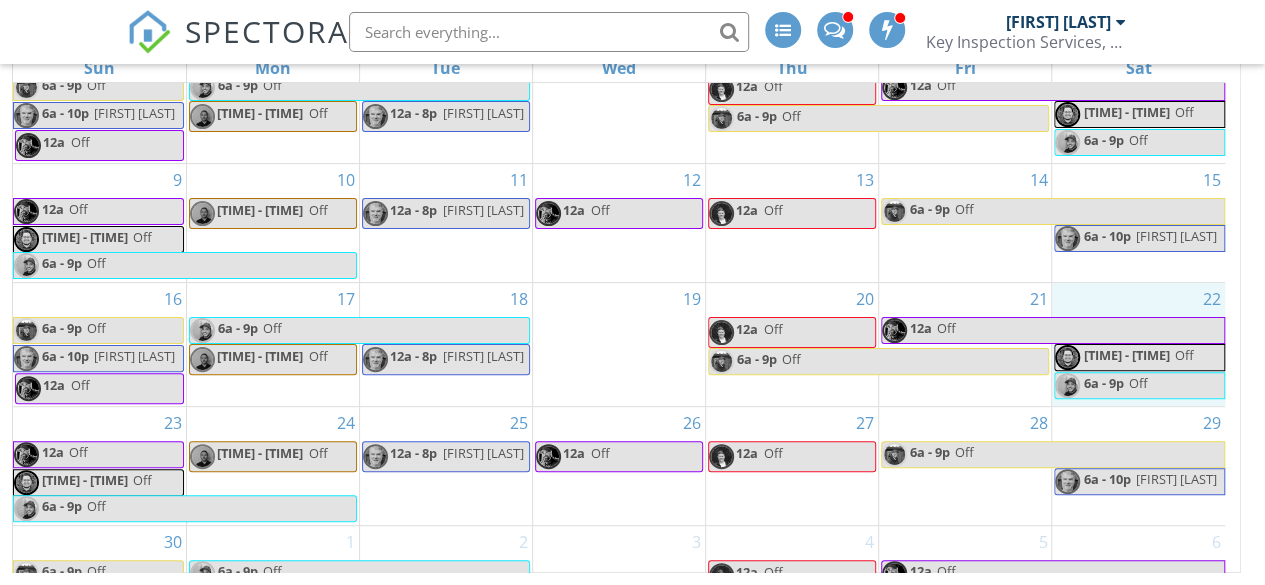 click on "22
5a - 9p
Off
6a - 9p
Off" at bounding box center [1138, 344] 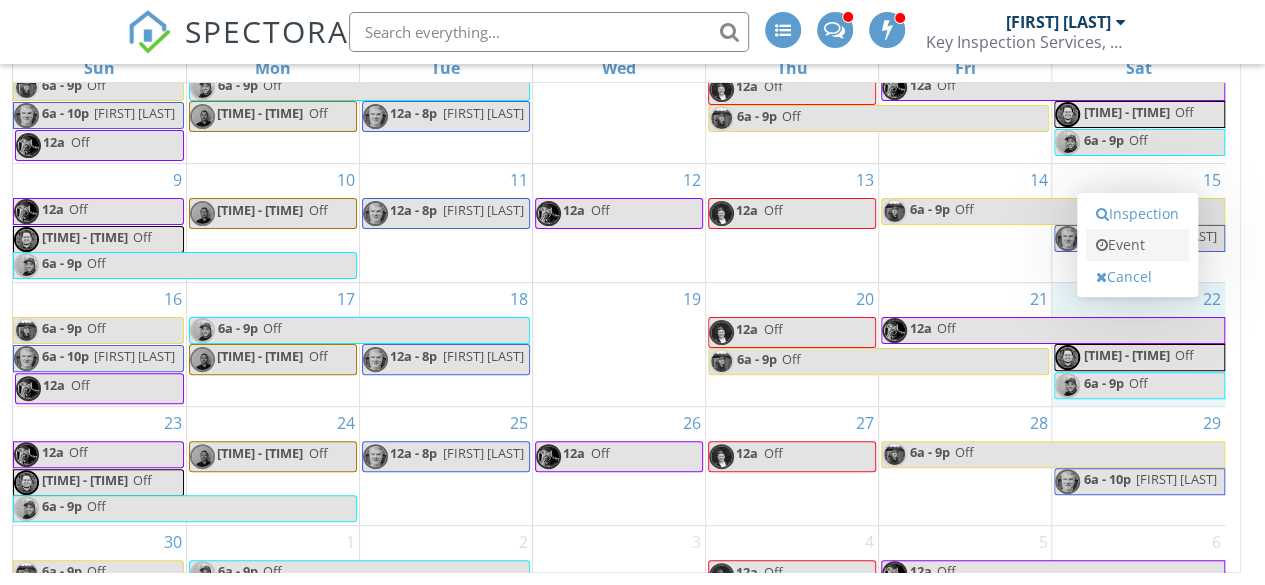 click on "Event" at bounding box center (1137, 245) 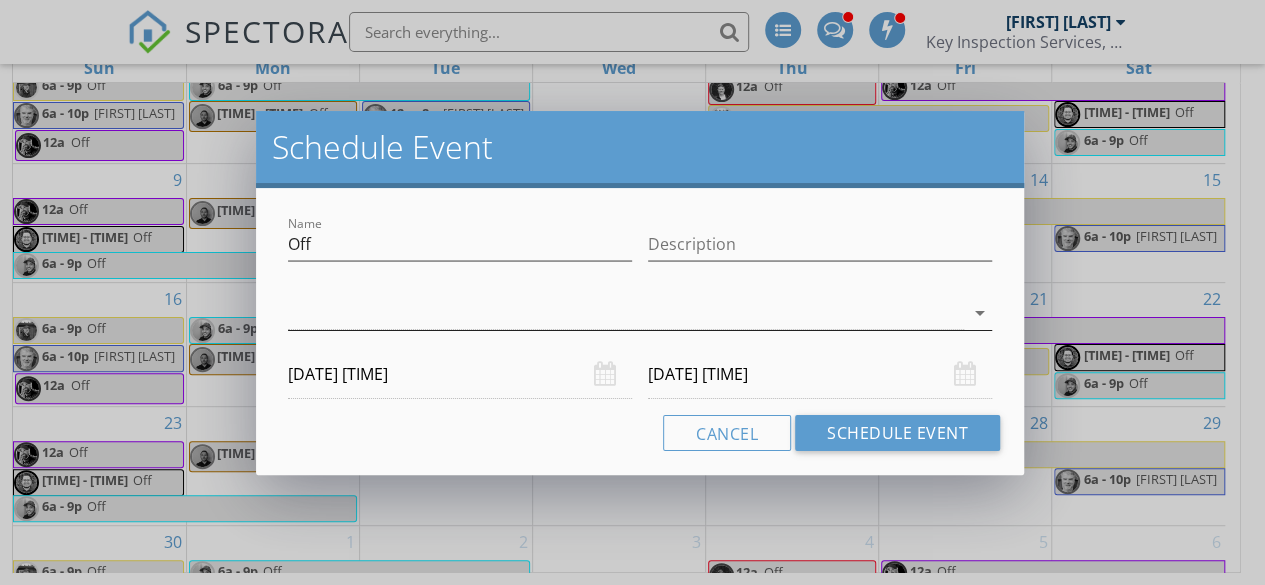 click at bounding box center [626, 313] 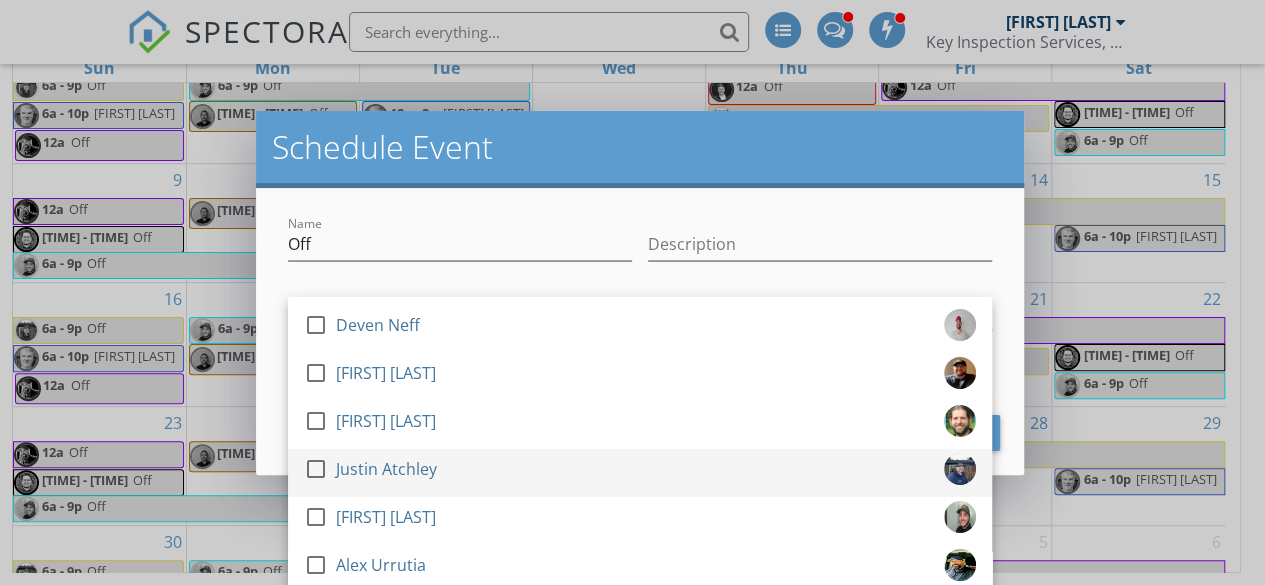 scroll, scrollTop: 96, scrollLeft: 0, axis: vertical 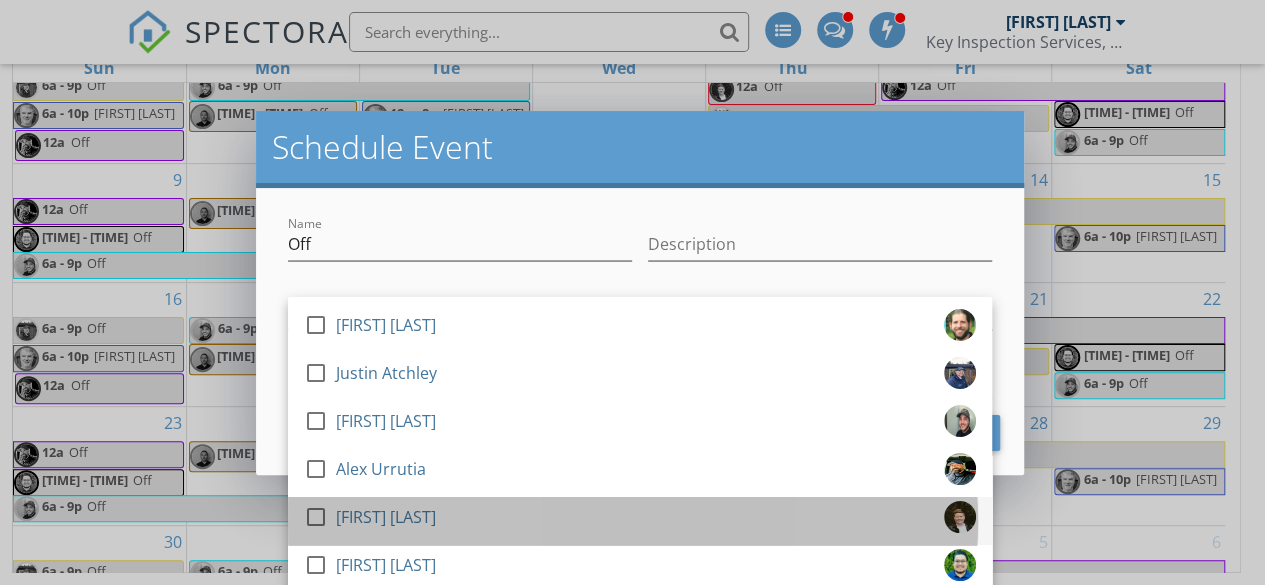 click on "Maribeth Hardwick" at bounding box center (386, 517) 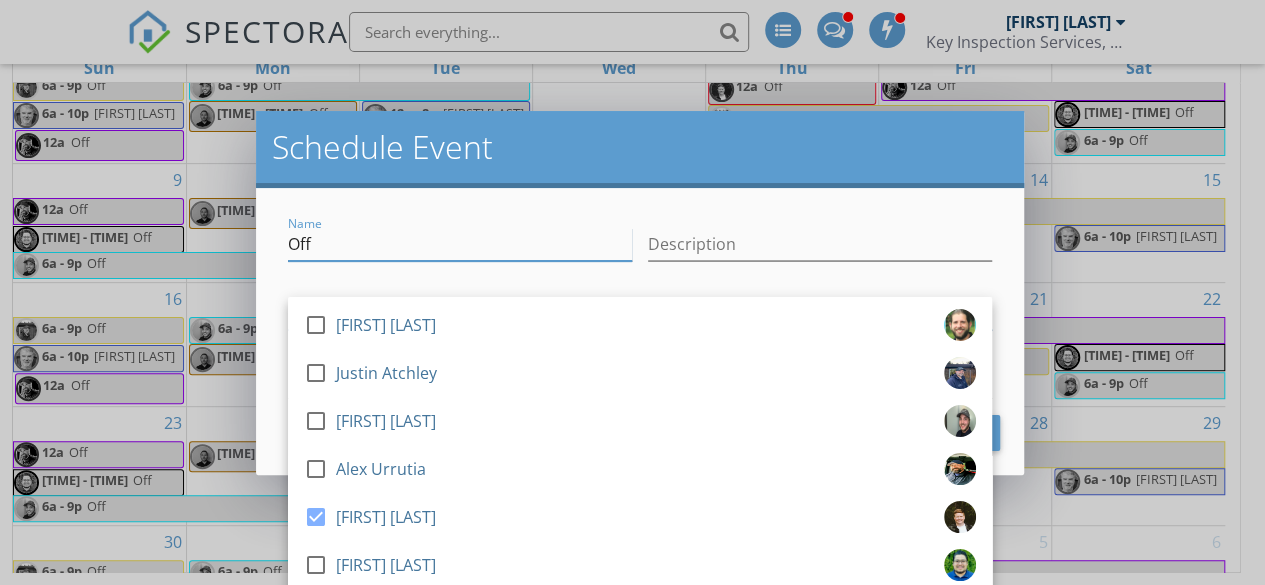 click on "Off" at bounding box center [460, 244] 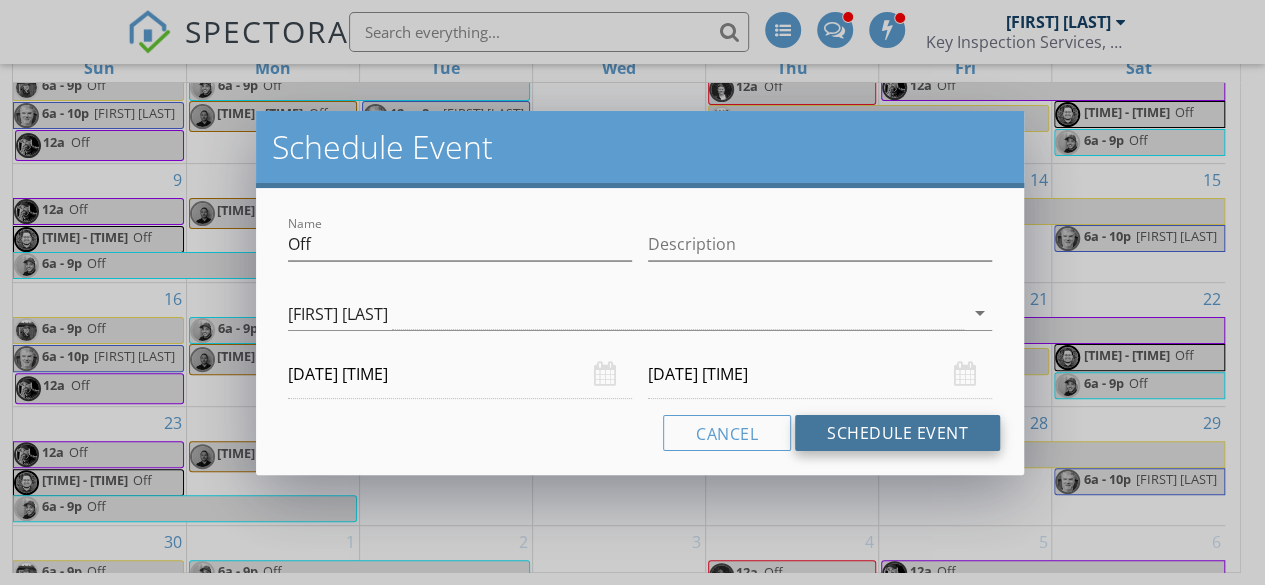 click on "Schedule Event" at bounding box center (897, 433) 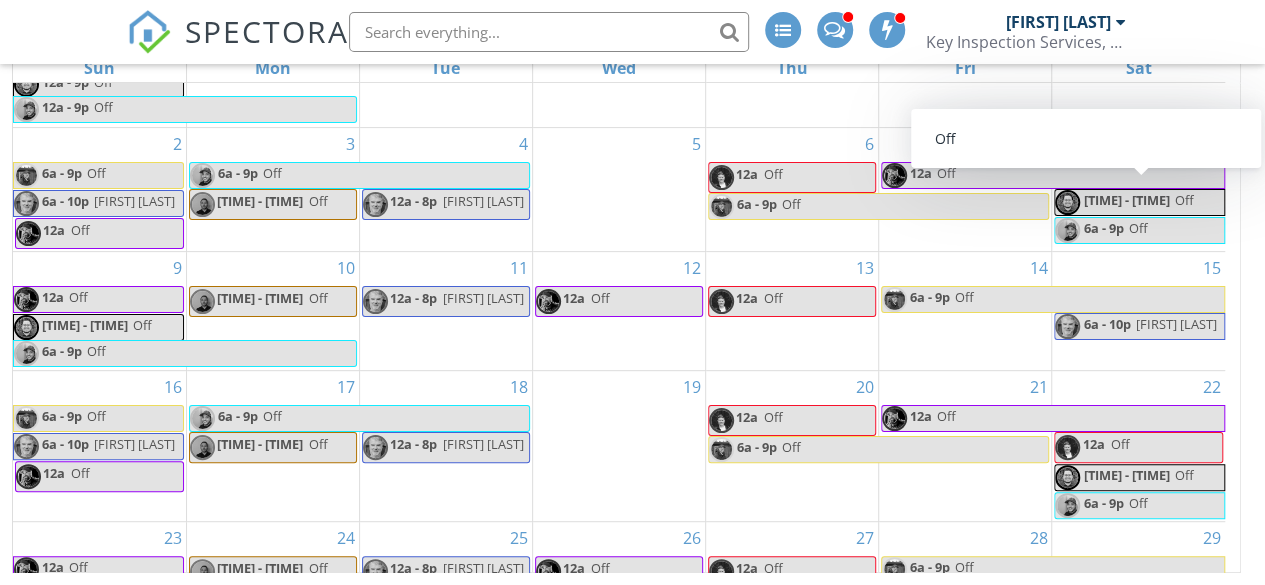scroll, scrollTop: 0, scrollLeft: 0, axis: both 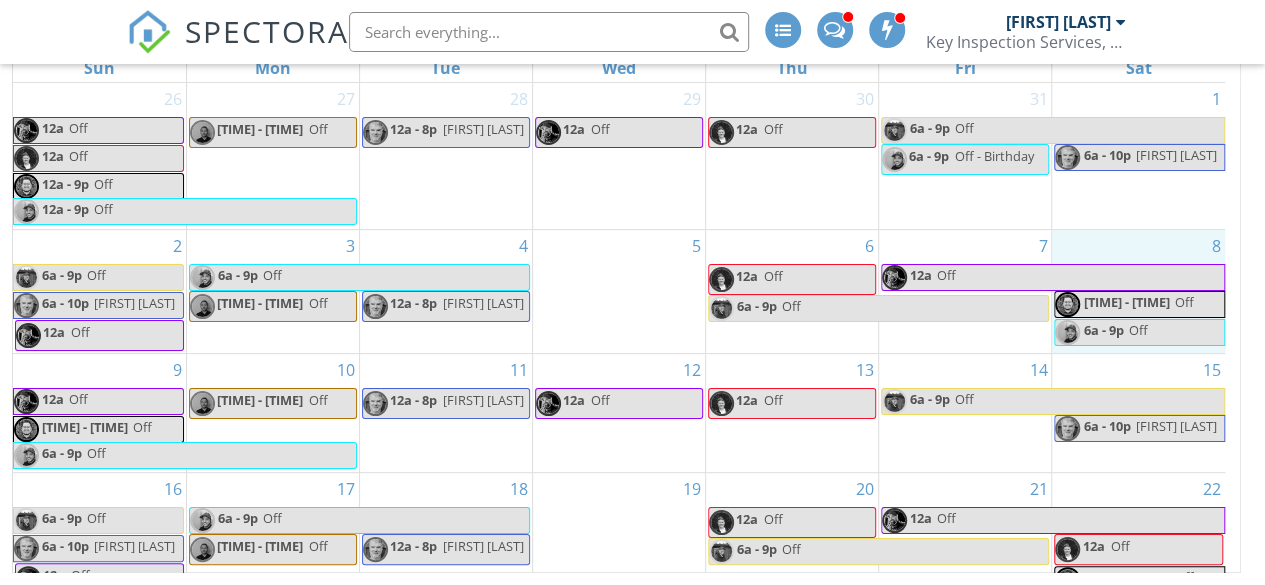 click on "8
5a - 9p
Off
6a - 9p
Off" at bounding box center (1138, 291) 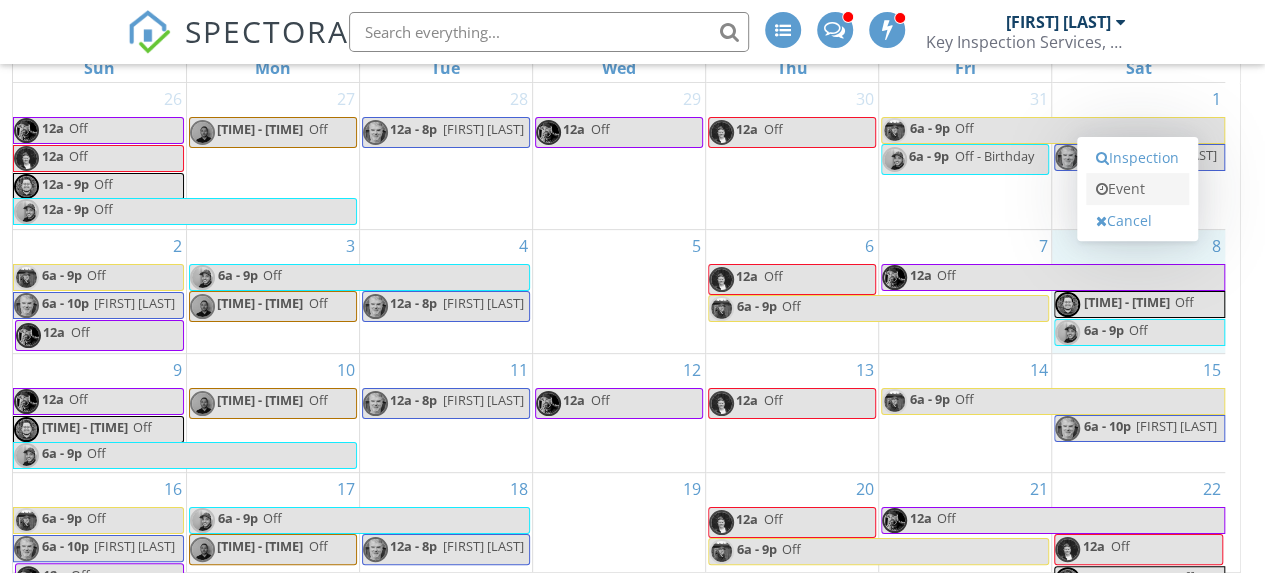 click on "Event" at bounding box center [1137, 189] 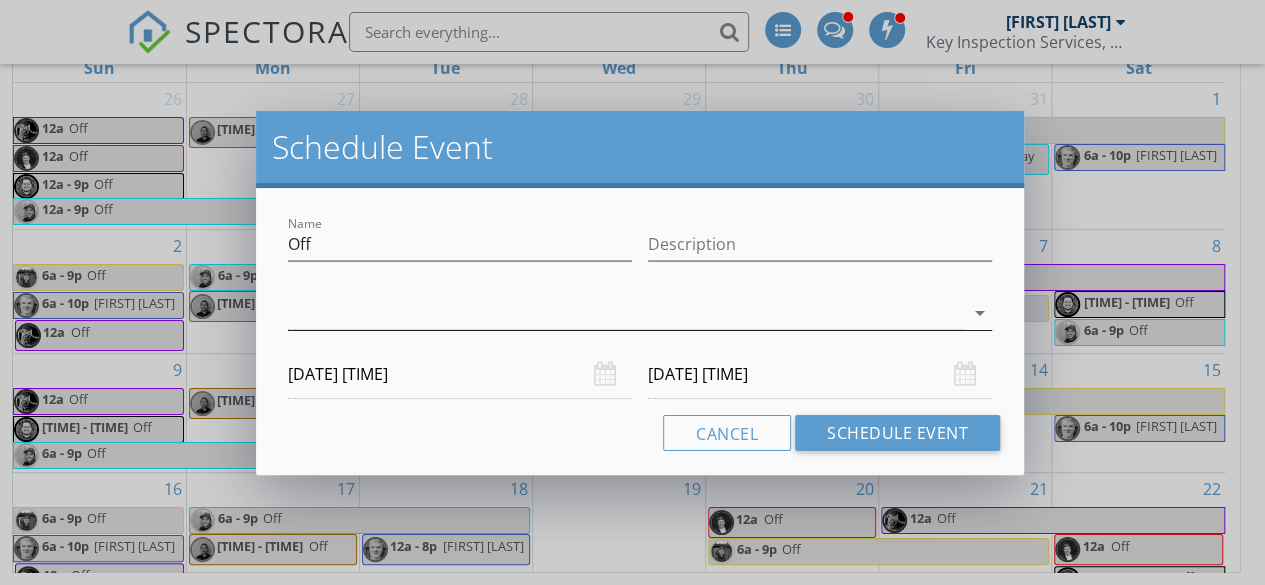 click at bounding box center [626, 313] 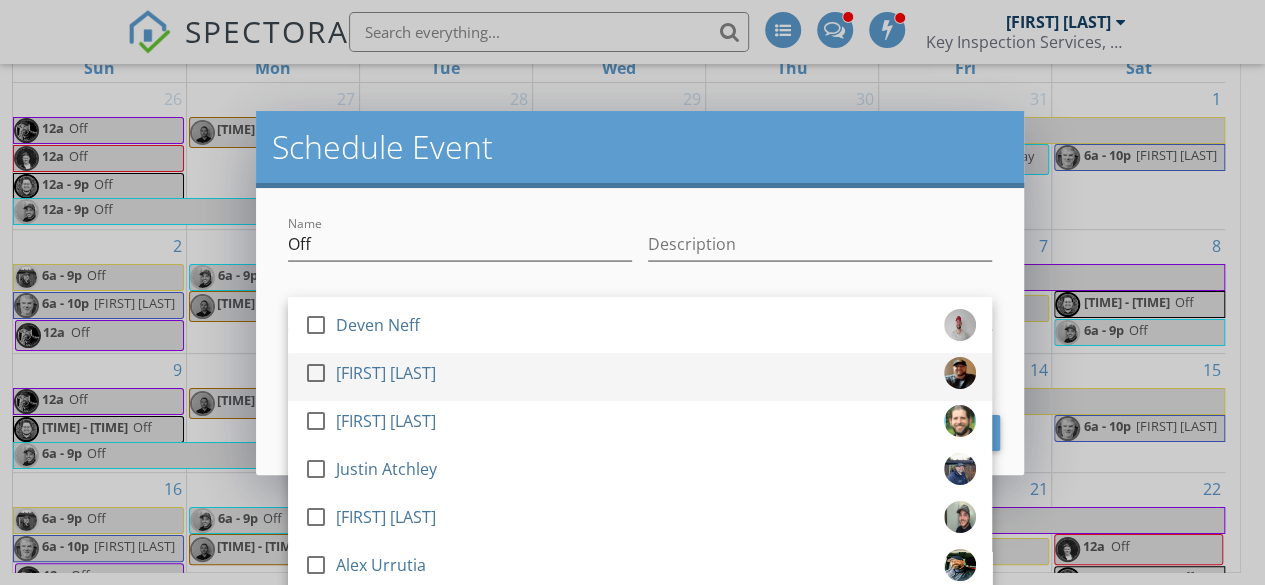 scroll, scrollTop: 96, scrollLeft: 0, axis: vertical 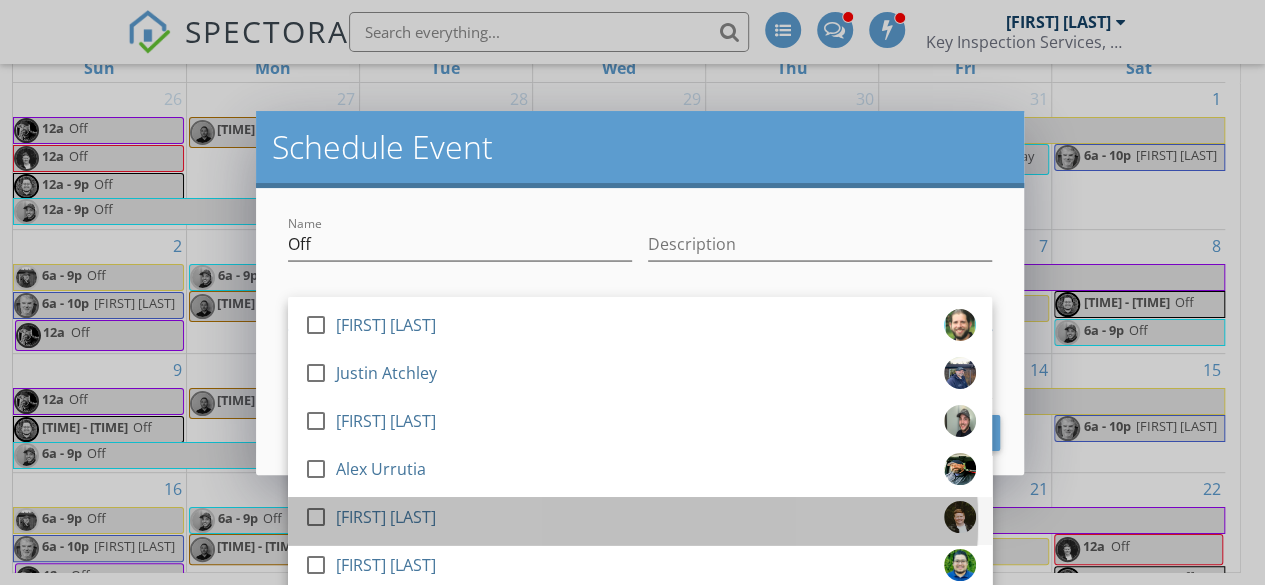 click on "Maribeth Hardwick" at bounding box center [386, 517] 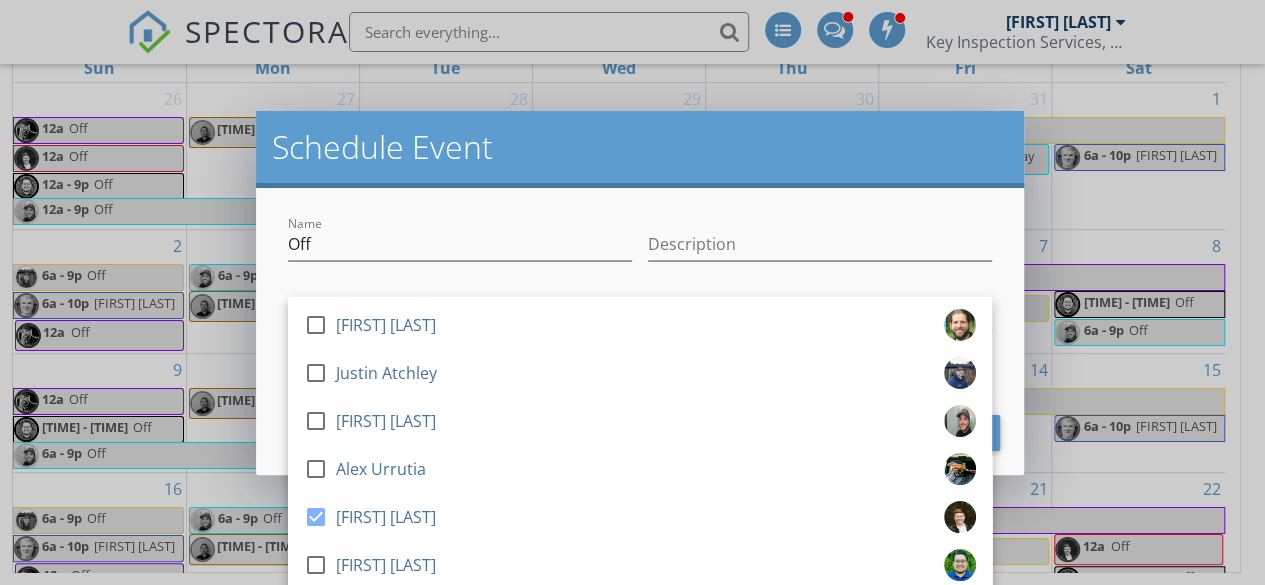 click on "Name Off   Description     check_box_outline_blank   Deven Neff   check_box_outline_blank   Shawn Cushman   check_box_outline_blank   Brandon Brockway-Ring   check_box_outline_blank   Justin Atchley   check_box_outline_blank   Gordon Papik   check_box_outline_blank   Alex Urrutia   check_box   Maribeth Hardwick   check_box_outline_blank   Jose Rendon   check_box_outline_blank   David McPhee   check_box_outline_blank   Roberto Mendoza-Guzman   Maribeth Hardwick arrow_drop_down   11/08/2025 12:00 AM   11/09/2025 12:00 AM         Cancel   Schedule Event" at bounding box center (640, 331) 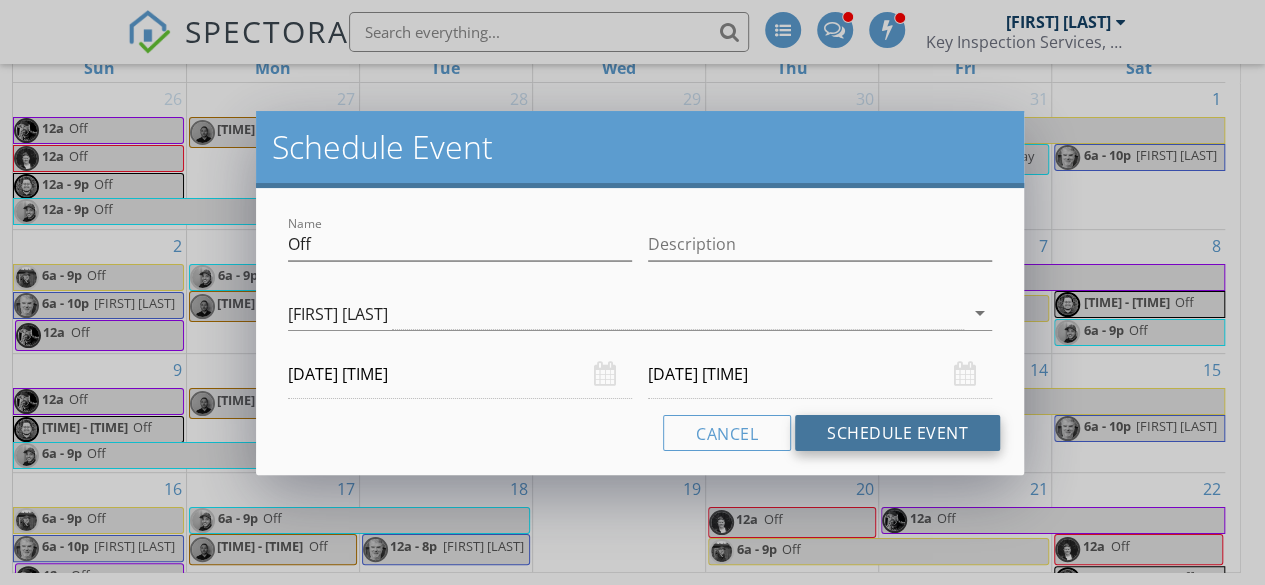 click on "Schedule Event" at bounding box center (897, 433) 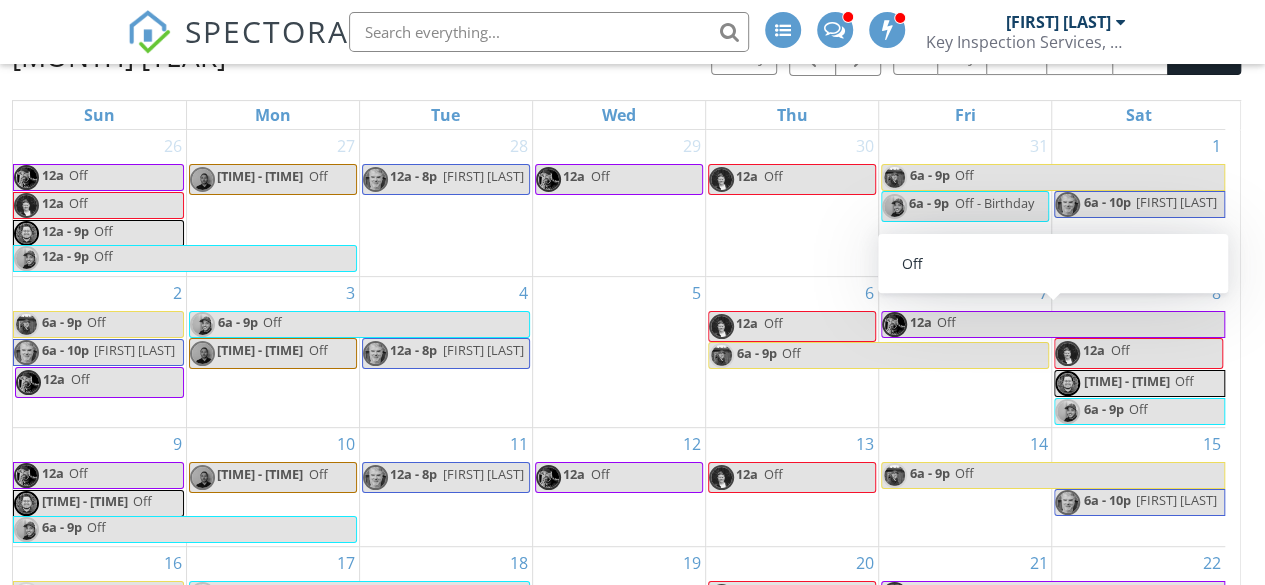 scroll, scrollTop: 234, scrollLeft: 0, axis: vertical 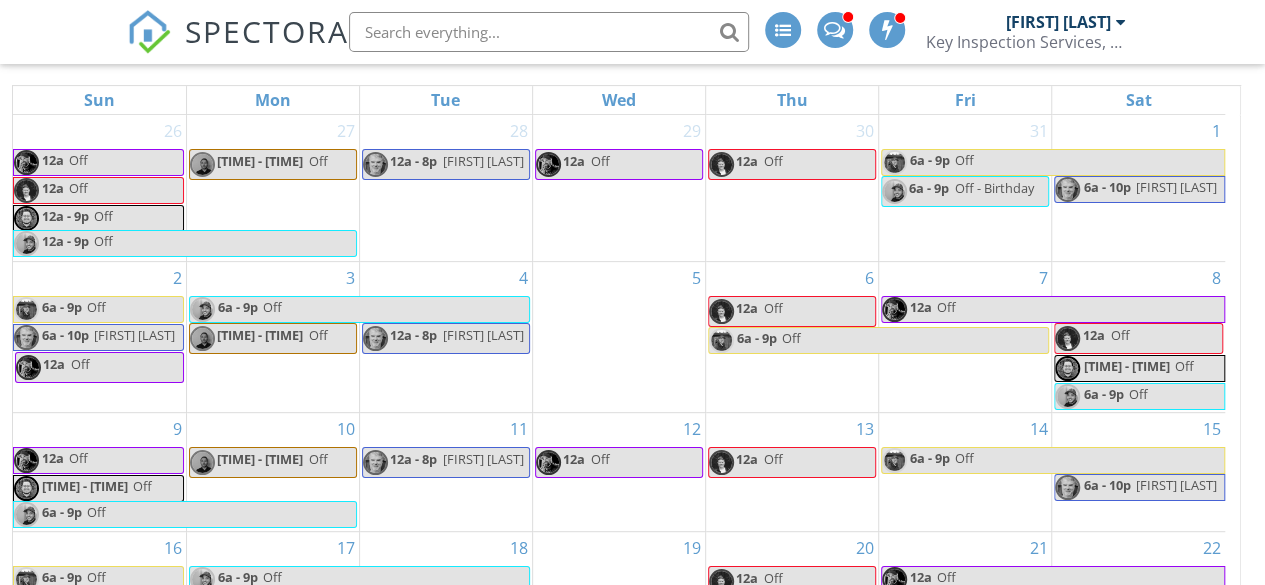 click on "Off" at bounding box center (1119, 335) 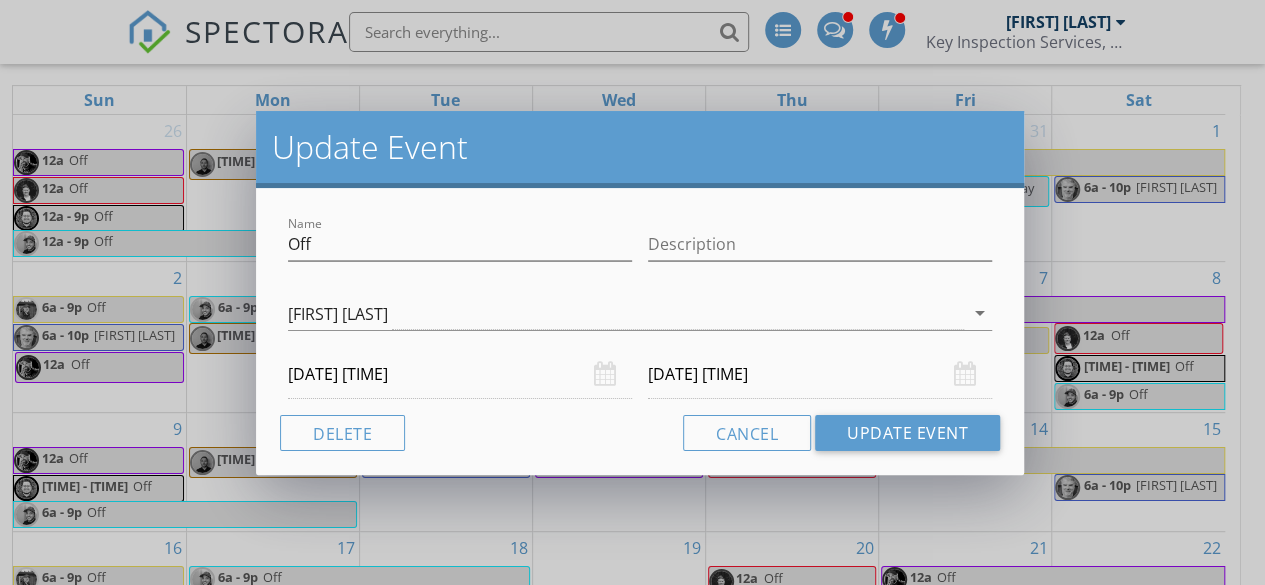 click on "11/09/2025 12:00 AM" at bounding box center (820, 374) 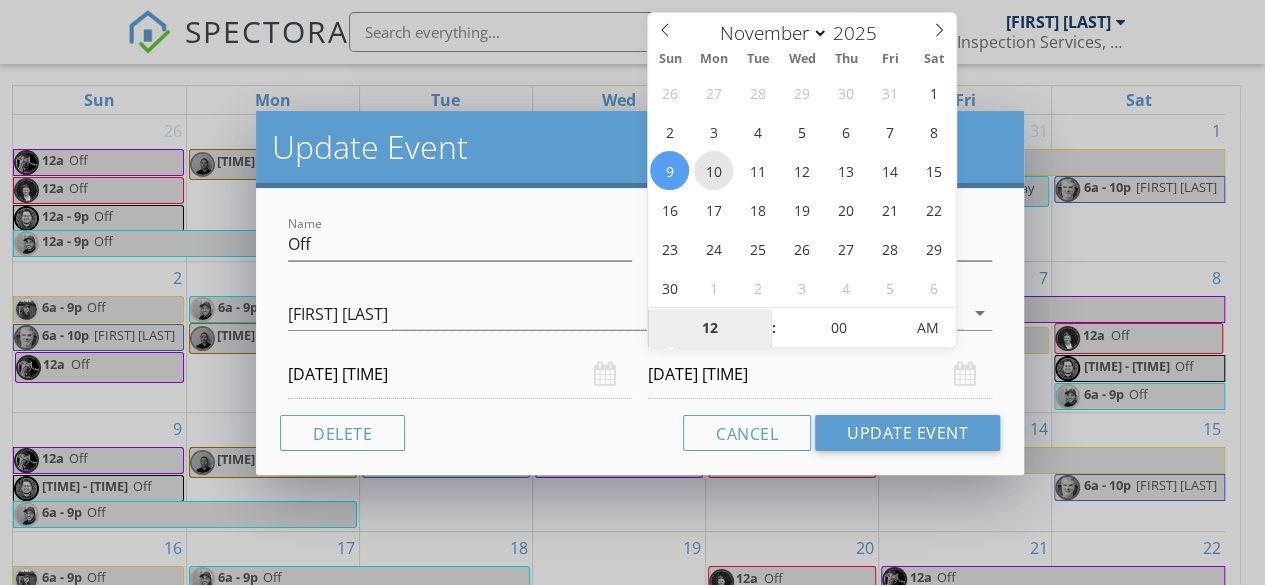 type on "11/10/2025 12:00 AM" 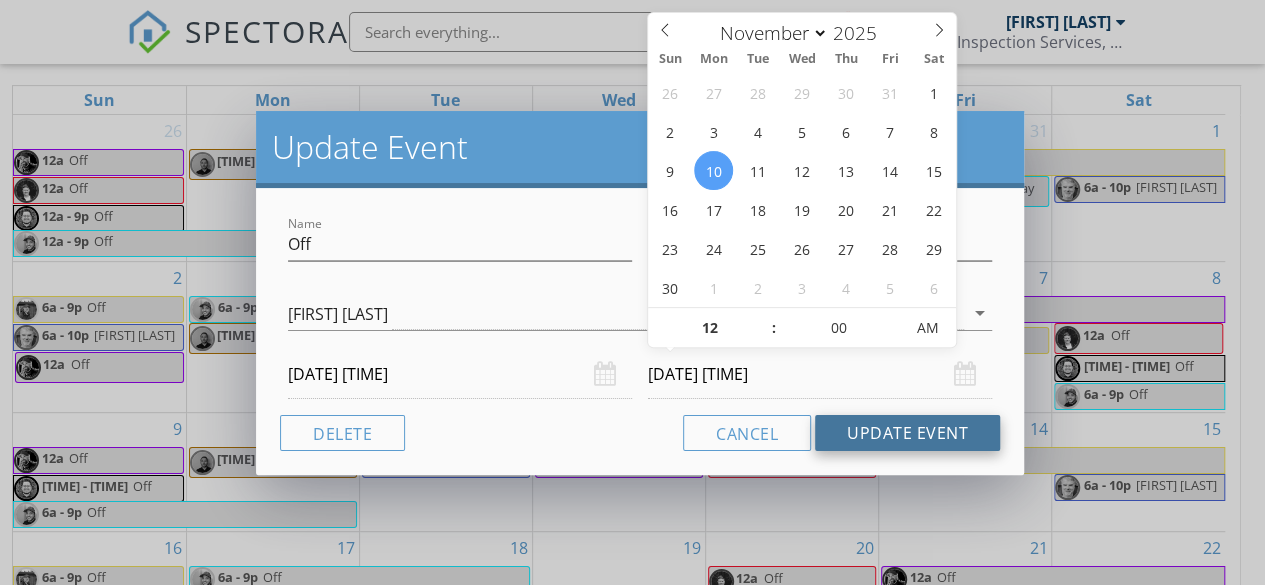 click on "Update Event" at bounding box center [907, 433] 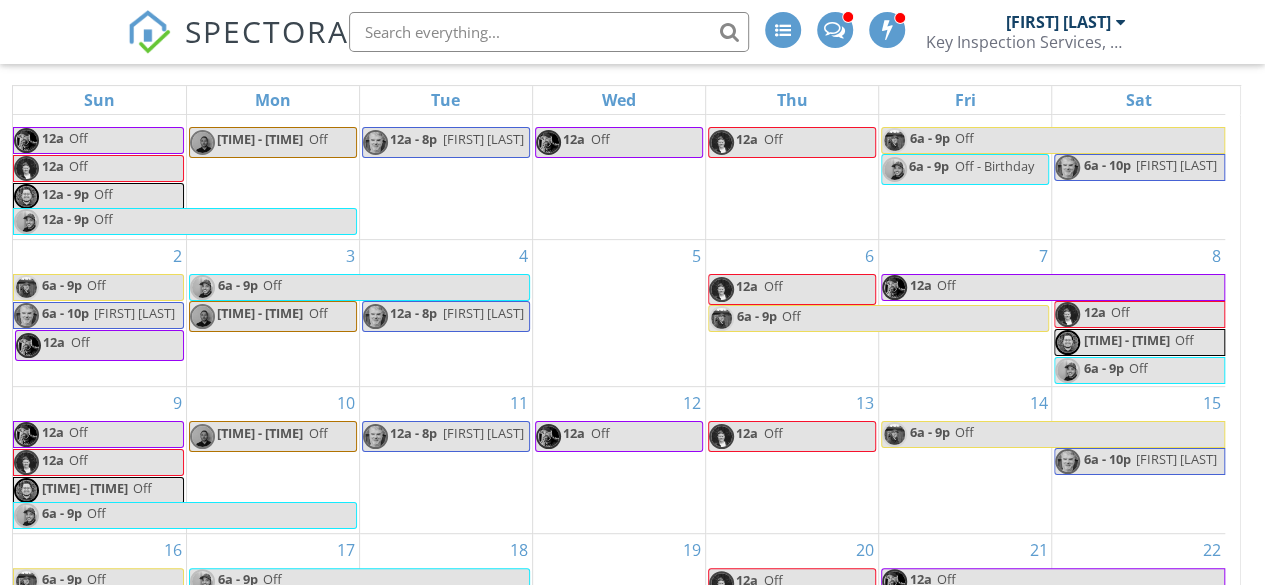 scroll, scrollTop: 0, scrollLeft: 0, axis: both 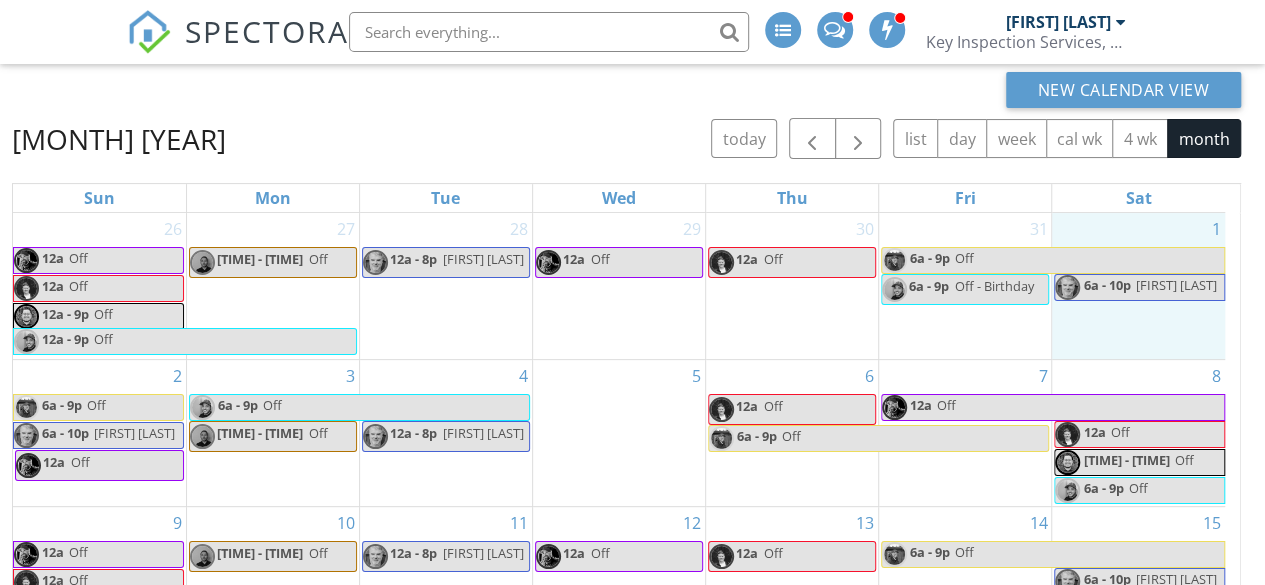 click on "1
6a - 10p
David Off" at bounding box center (1138, 286) 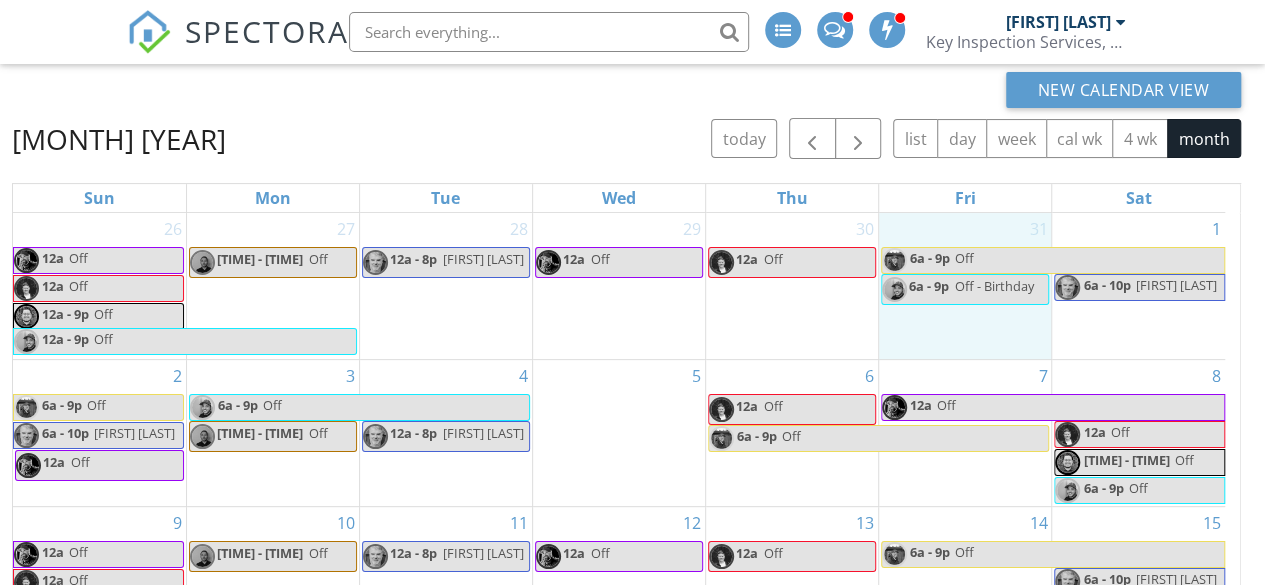 click on "31
6a - 9p
Off
6a - 9p
Off - Birthday" at bounding box center (965, 286) 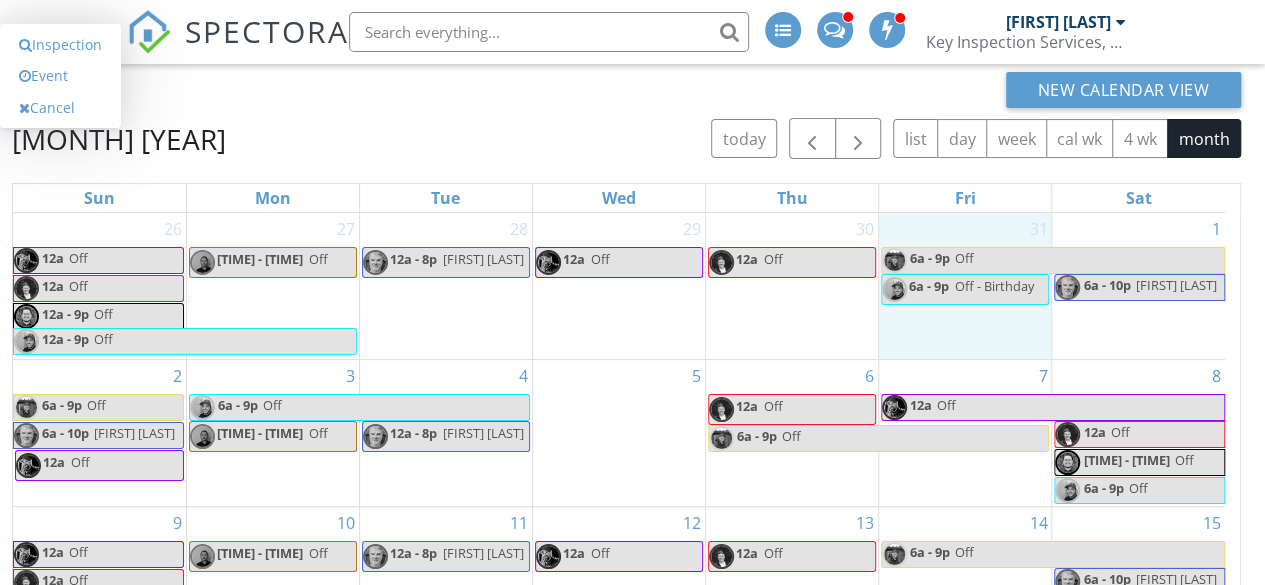 scroll, scrollTop: 366, scrollLeft: 0, axis: vertical 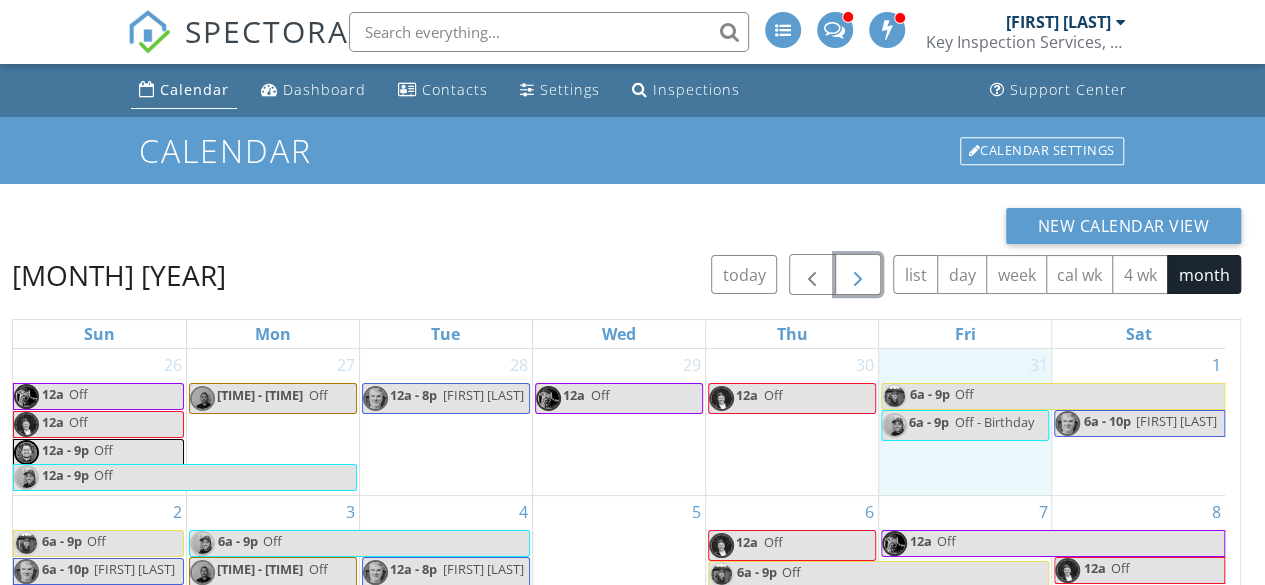 click at bounding box center (858, 275) 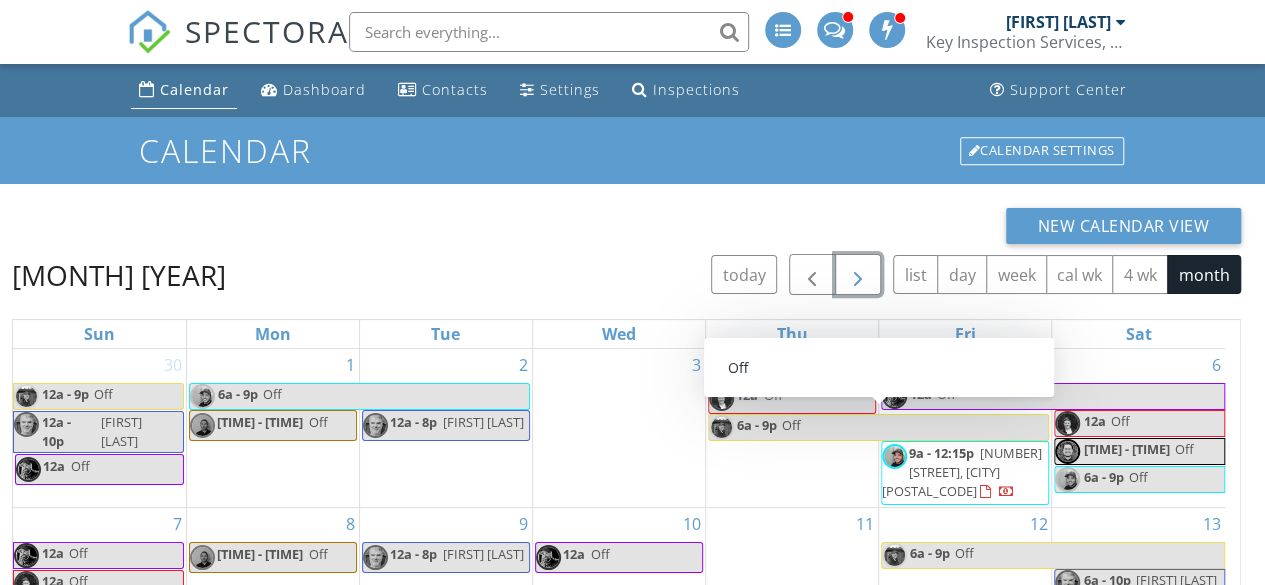 scroll, scrollTop: 172, scrollLeft: 0, axis: vertical 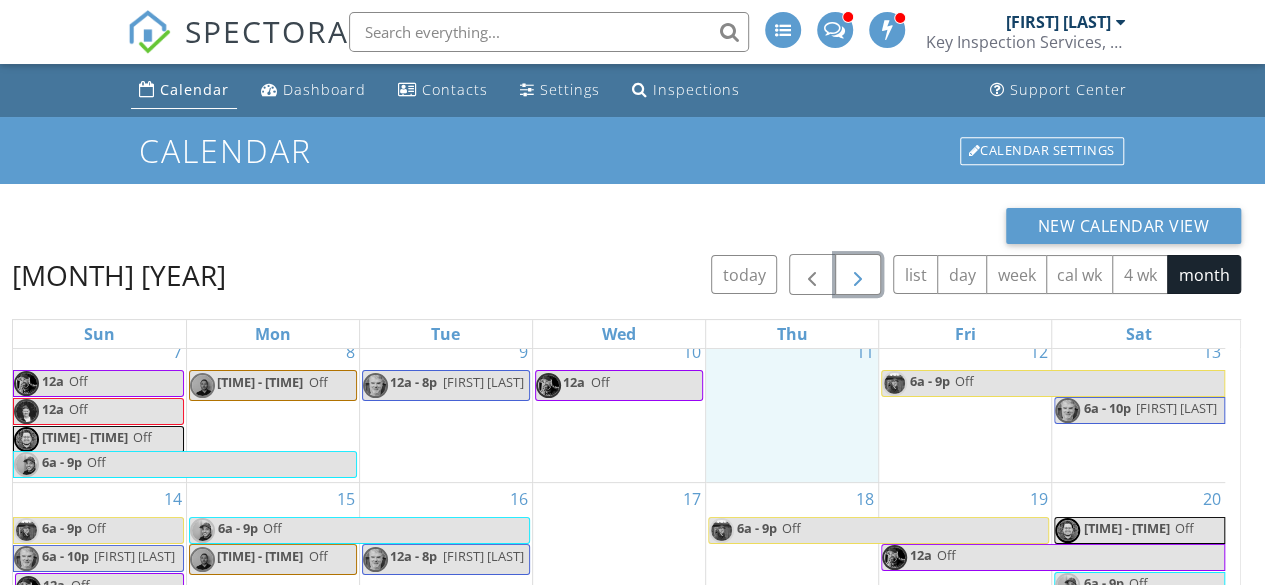 click on "11" at bounding box center (792, 409) 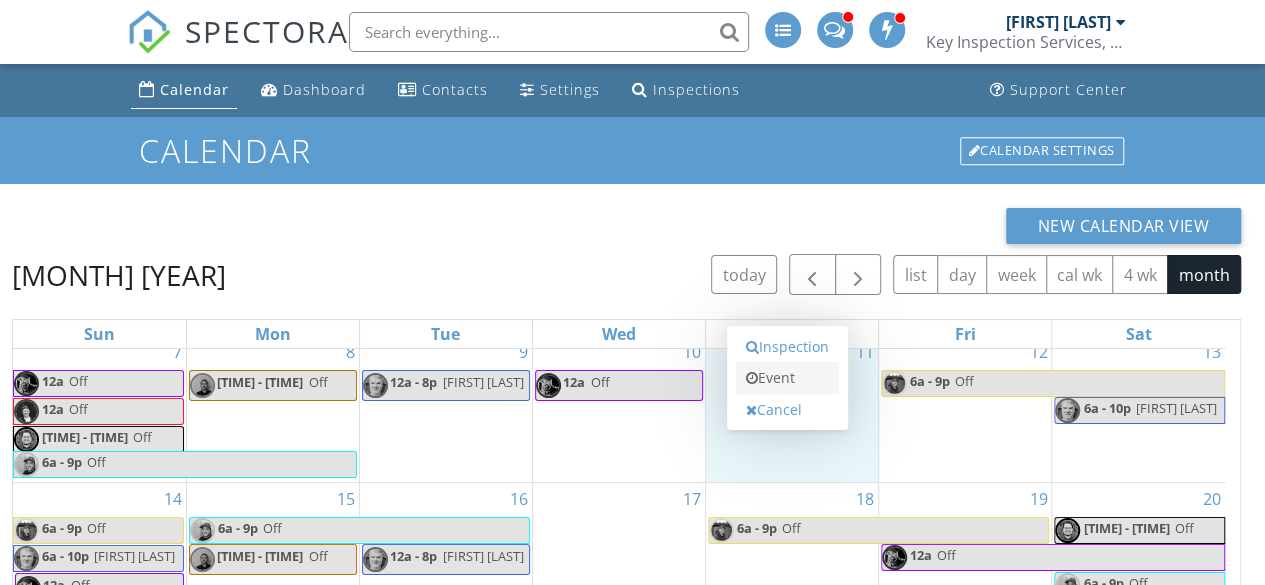 click on "Event" at bounding box center [787, 378] 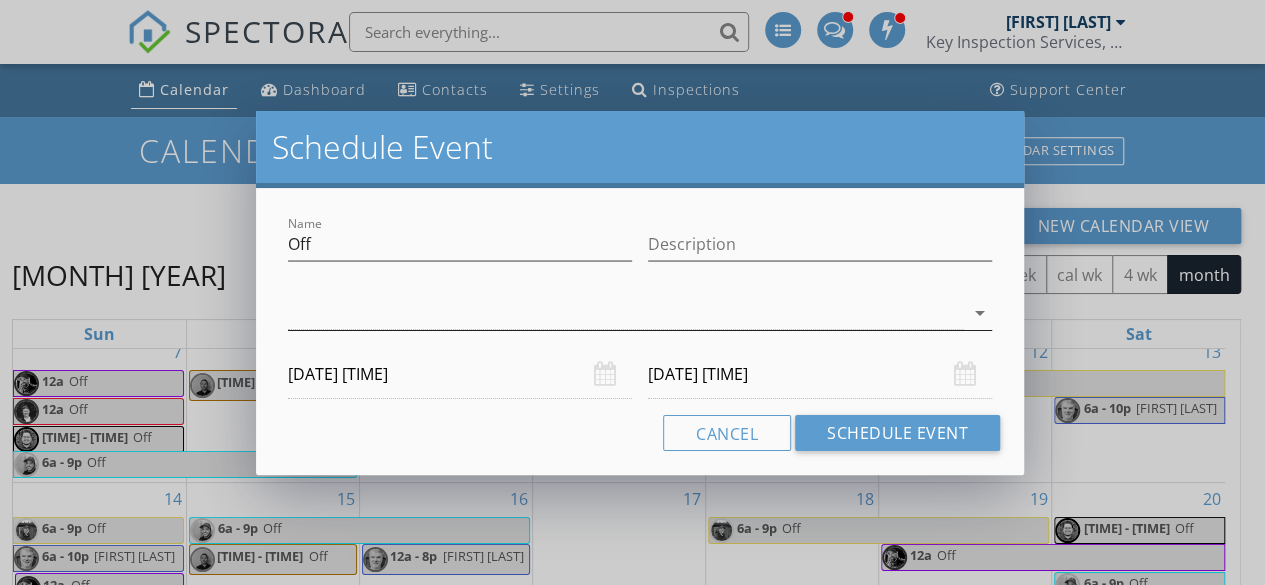 click at bounding box center [626, 313] 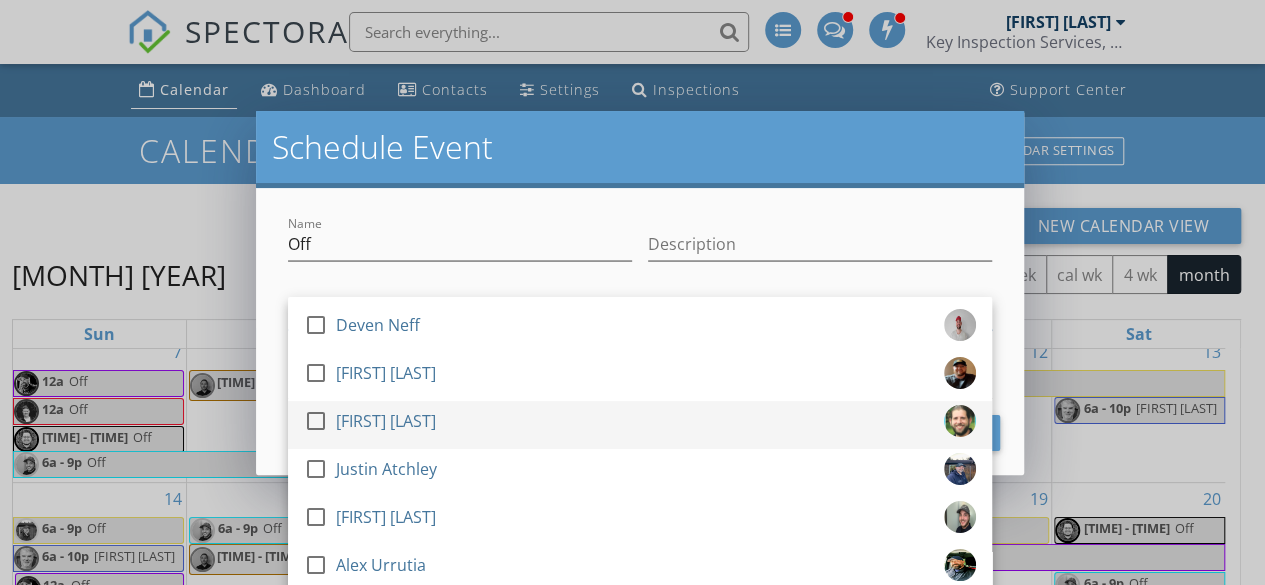 scroll, scrollTop: 96, scrollLeft: 0, axis: vertical 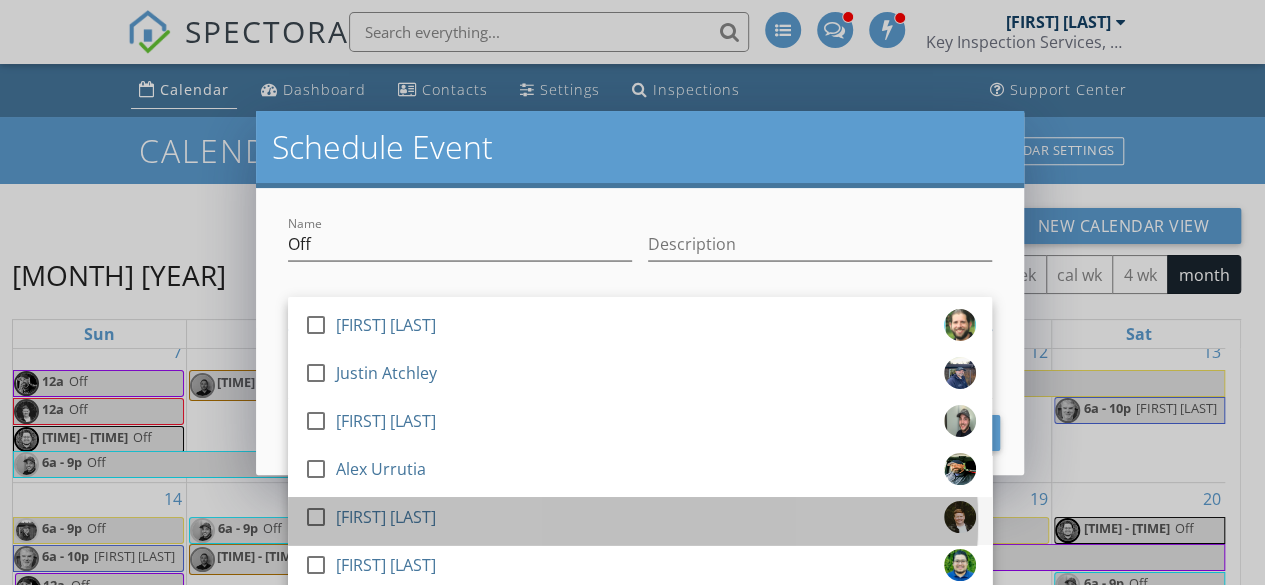 click on "check_box_outline_blank   Maribeth Hardwick" at bounding box center [640, 521] 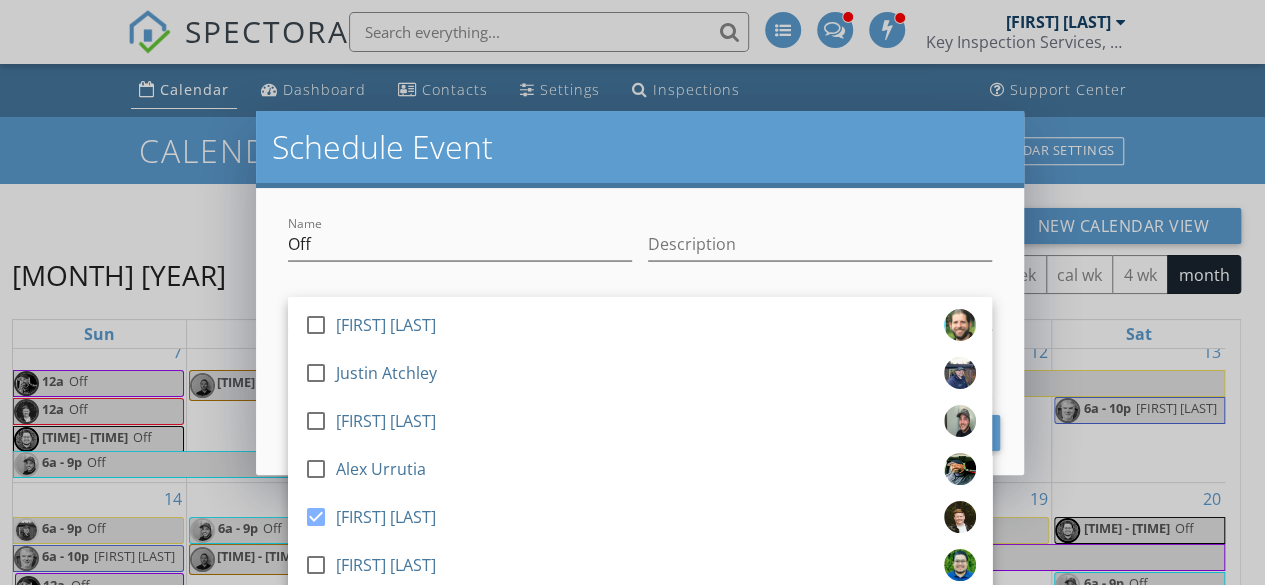 click on "Schedule Event" at bounding box center (640, 149) 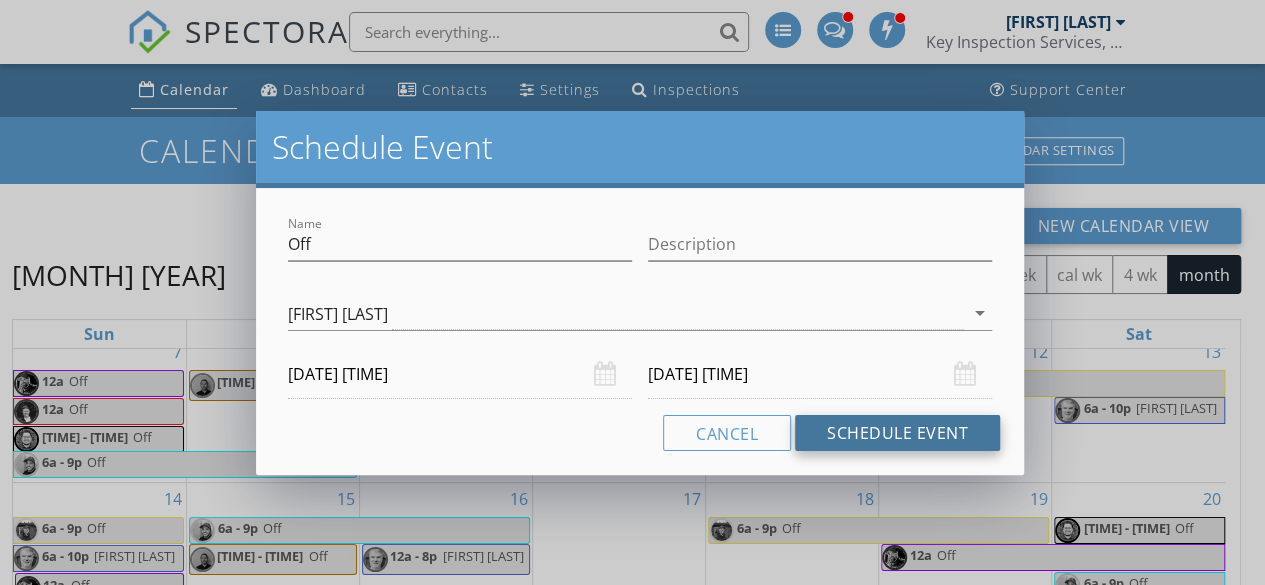 click on "Schedule Event" at bounding box center (897, 433) 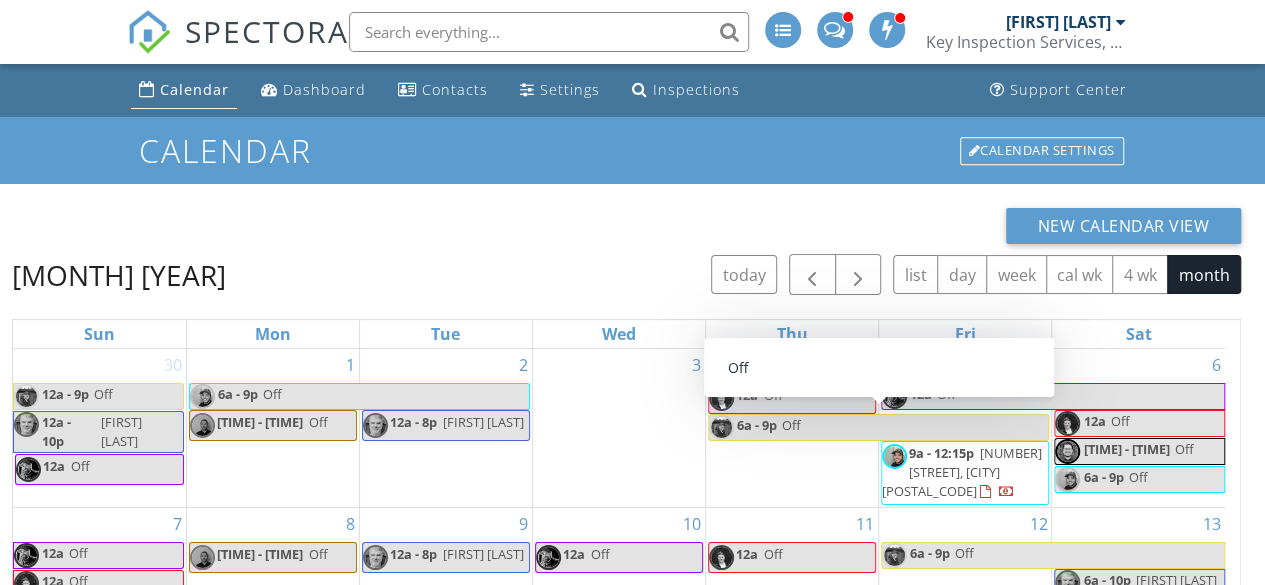 scroll, scrollTop: 172, scrollLeft: 0, axis: vertical 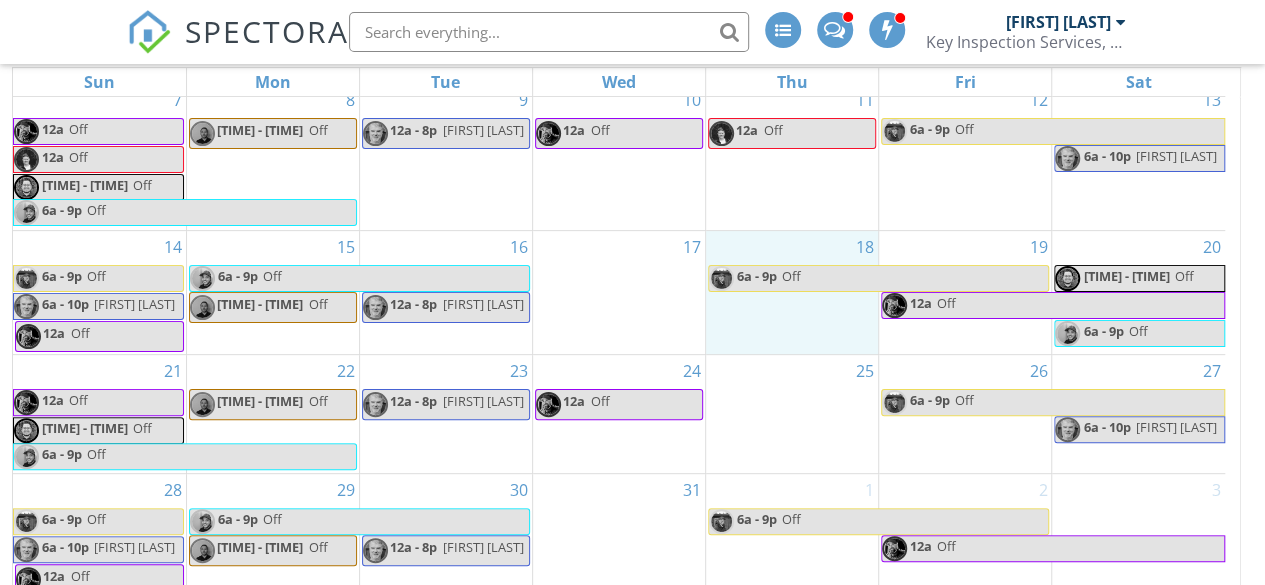 click on "18
6a - 9p
Off" at bounding box center (792, 292) 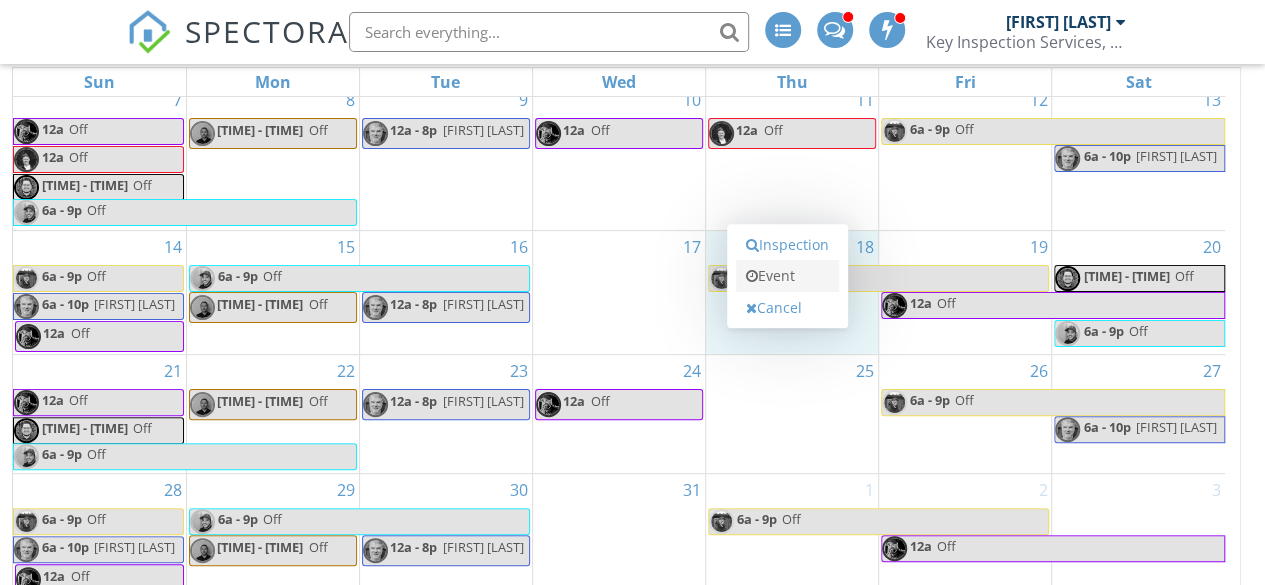 click on "Event" at bounding box center [787, 276] 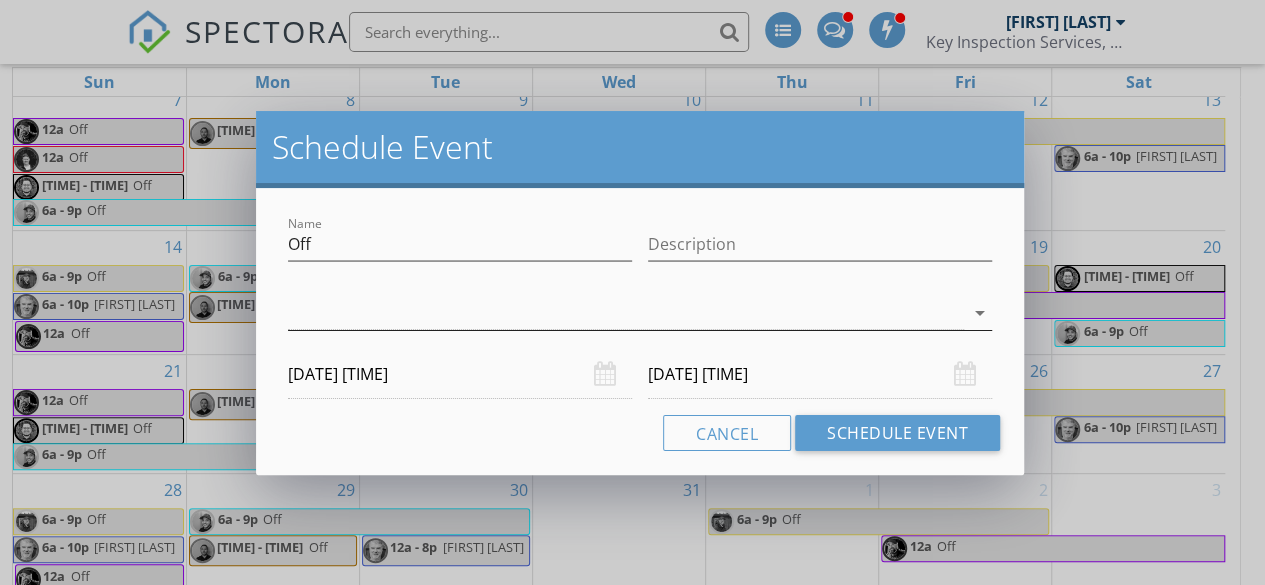 click at bounding box center [626, 313] 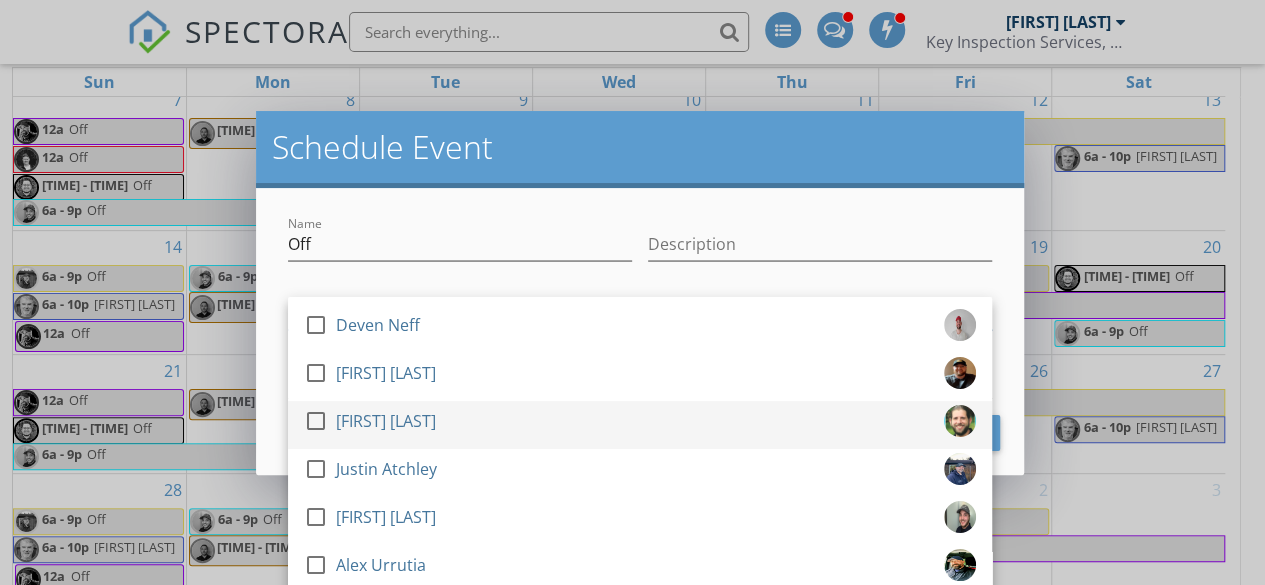 scroll, scrollTop: 96, scrollLeft: 0, axis: vertical 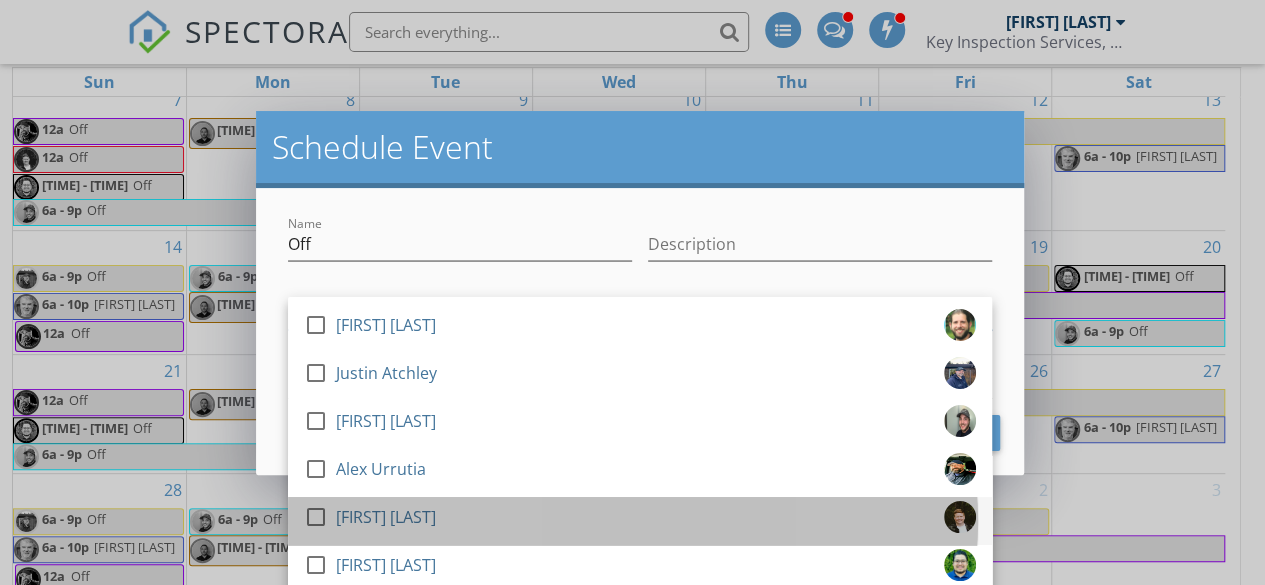 click on "Maribeth Hardwick" at bounding box center [386, 517] 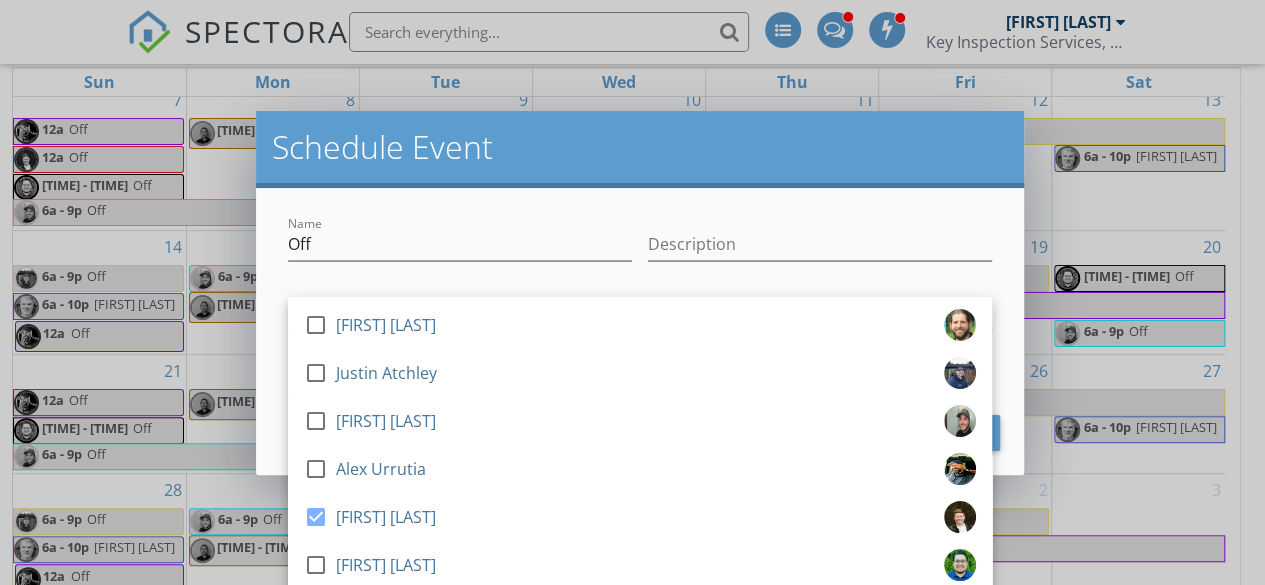 click on "Name Off" at bounding box center (460, 248) 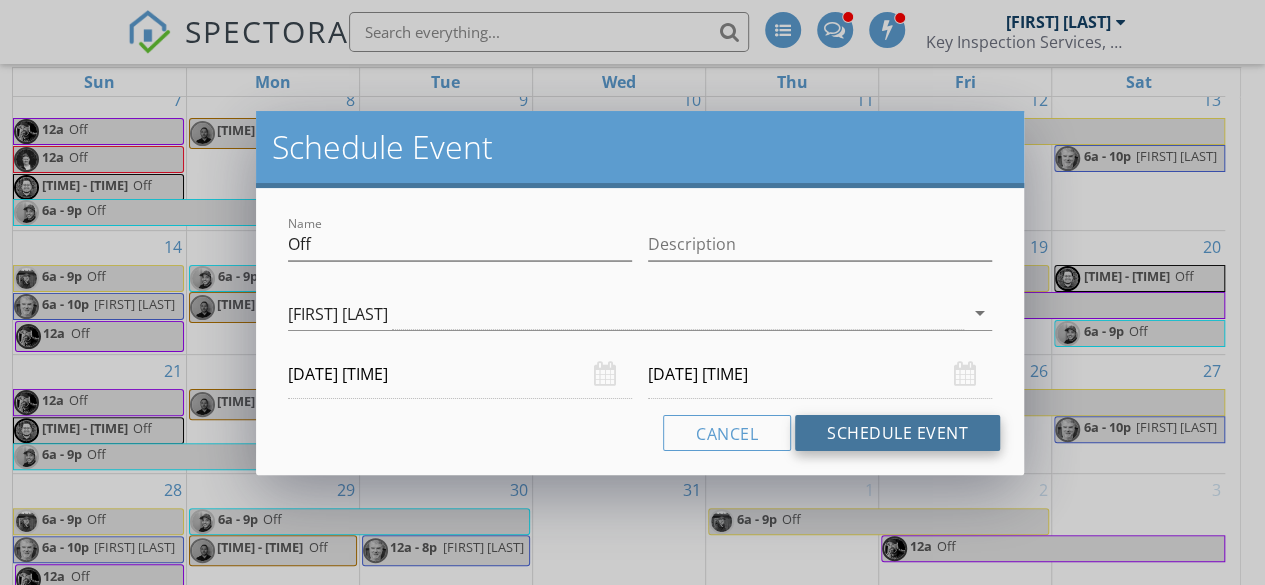 click on "Schedule Event" at bounding box center [897, 433] 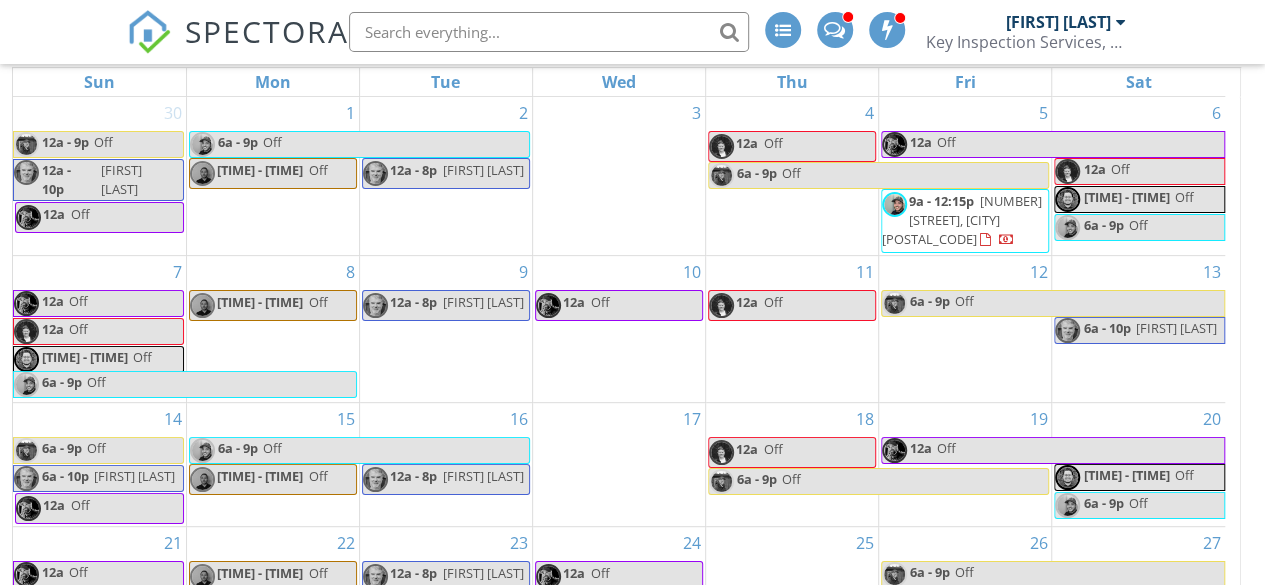 scroll, scrollTop: 172, scrollLeft: 0, axis: vertical 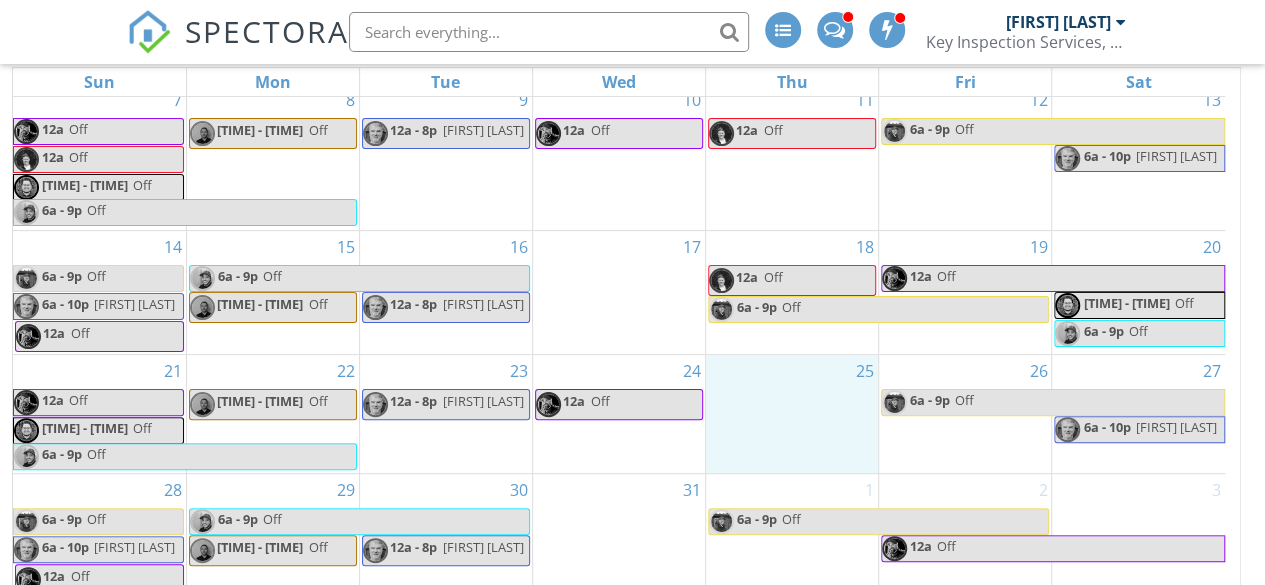 click on "25" at bounding box center (792, 414) 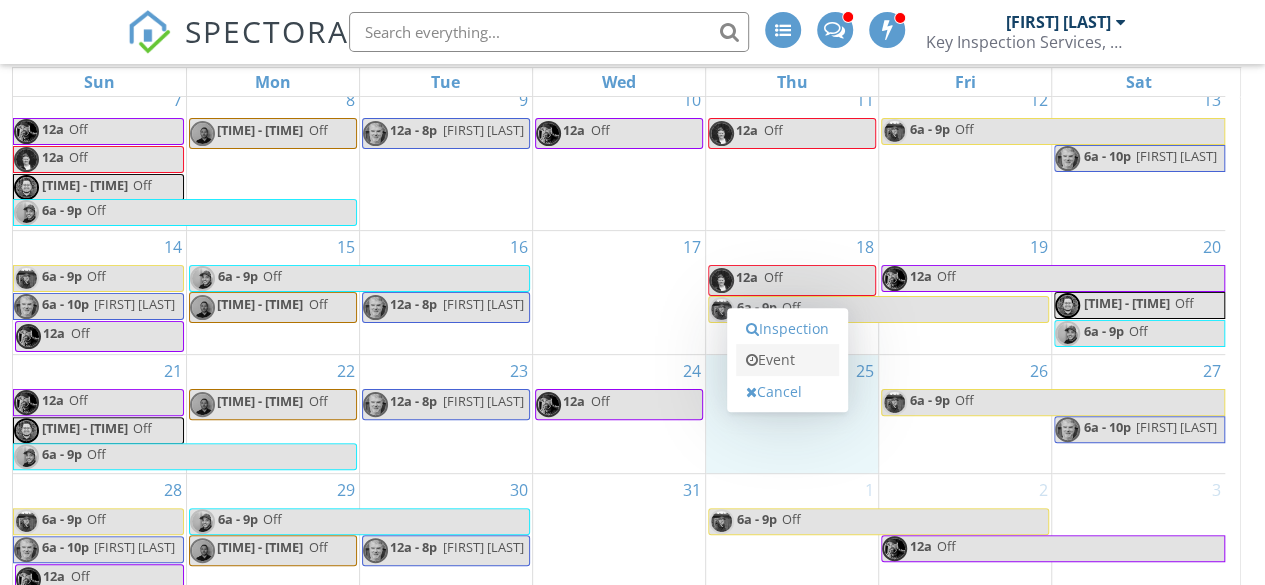 click on "Event" at bounding box center (787, 360) 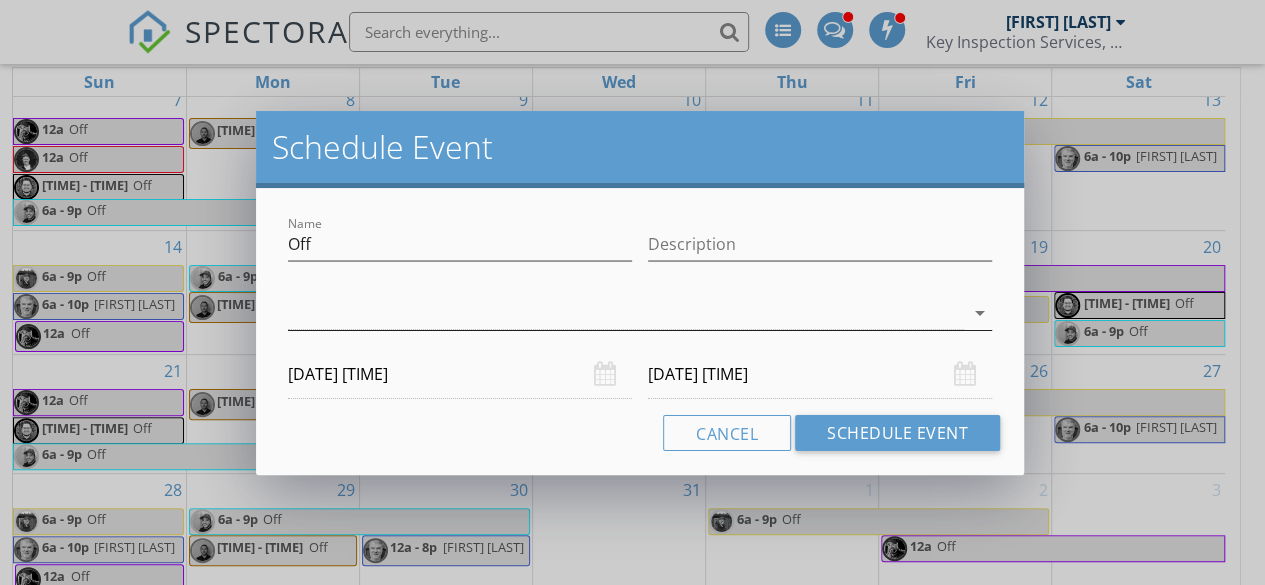 click at bounding box center [626, 313] 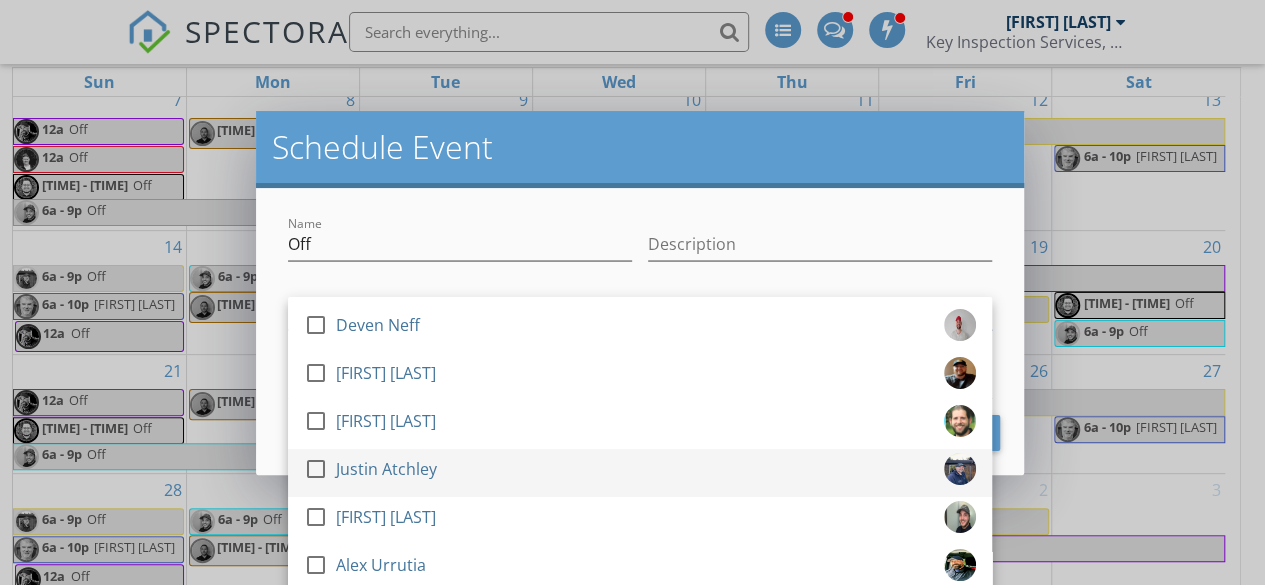 scroll, scrollTop: 96, scrollLeft: 0, axis: vertical 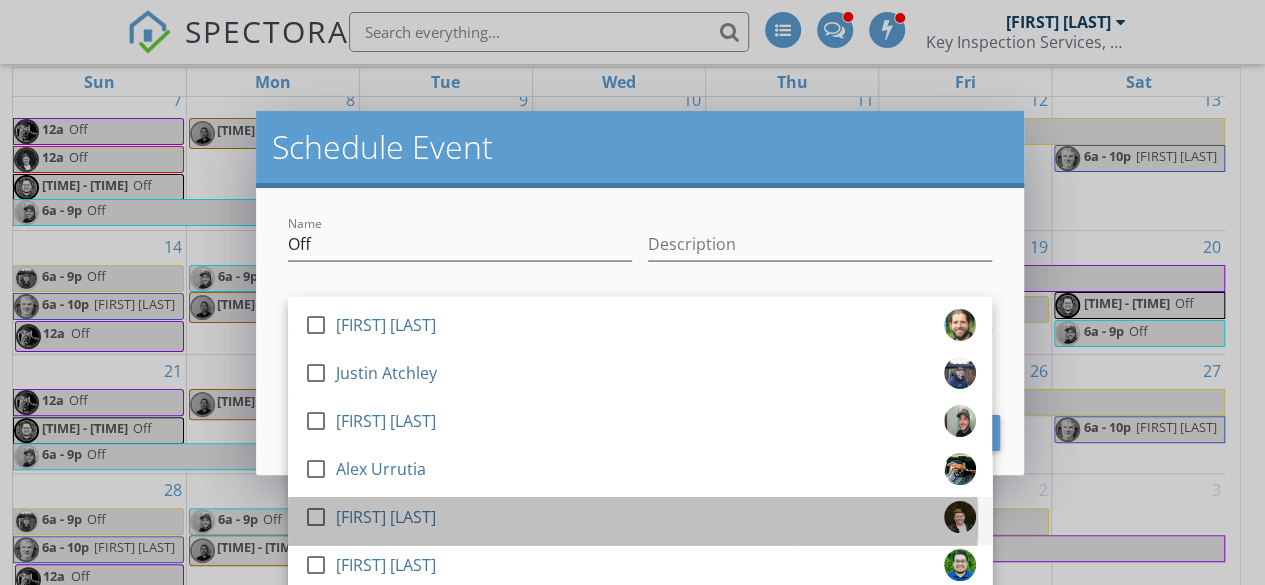 click on "check_box_outline_blank   Maribeth Hardwick" at bounding box center [640, 521] 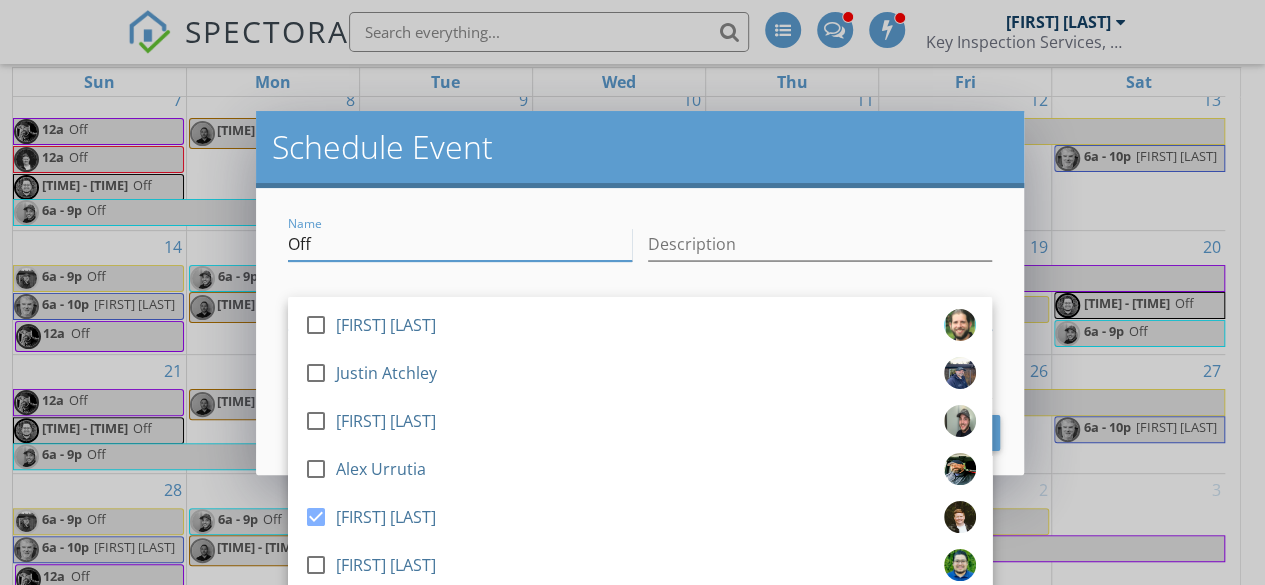 click on "Off" at bounding box center [460, 244] 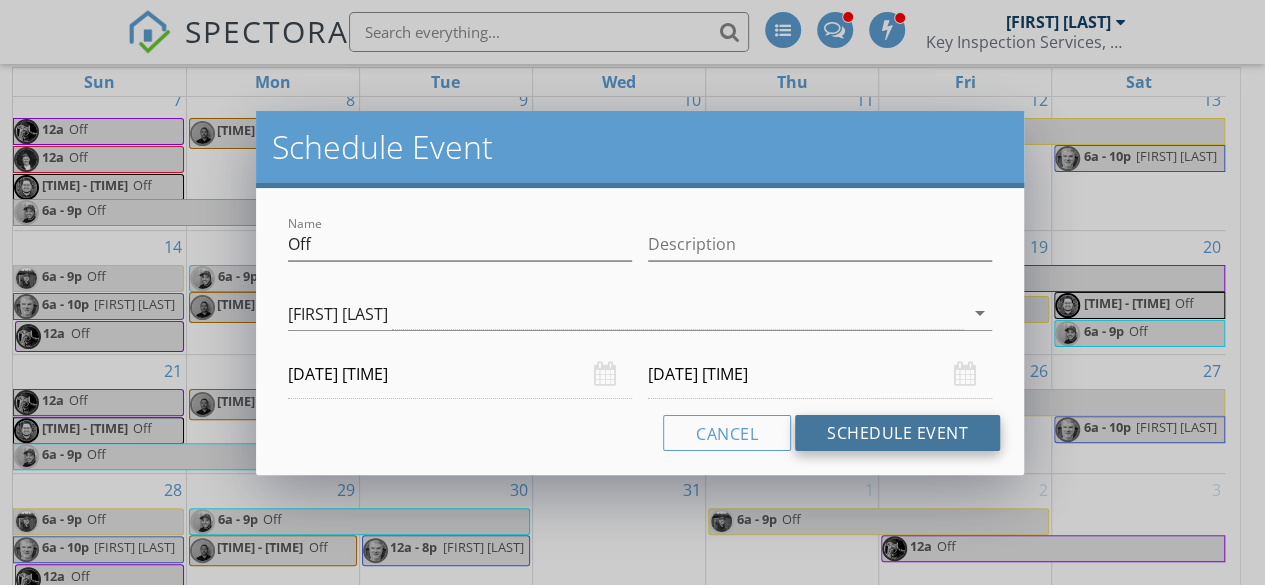 click on "Schedule Event" at bounding box center [897, 433] 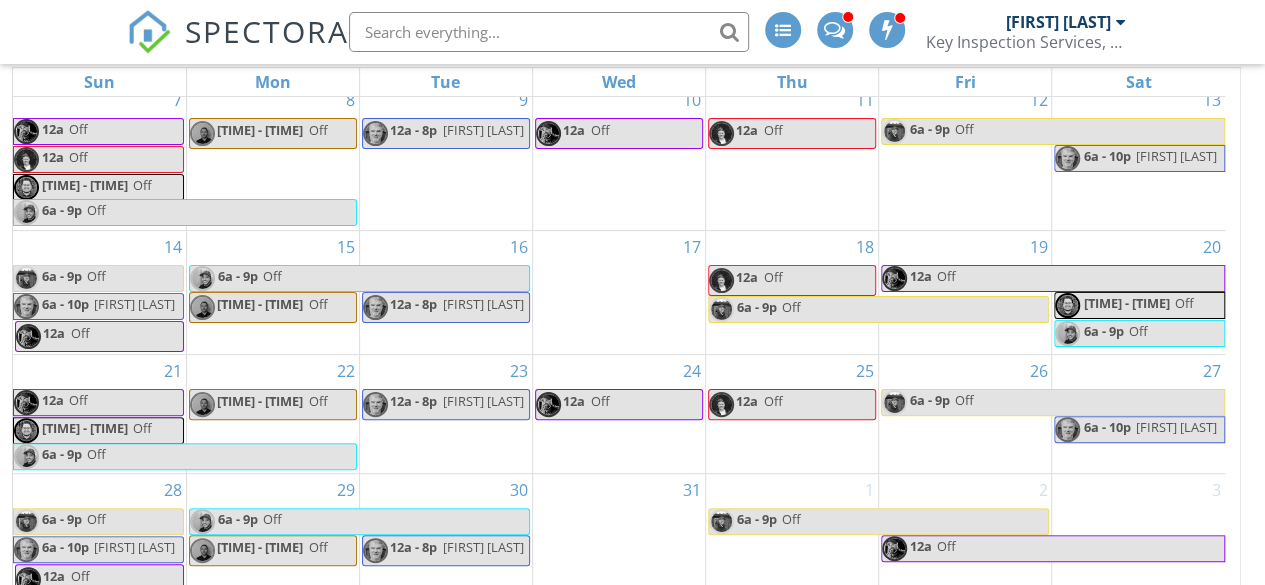 scroll, scrollTop: 0, scrollLeft: 0, axis: both 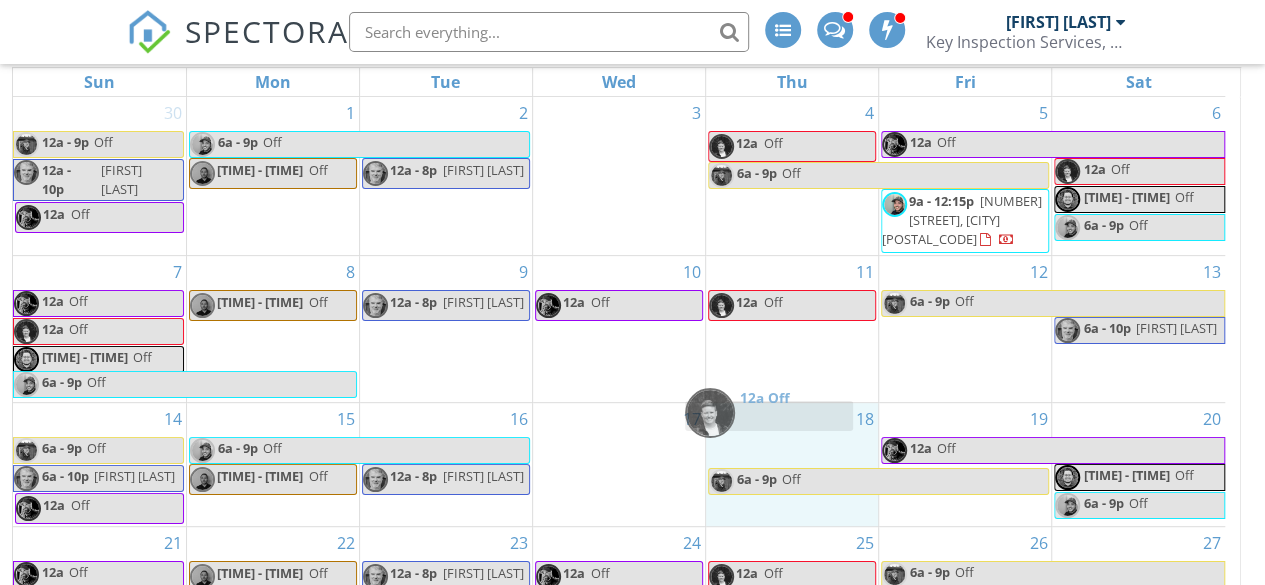 drag, startPoint x: 867, startPoint y: 441, endPoint x: 845, endPoint y: 417, distance: 32.55764 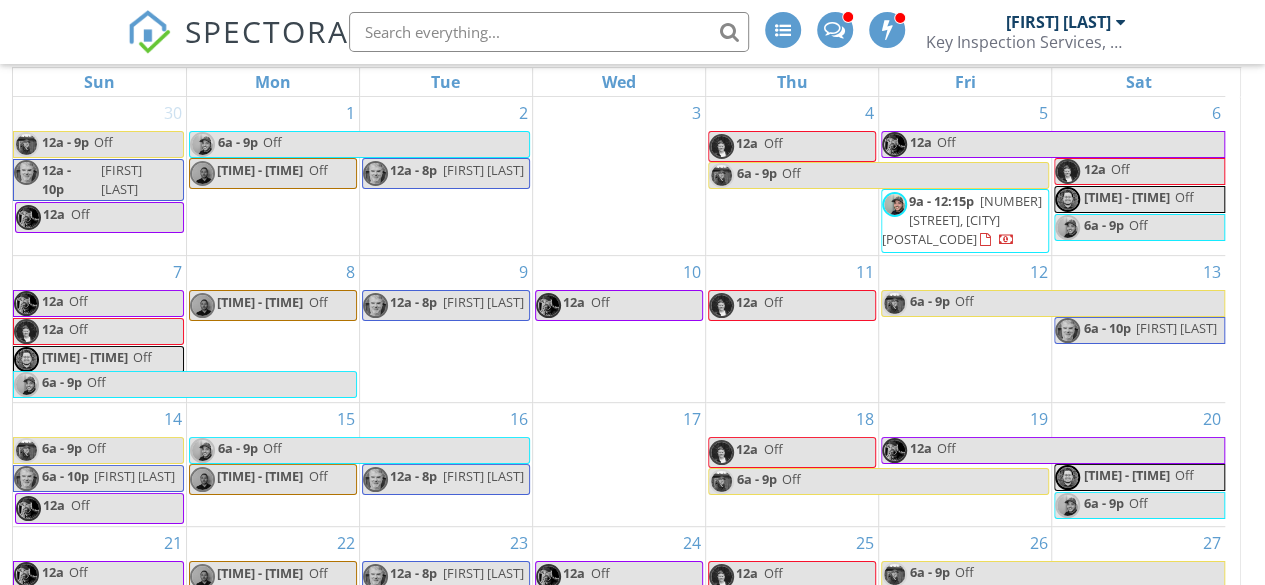 scroll, scrollTop: 172, scrollLeft: 0, axis: vertical 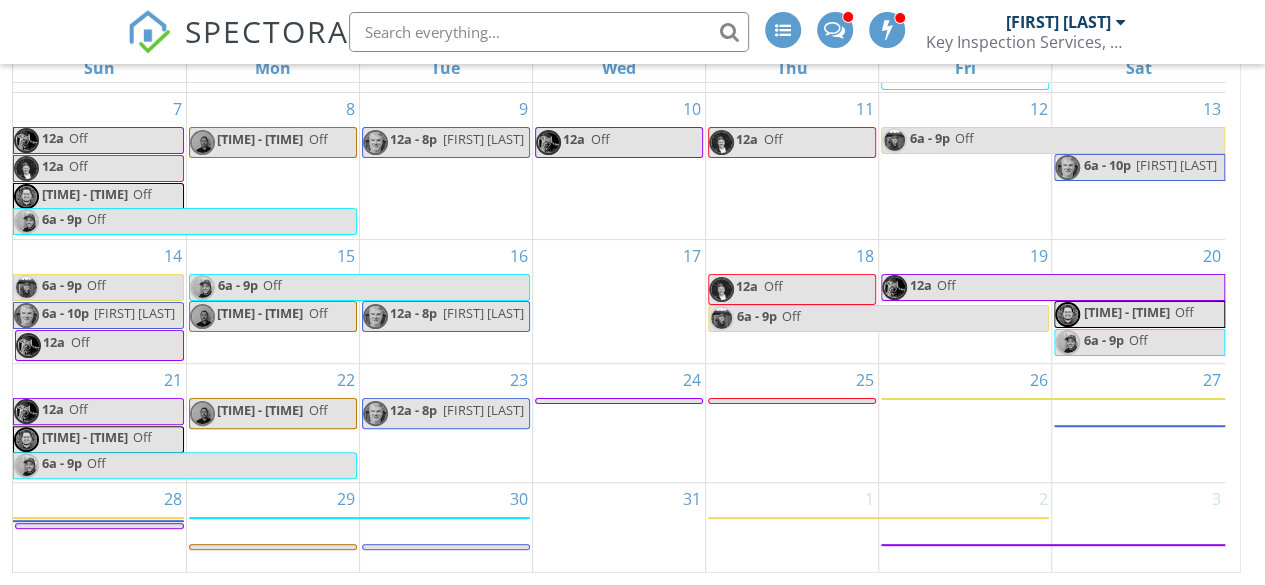 click on "1
6a - 9p
Off" at bounding box center (792, 527) 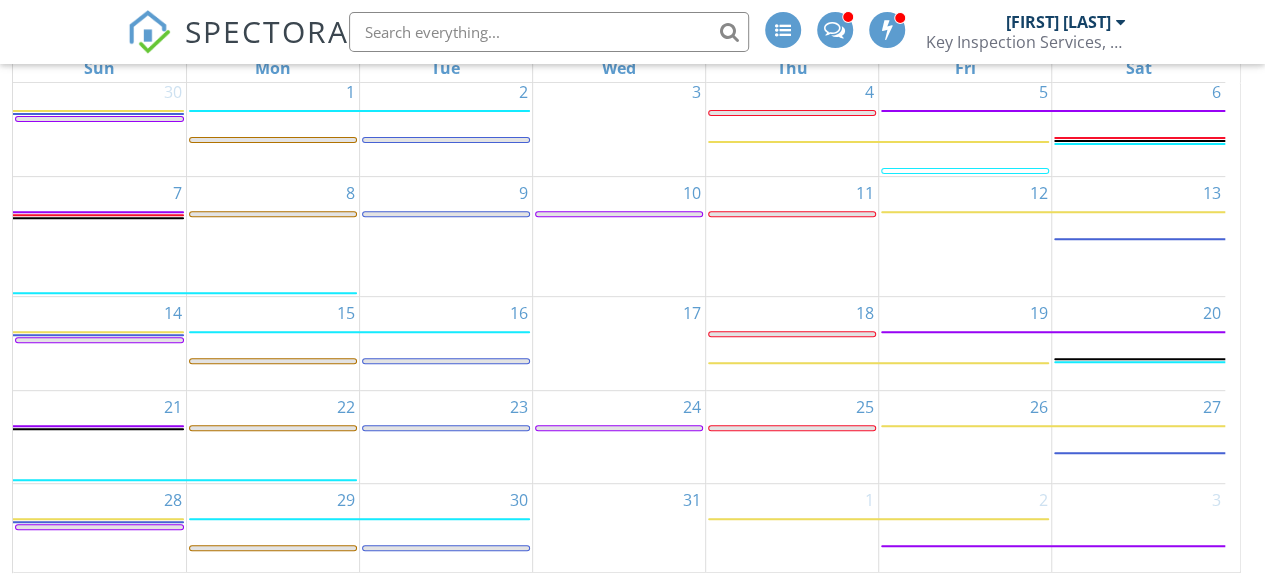 click on "Event" 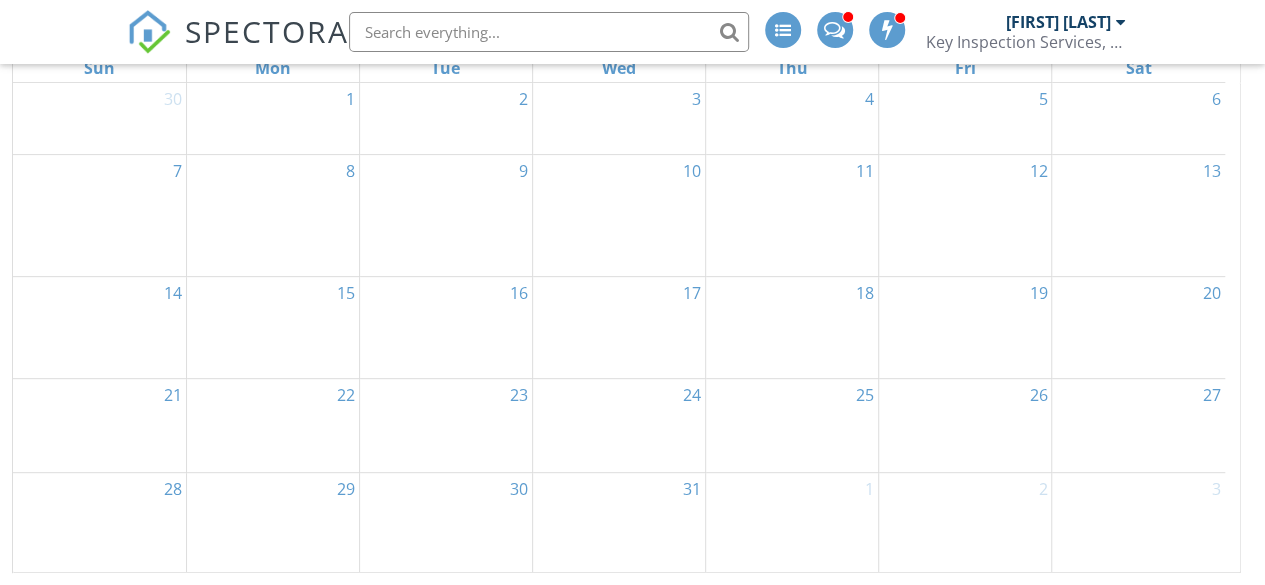 scroll, scrollTop: 172, scrollLeft: 0, axis: vertical 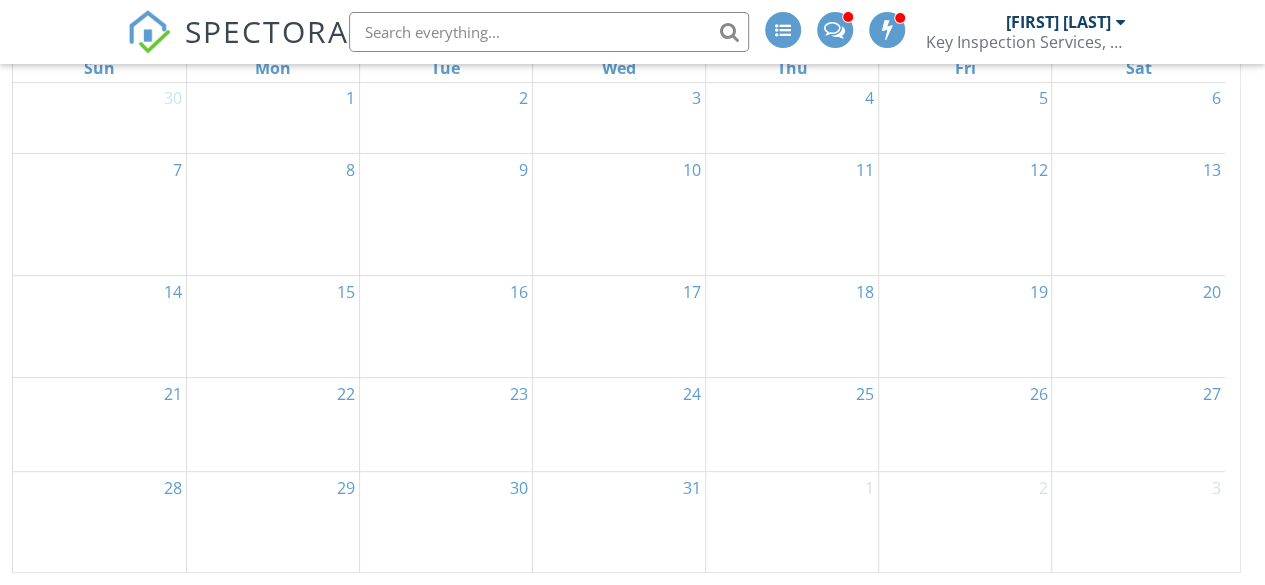 click on "3" at bounding box center [1138, 522] 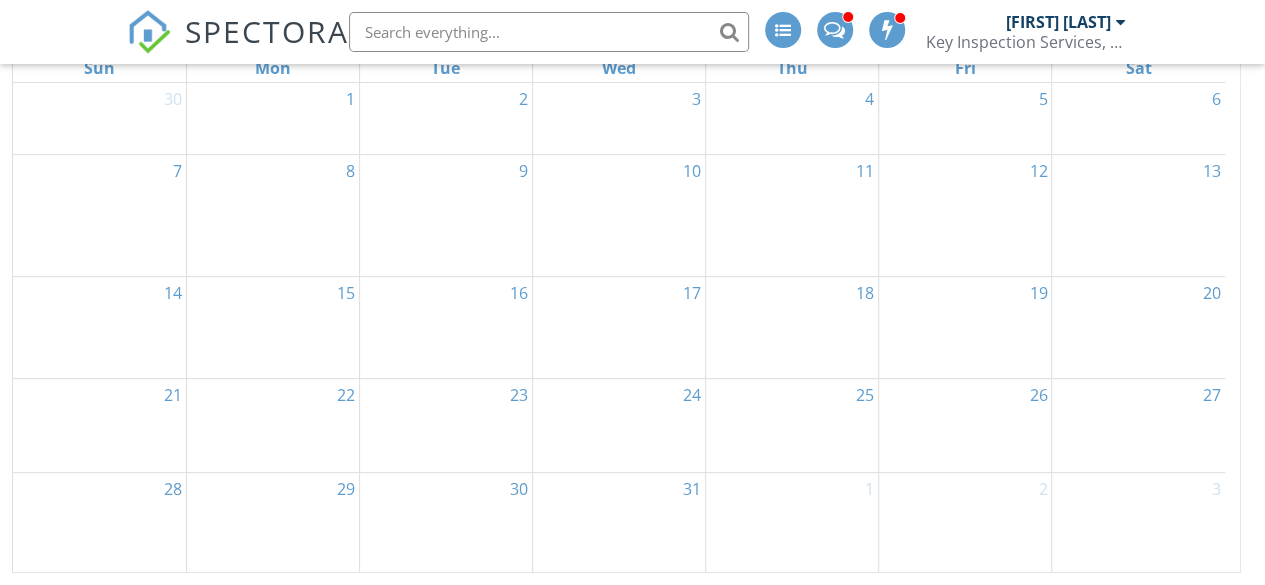 scroll, scrollTop: 198, scrollLeft: 0, axis: vertical 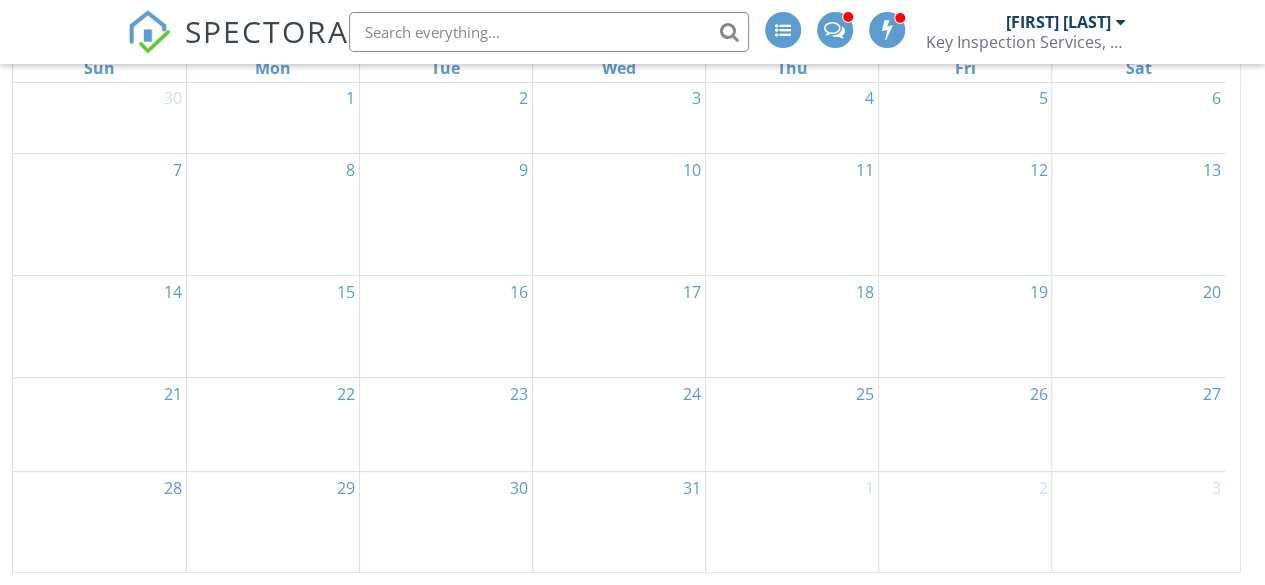 click on "26
6a - 9p
Off" at bounding box center (965, 424) 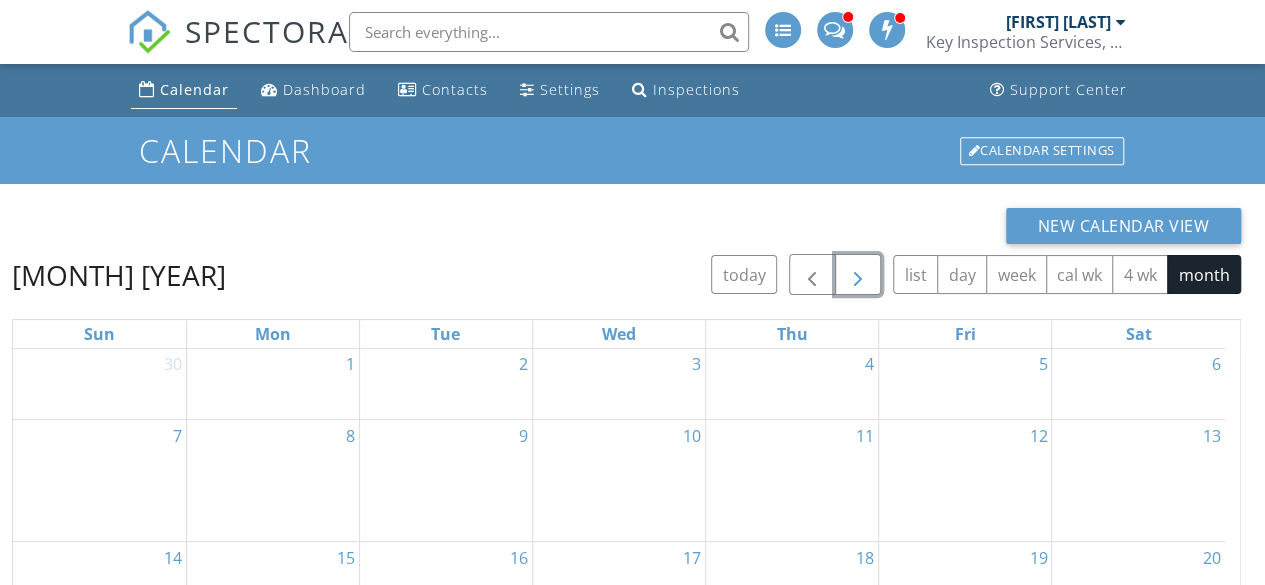 click at bounding box center (858, 275) 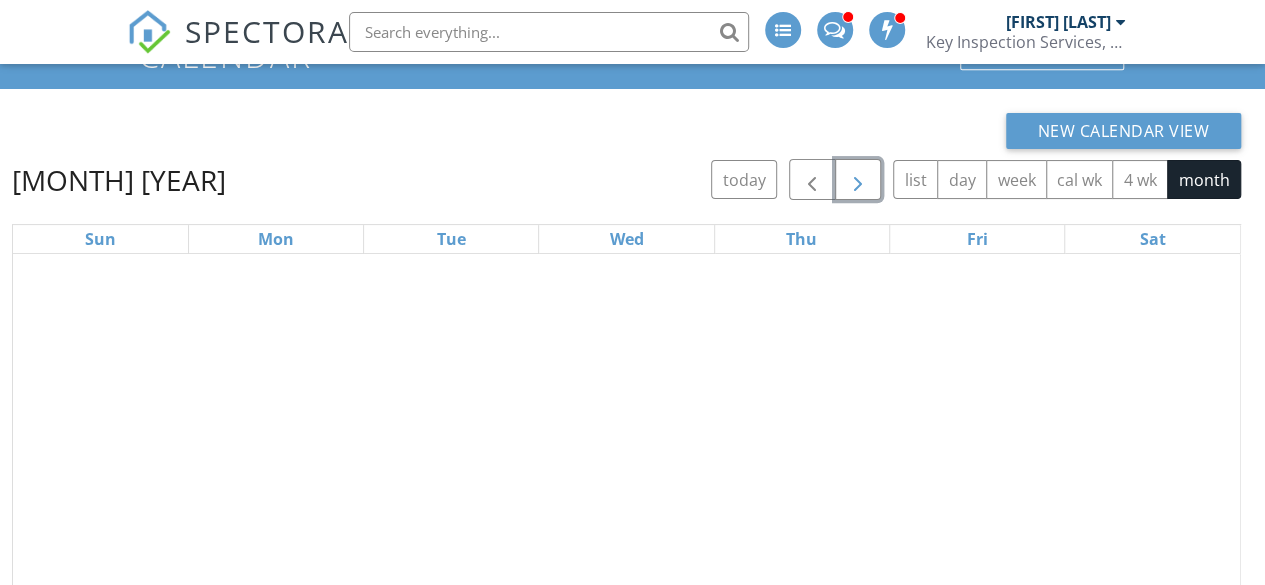 scroll, scrollTop: 0, scrollLeft: 0, axis: both 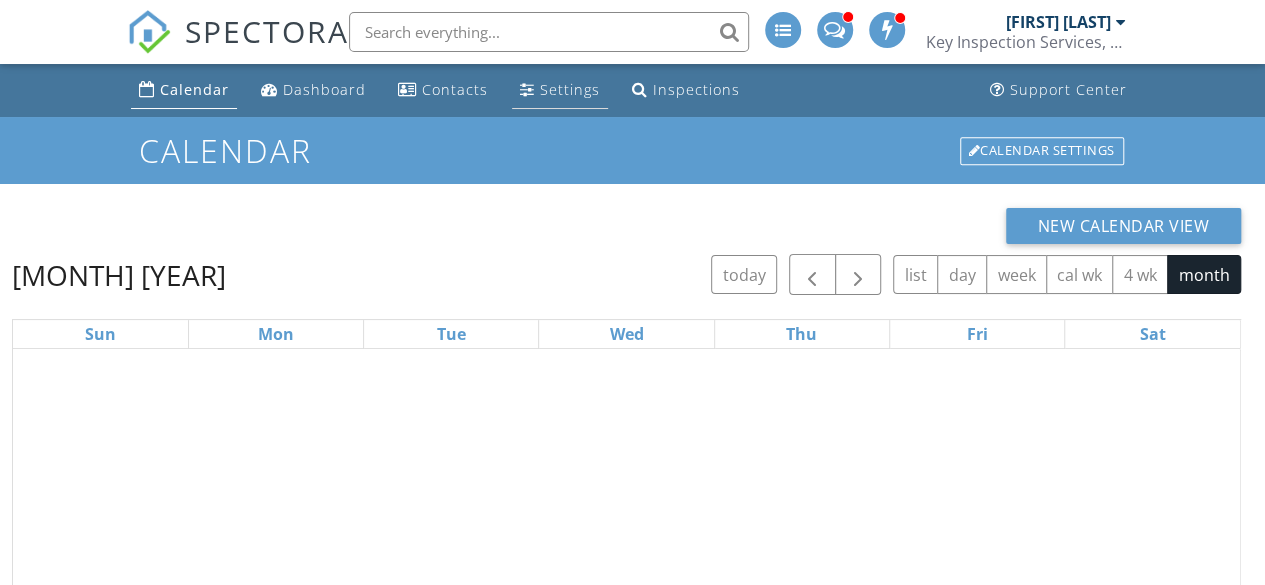 click on "Settings" at bounding box center [570, 89] 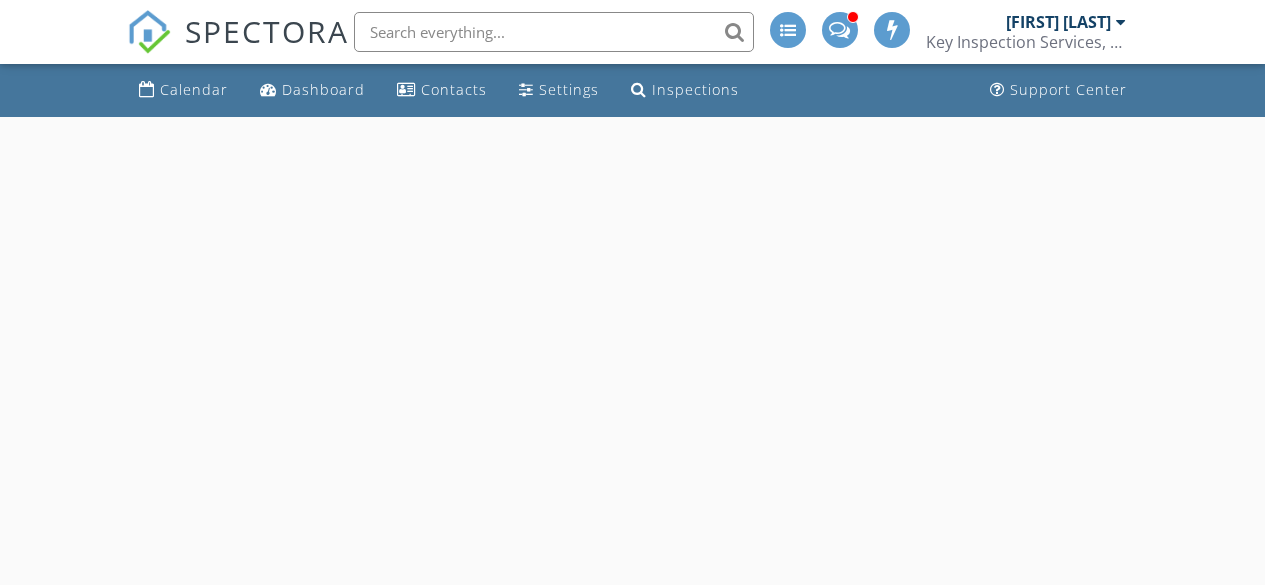 scroll, scrollTop: 0, scrollLeft: 0, axis: both 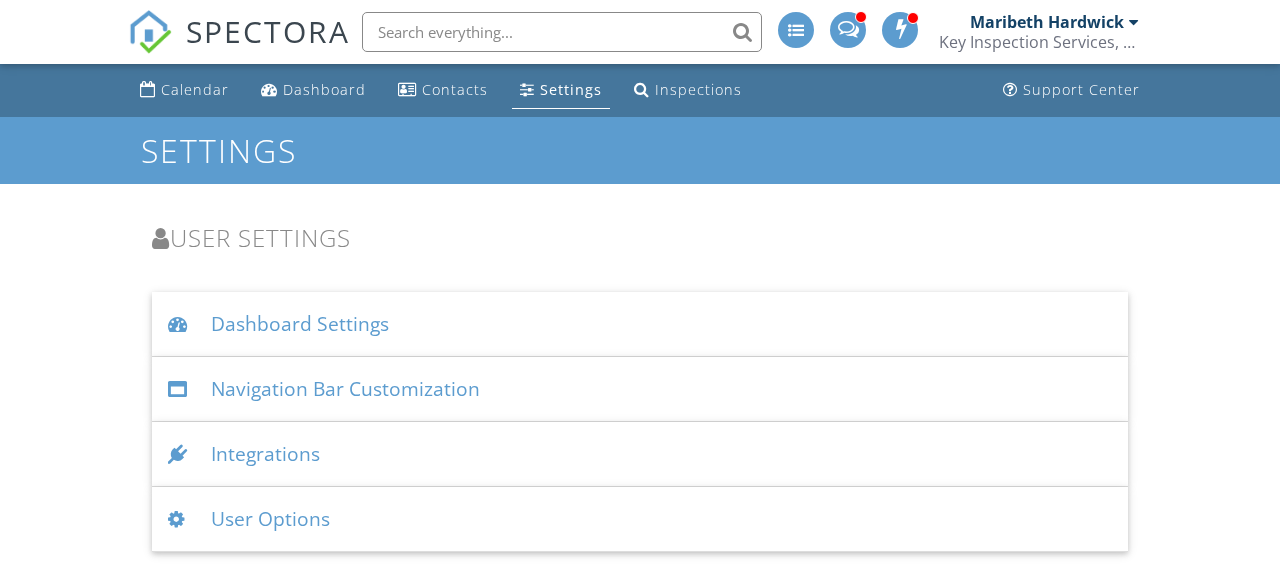 click on "User Options" at bounding box center [640, 519] 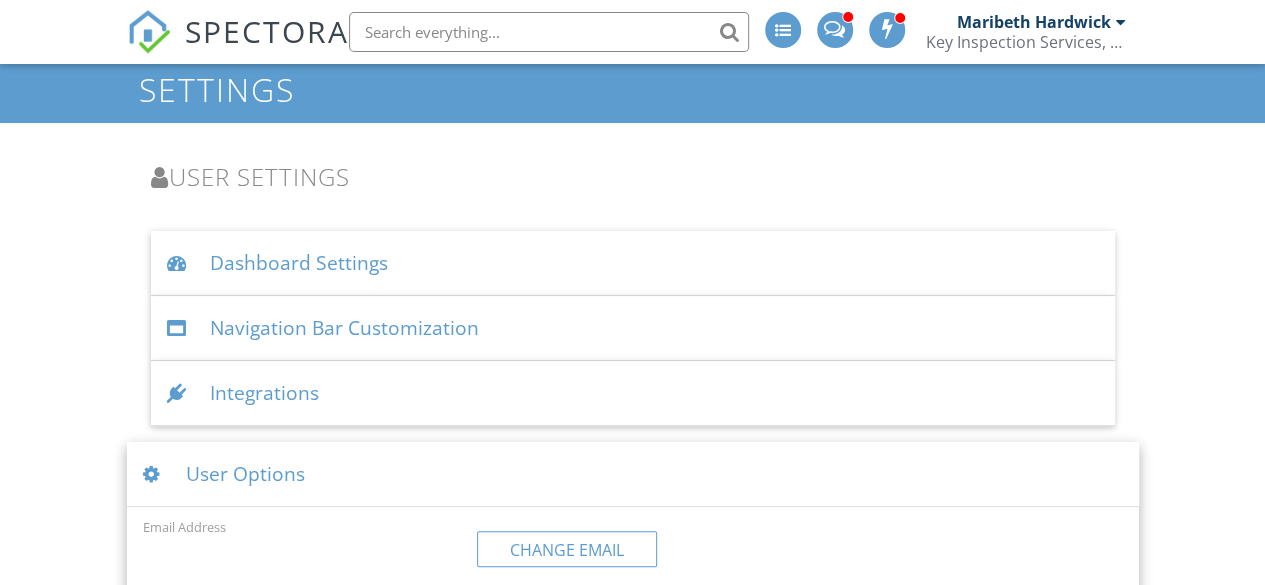 scroll, scrollTop: 0, scrollLeft: 0, axis: both 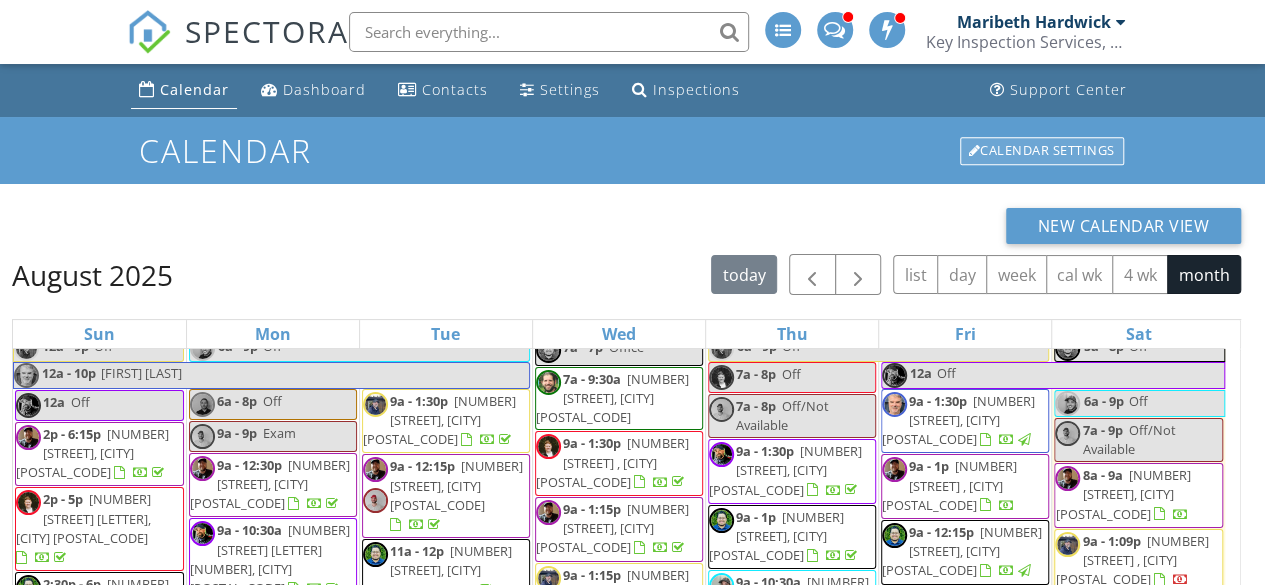 click on "Calendar Settings" at bounding box center (1042, 151) 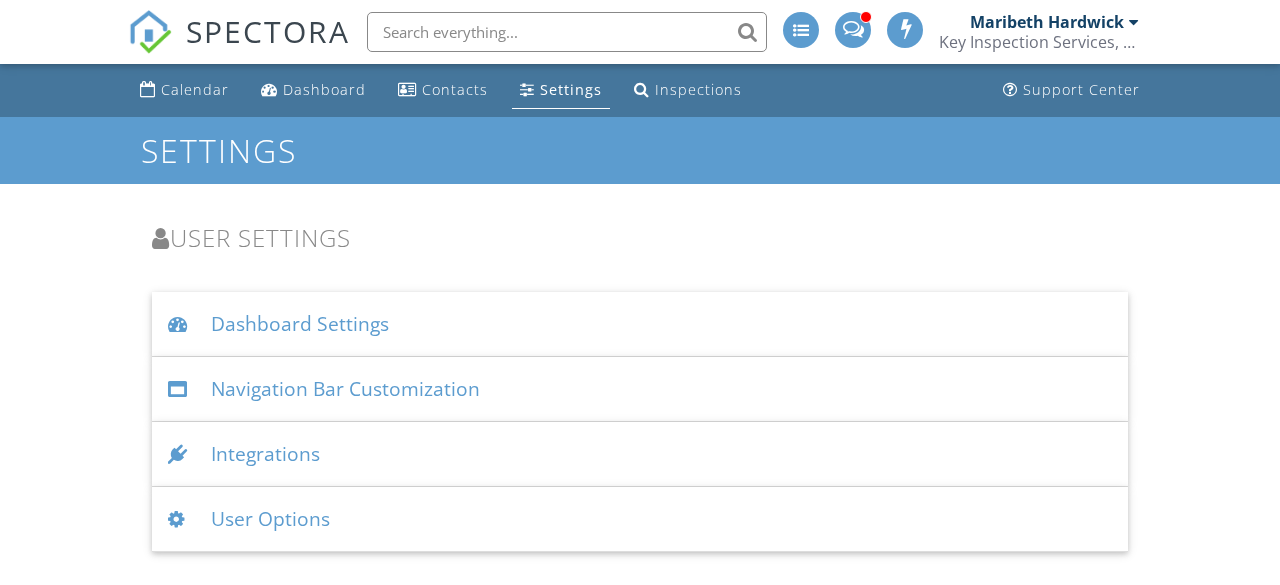 scroll, scrollTop: 0, scrollLeft: 0, axis: both 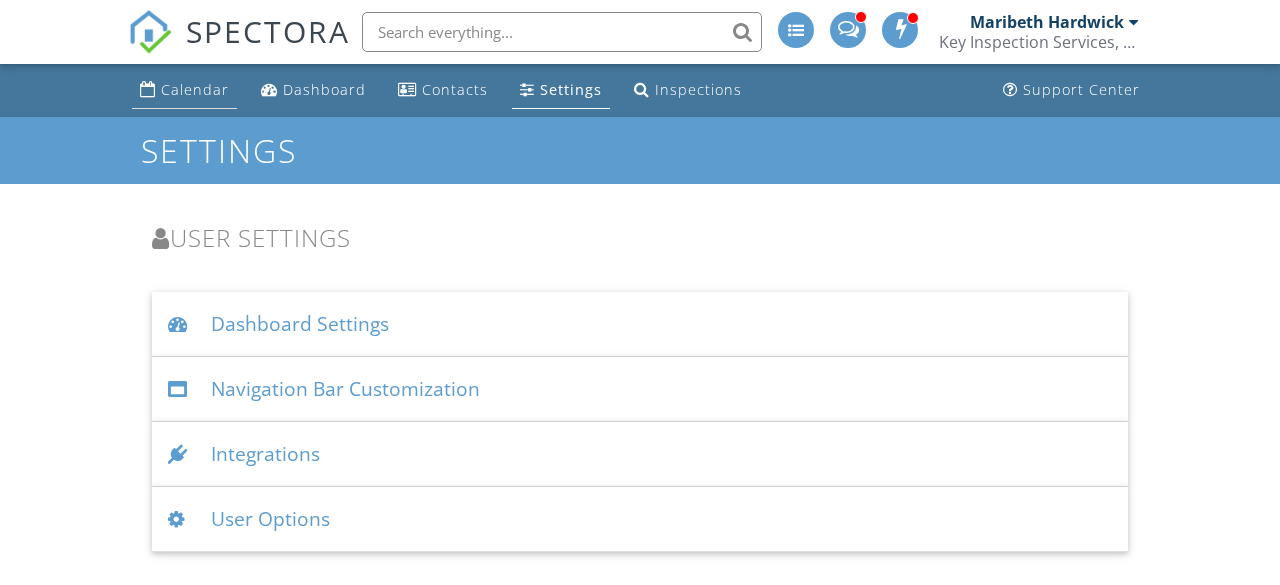 click on "Calendar" at bounding box center (184, 90) 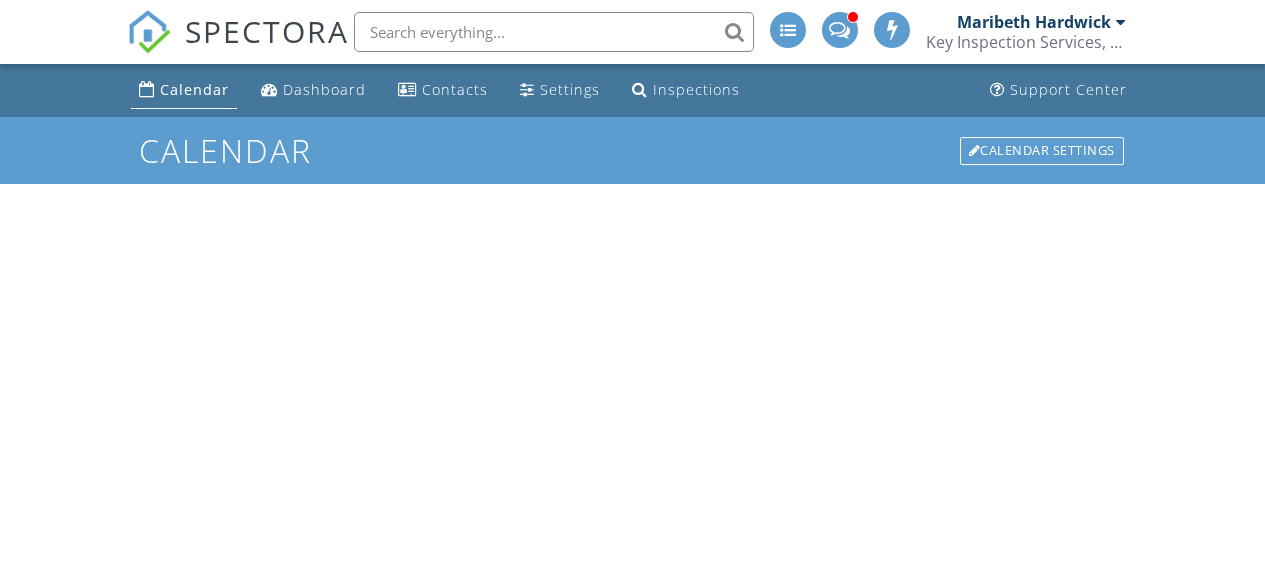 scroll, scrollTop: 0, scrollLeft: 0, axis: both 